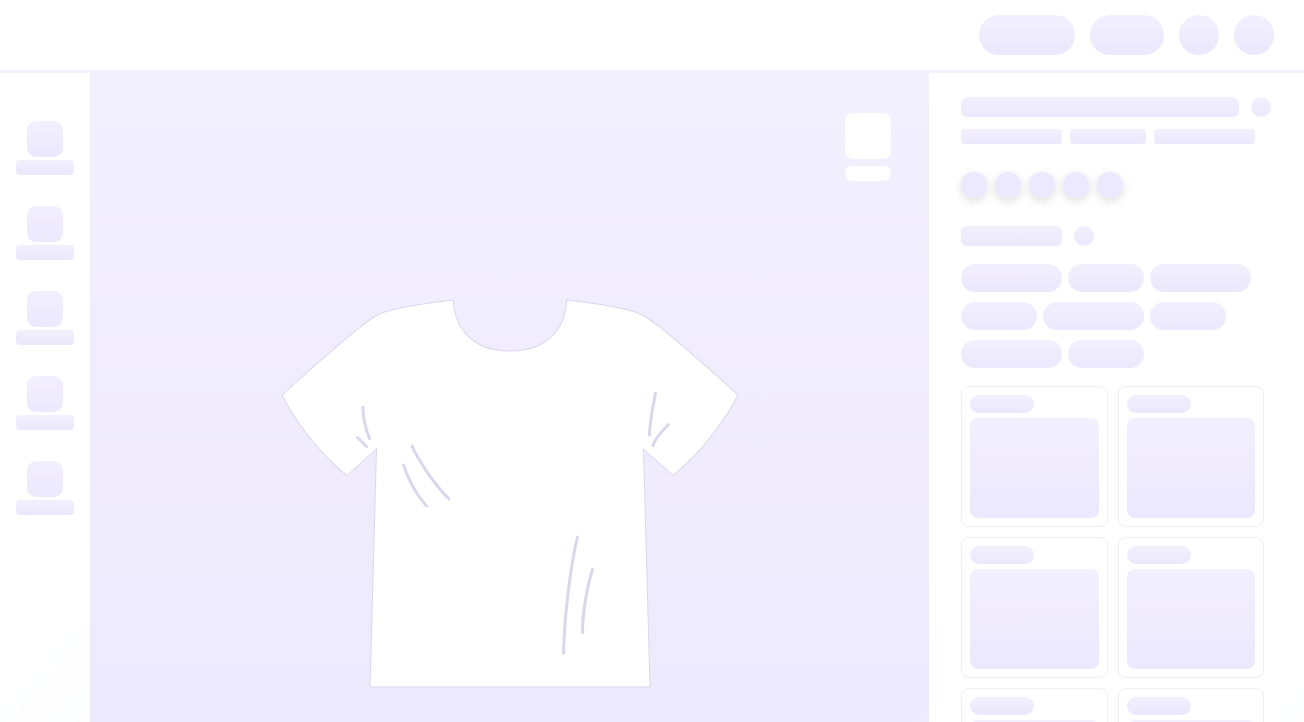 scroll, scrollTop: 0, scrollLeft: 0, axis: both 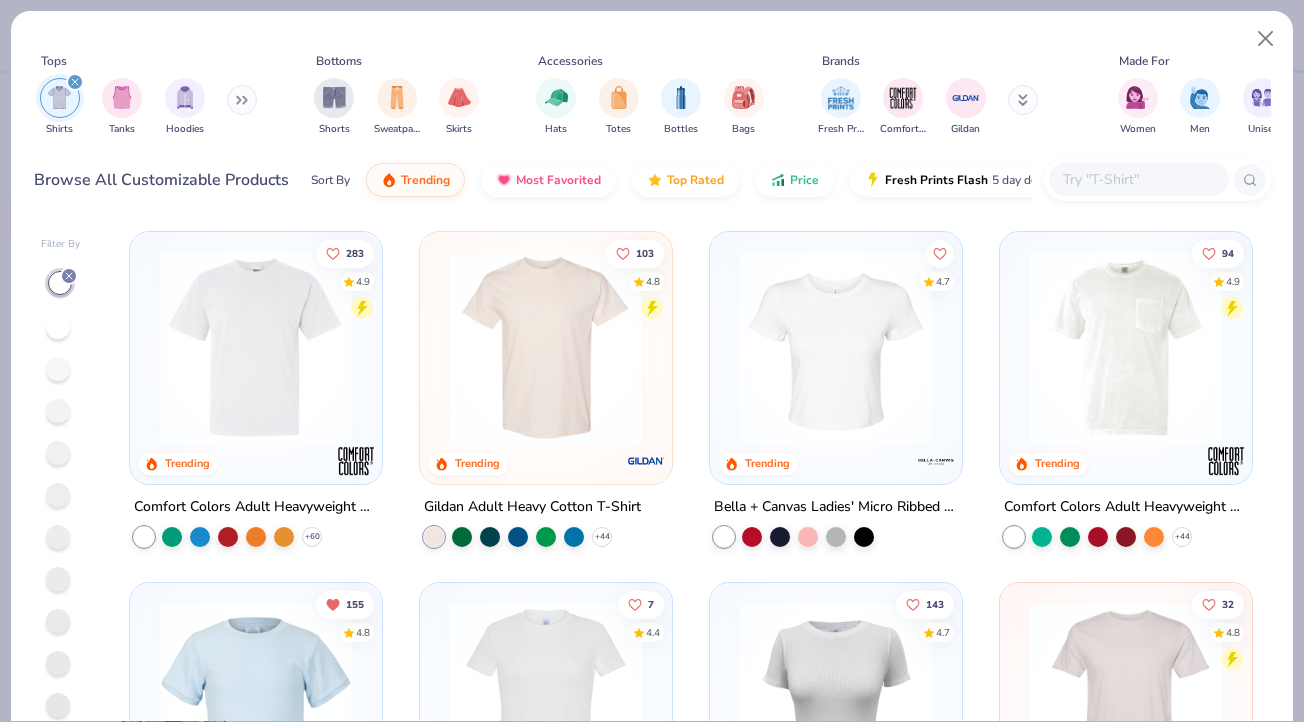 click at bounding box center [836, 348] 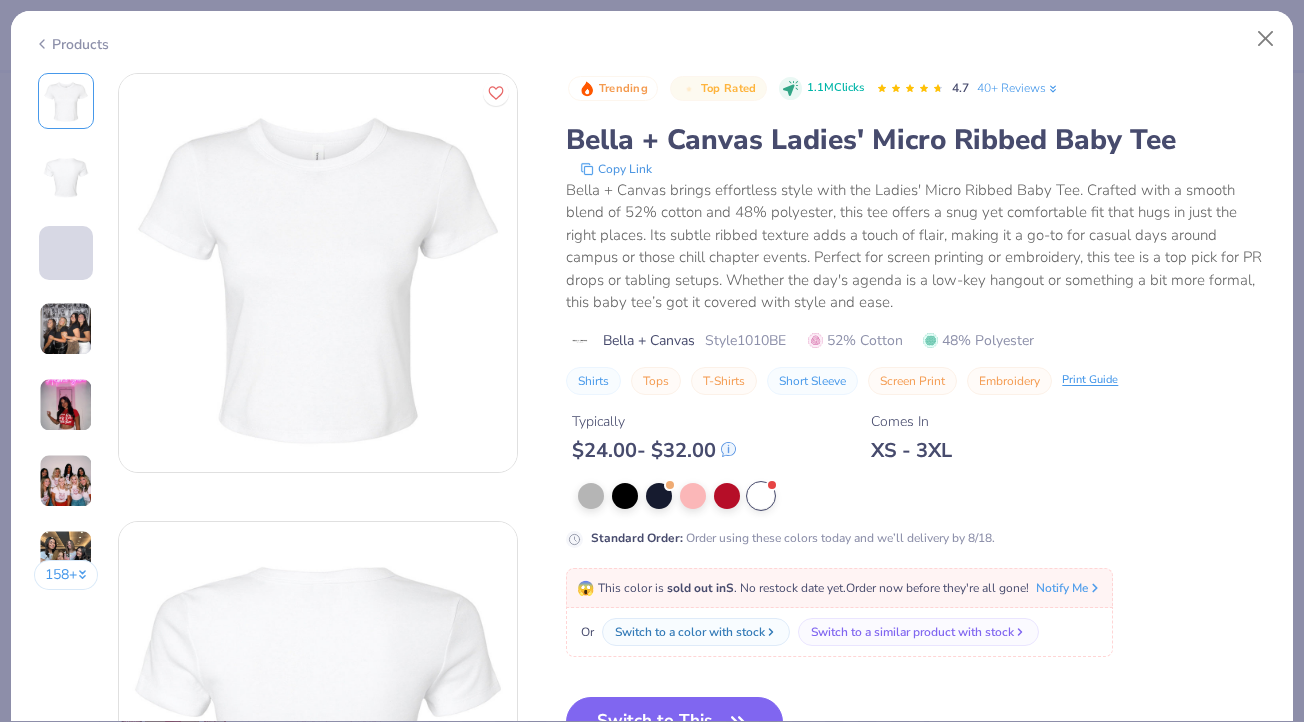 click on "Products" at bounding box center [71, 44] 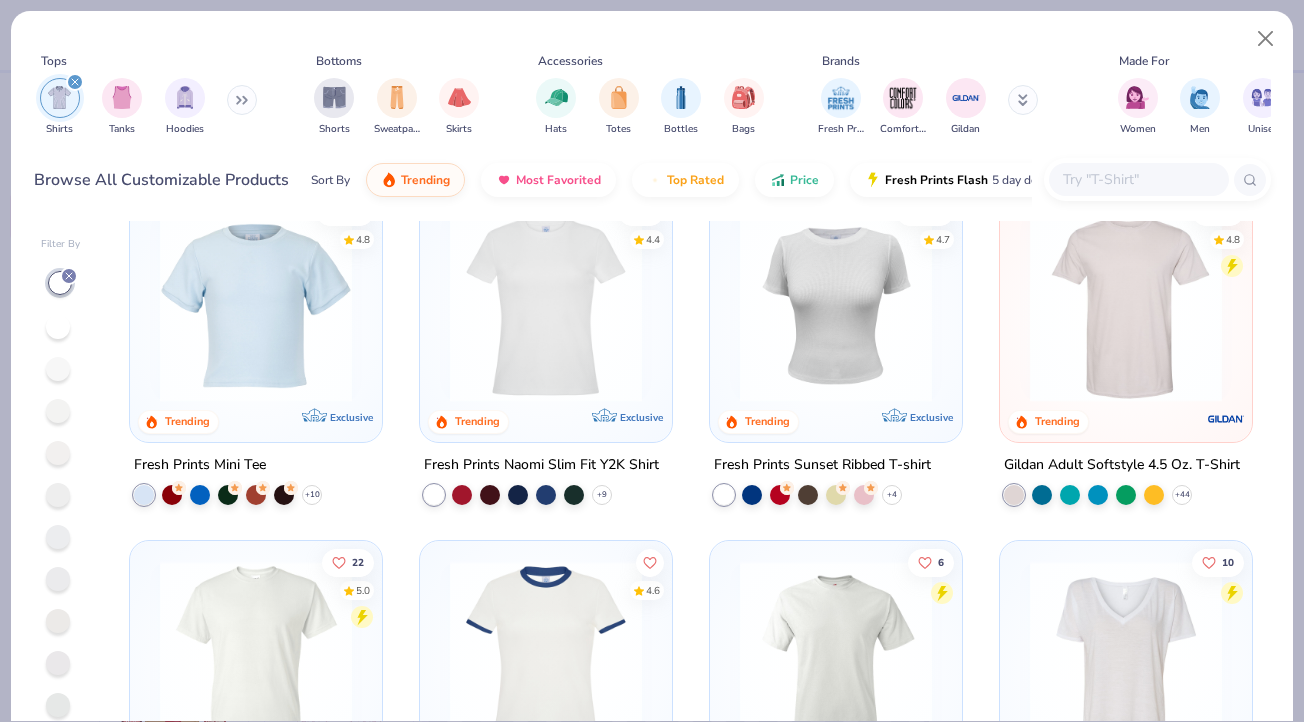 scroll, scrollTop: 400, scrollLeft: 0, axis: vertical 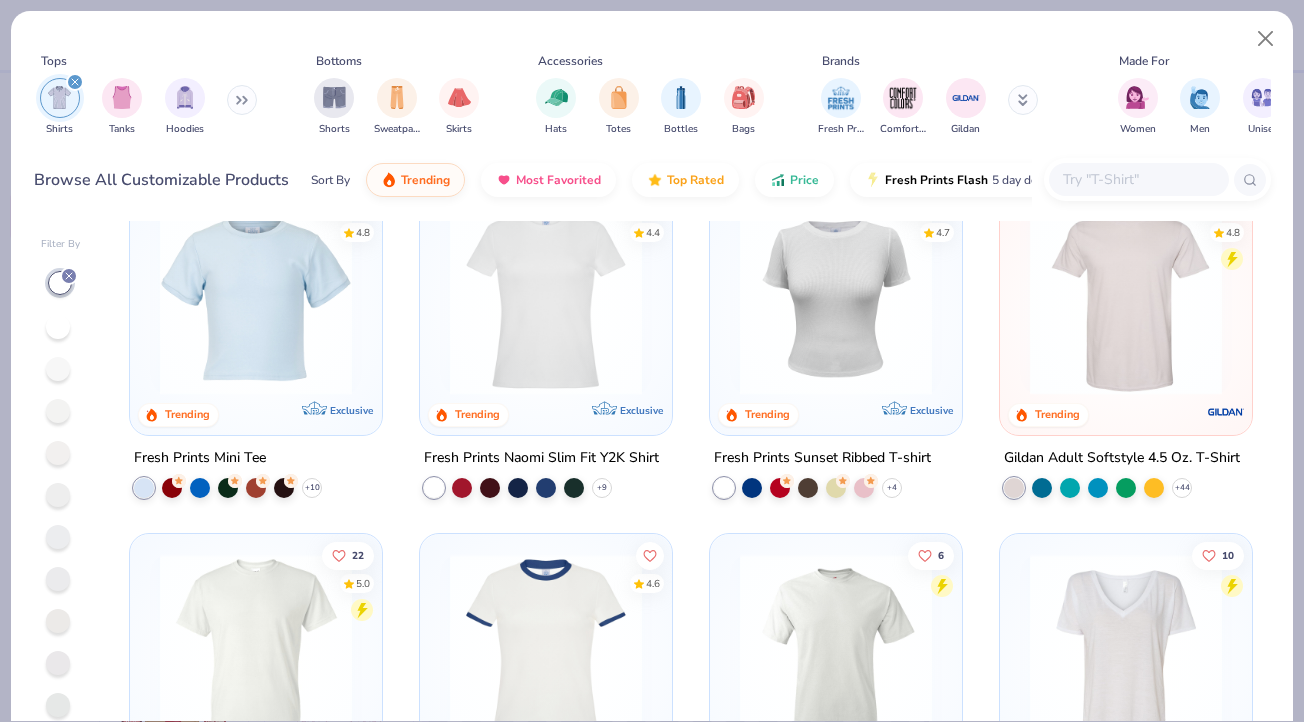 click at bounding box center (256, 299) 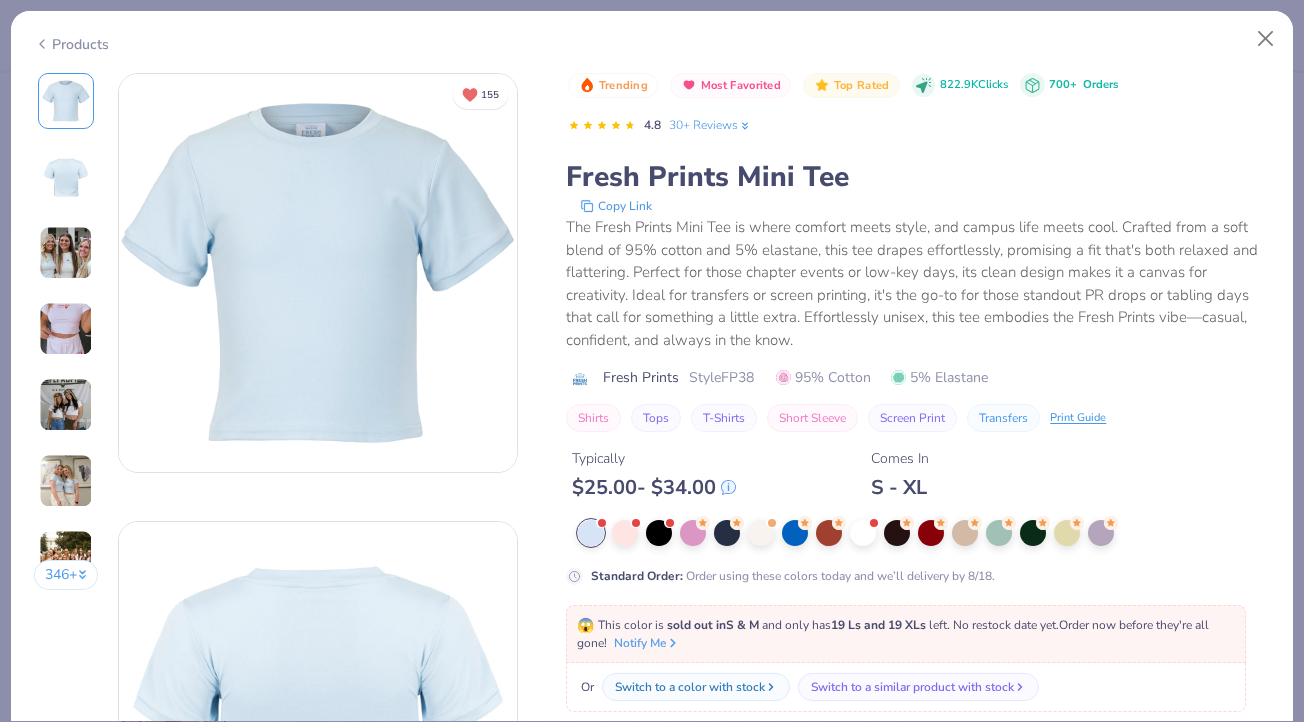 click at bounding box center (66, 329) 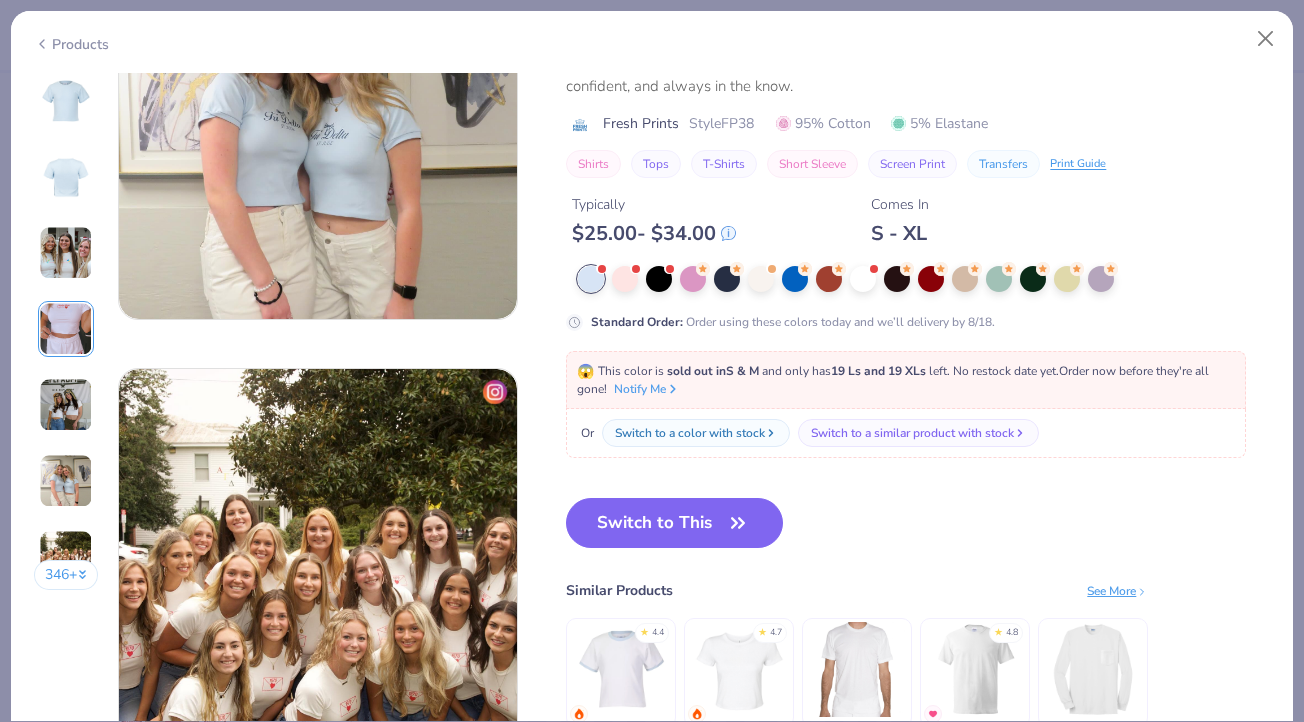scroll, scrollTop: 2199, scrollLeft: 0, axis: vertical 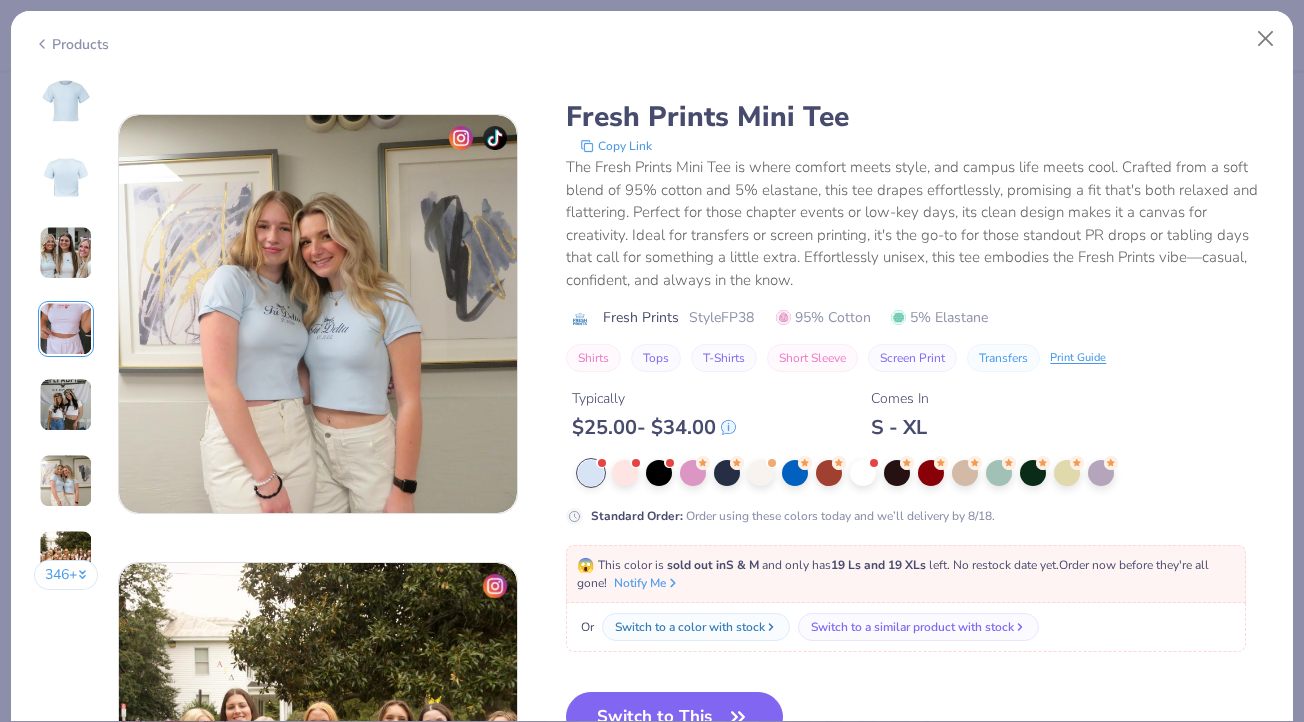 click on "Products" at bounding box center (71, 44) 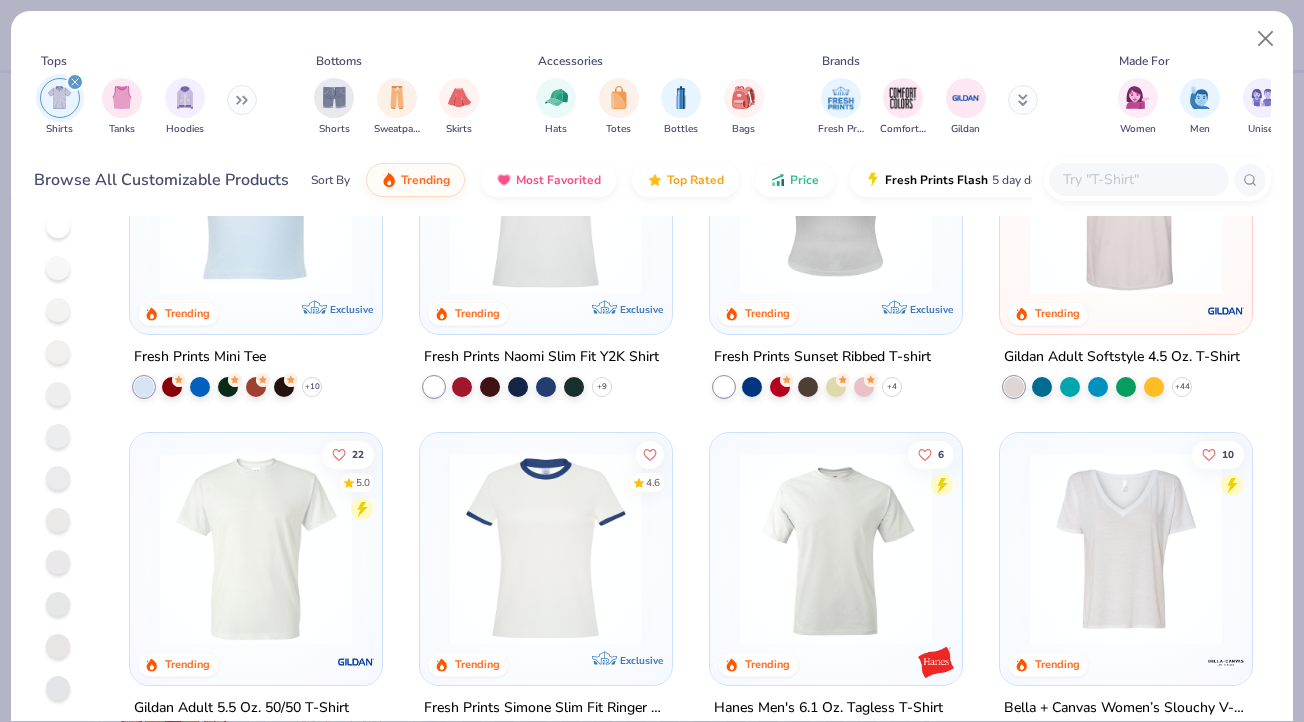scroll, scrollTop: 101, scrollLeft: 0, axis: vertical 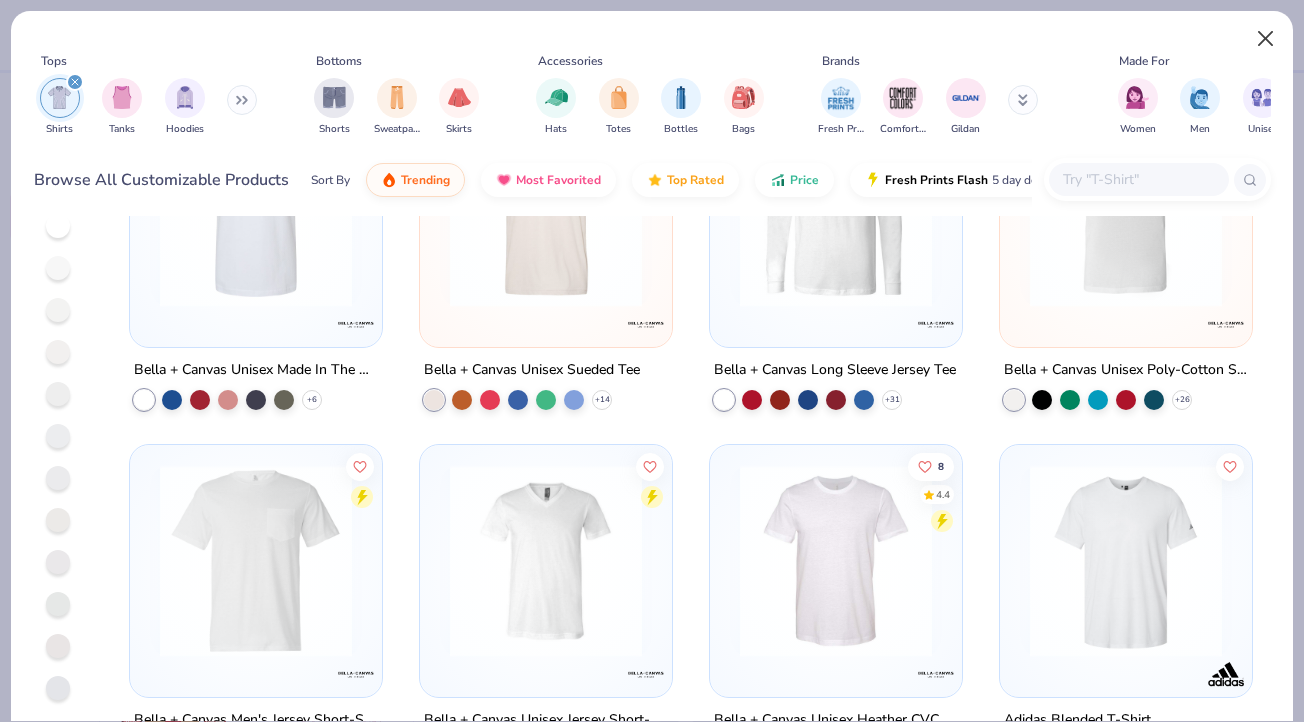 click at bounding box center (1266, 39) 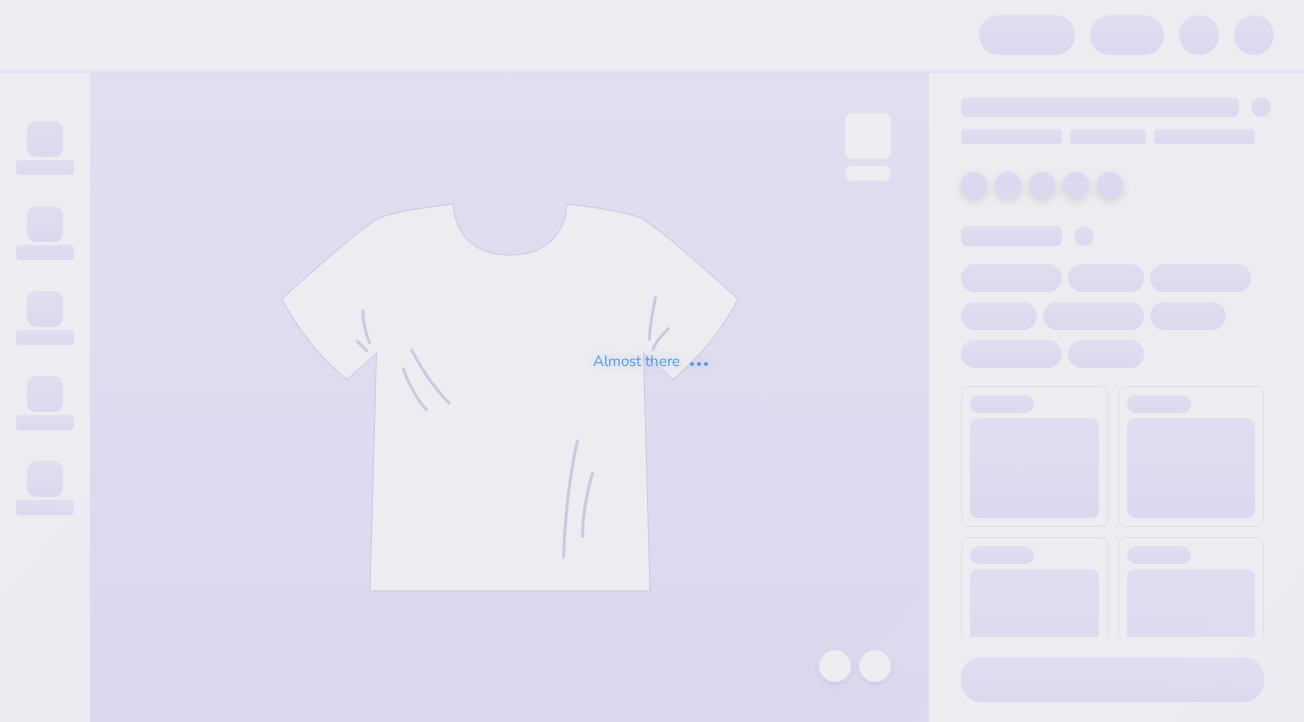 scroll, scrollTop: 0, scrollLeft: 0, axis: both 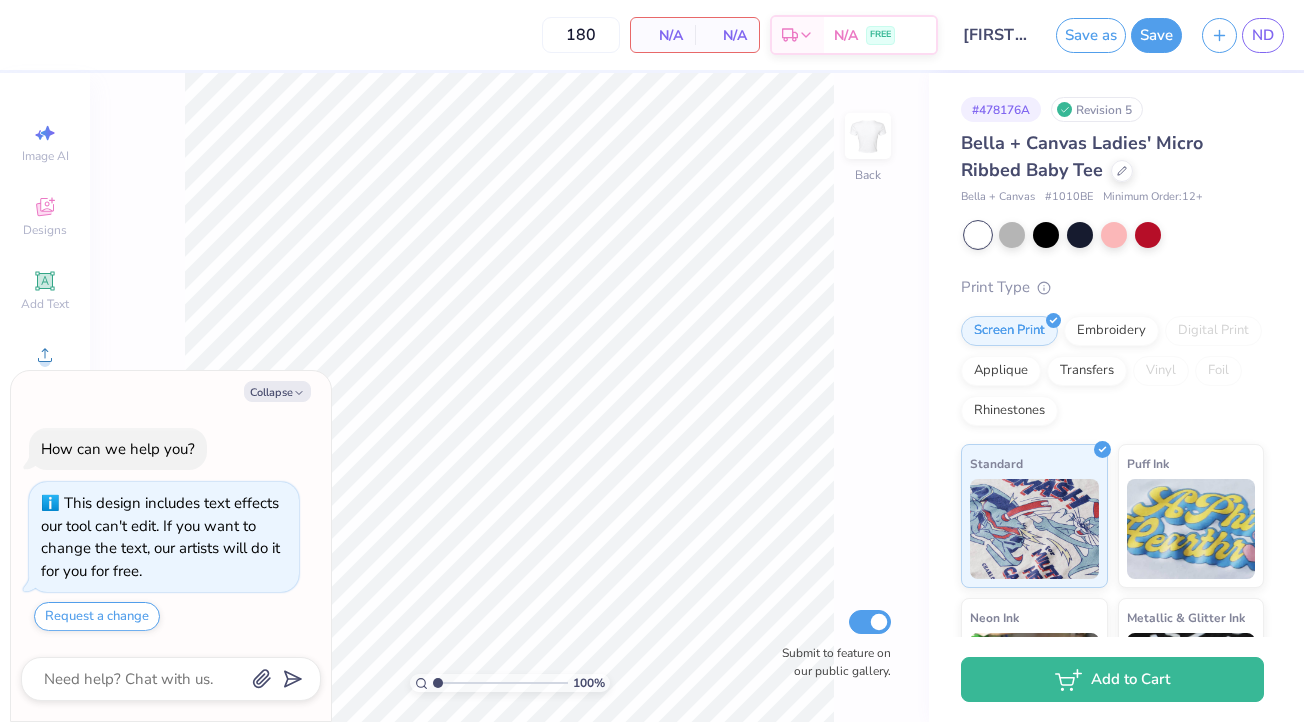 type on "x" 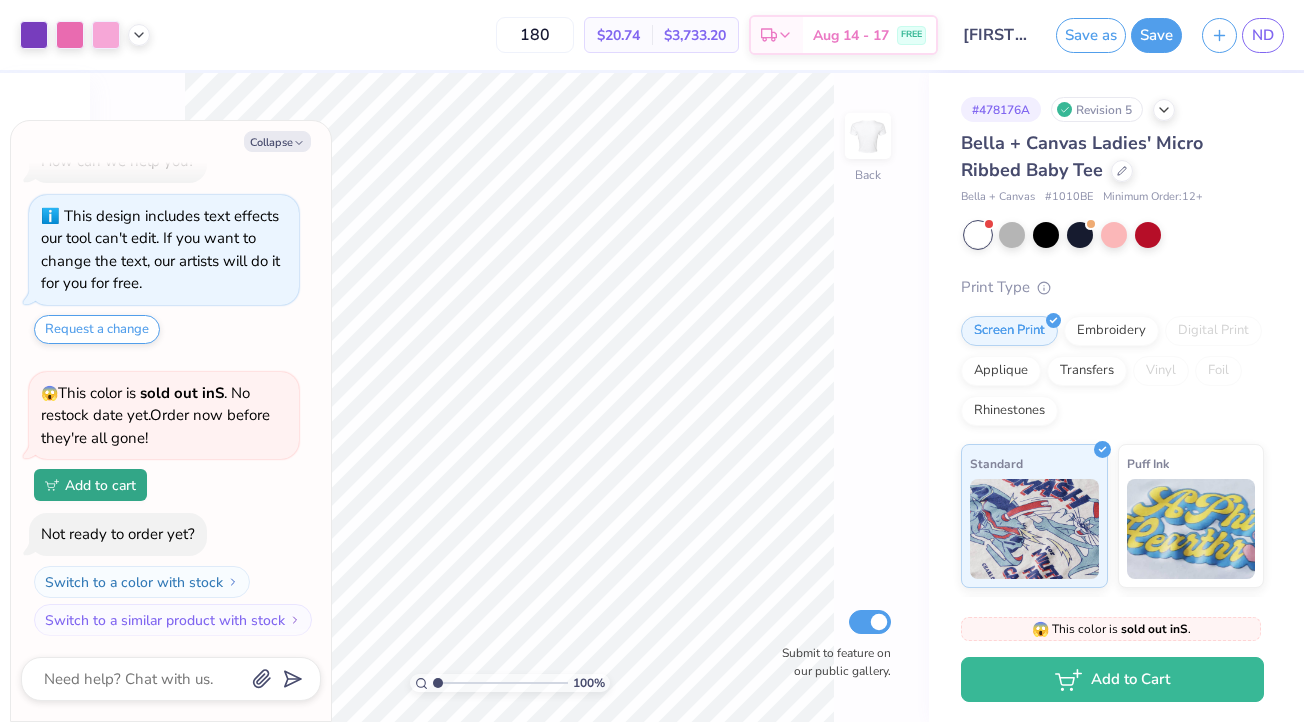 type on "4.91" 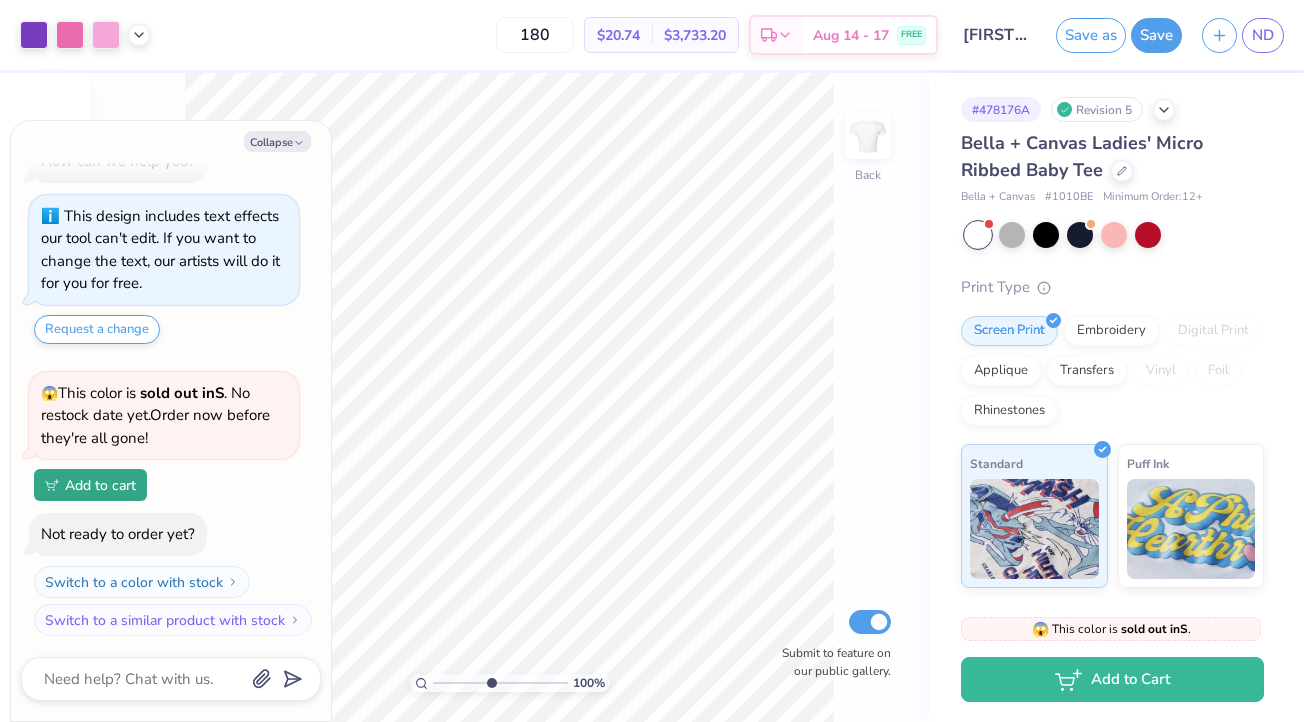 type on "x" 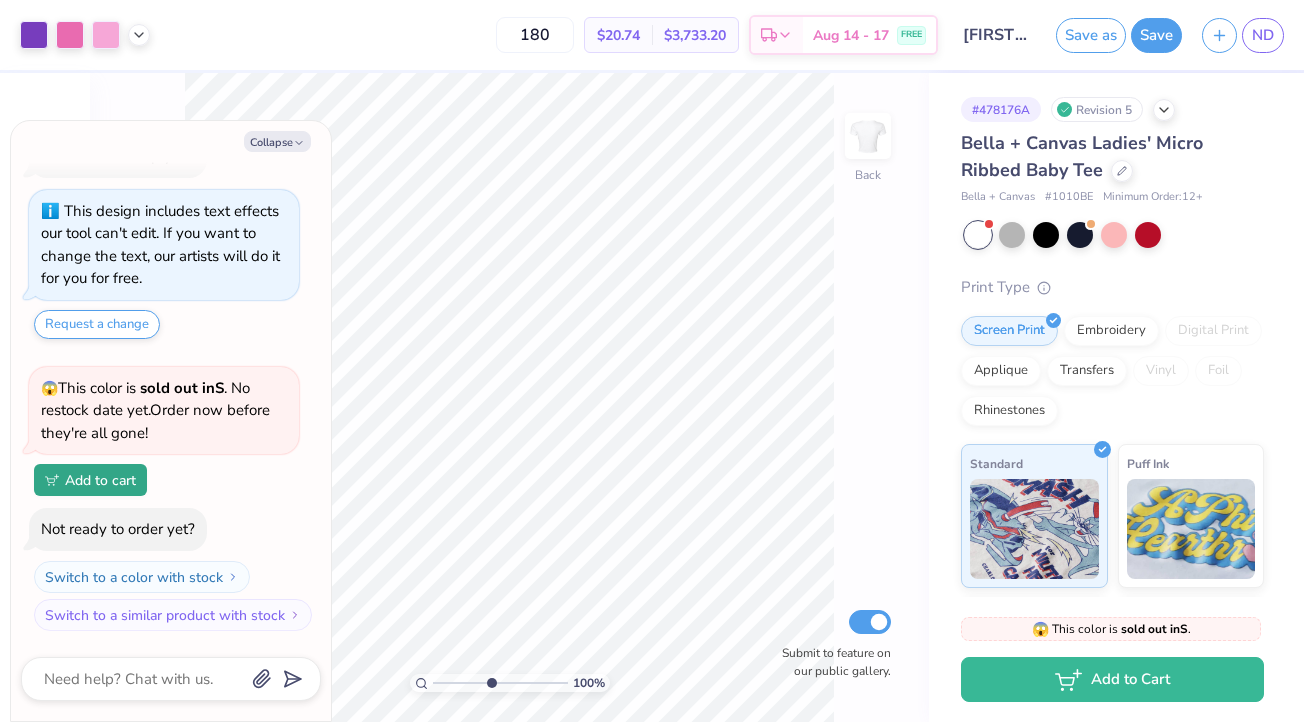 click at bounding box center (500, 683) 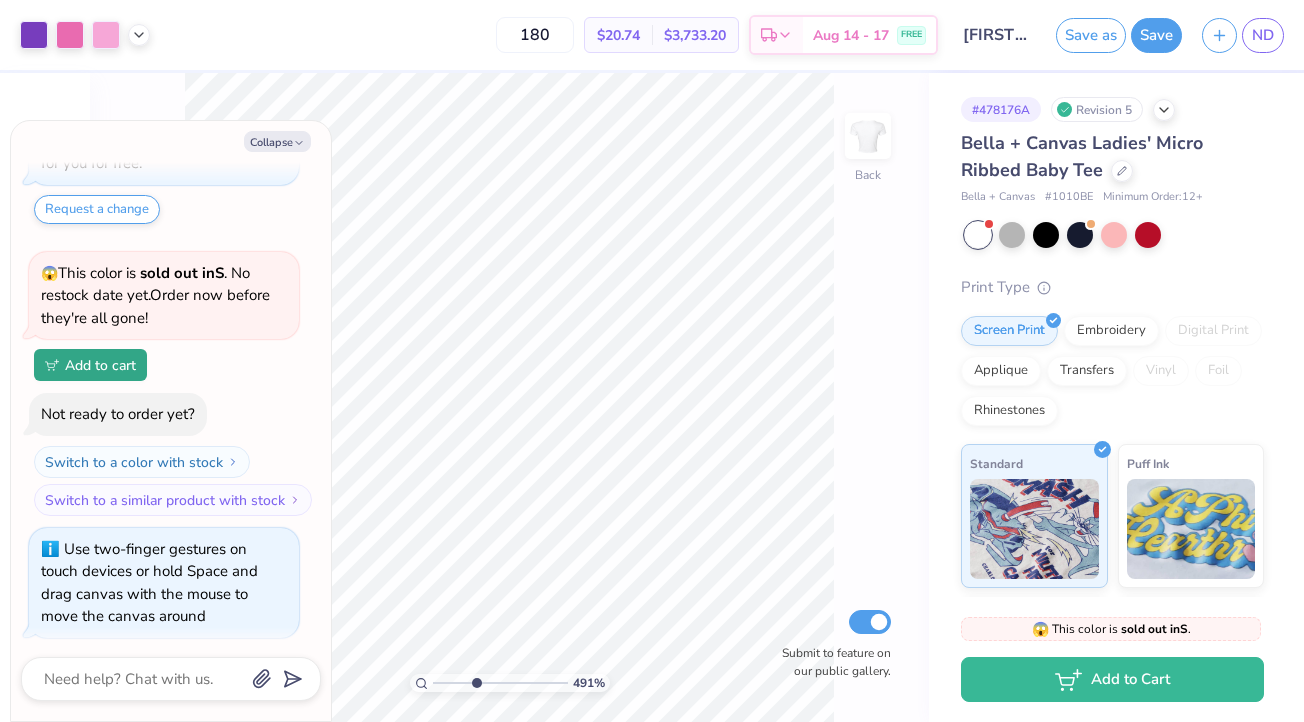 click at bounding box center (500, 683) 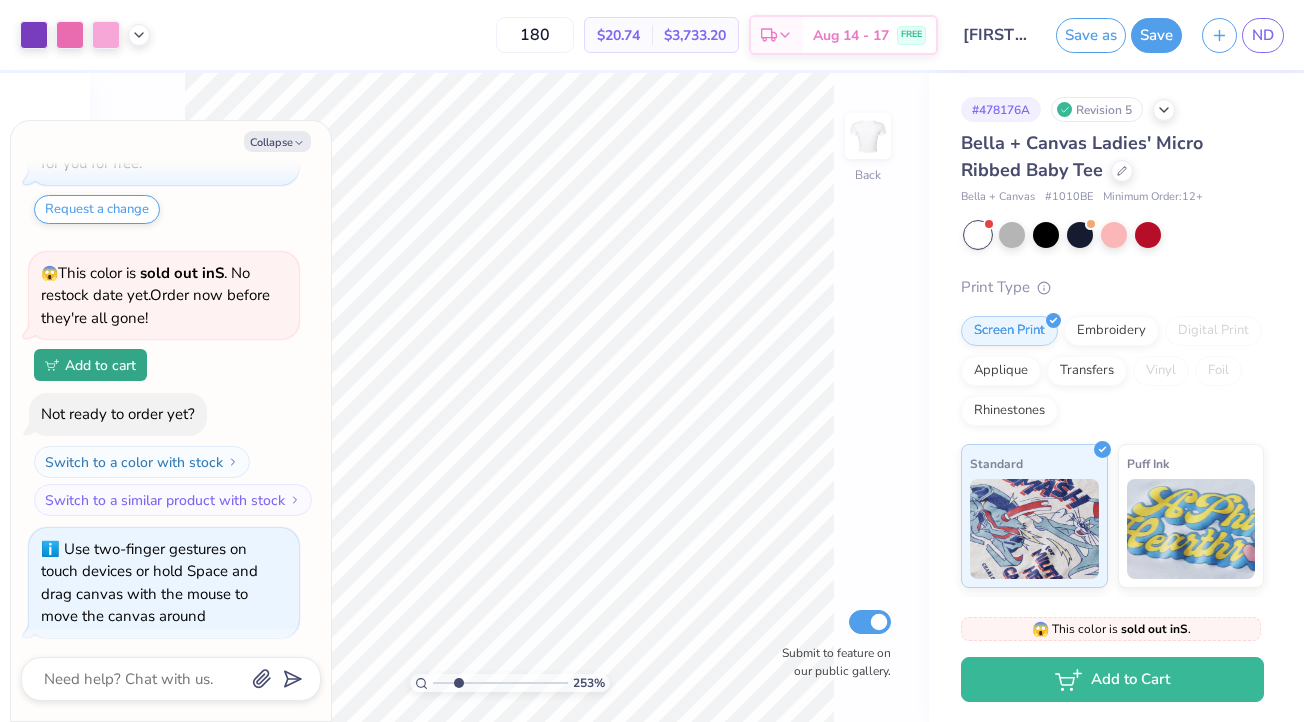 click at bounding box center (500, 683) 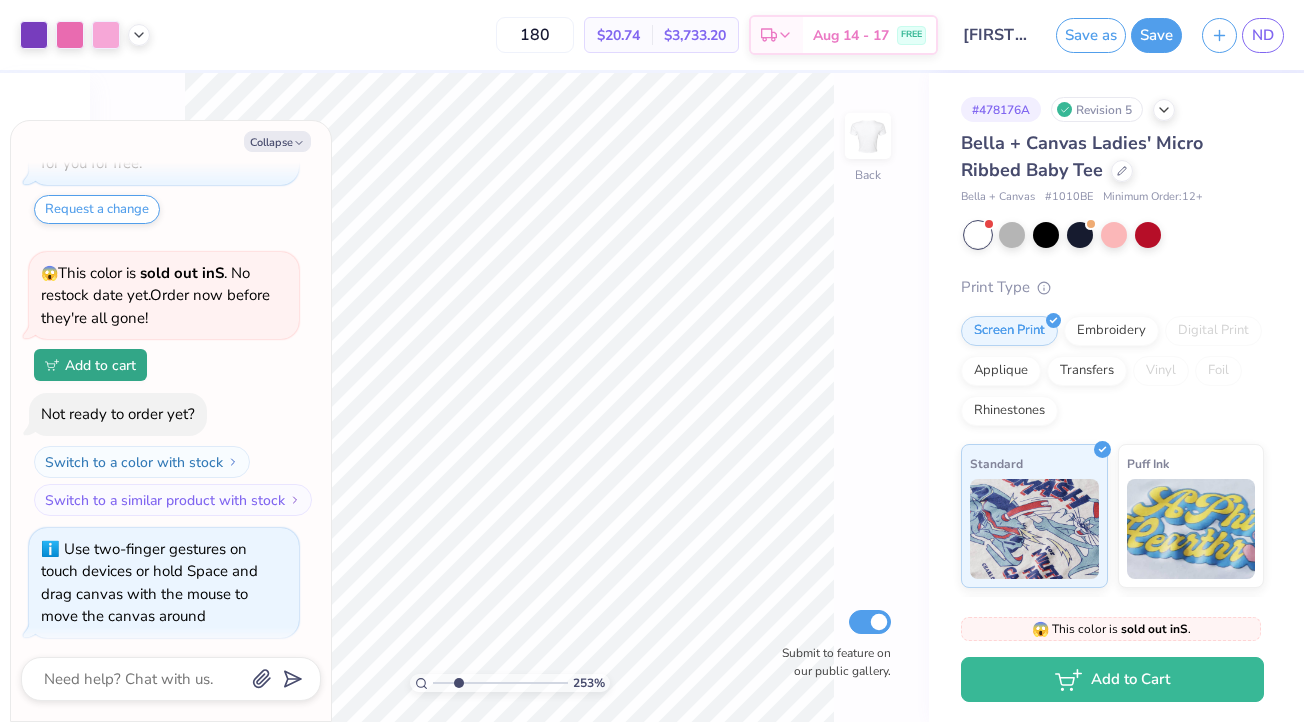 type on "1.93" 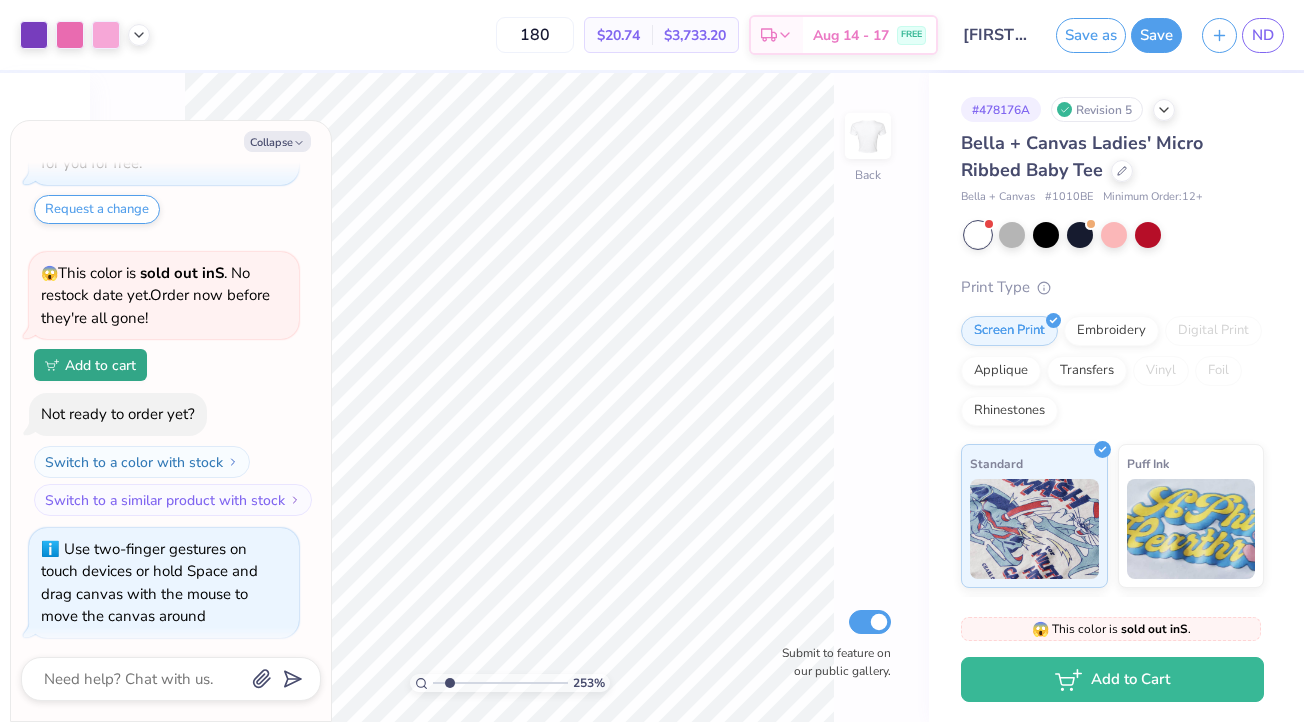 click at bounding box center (500, 683) 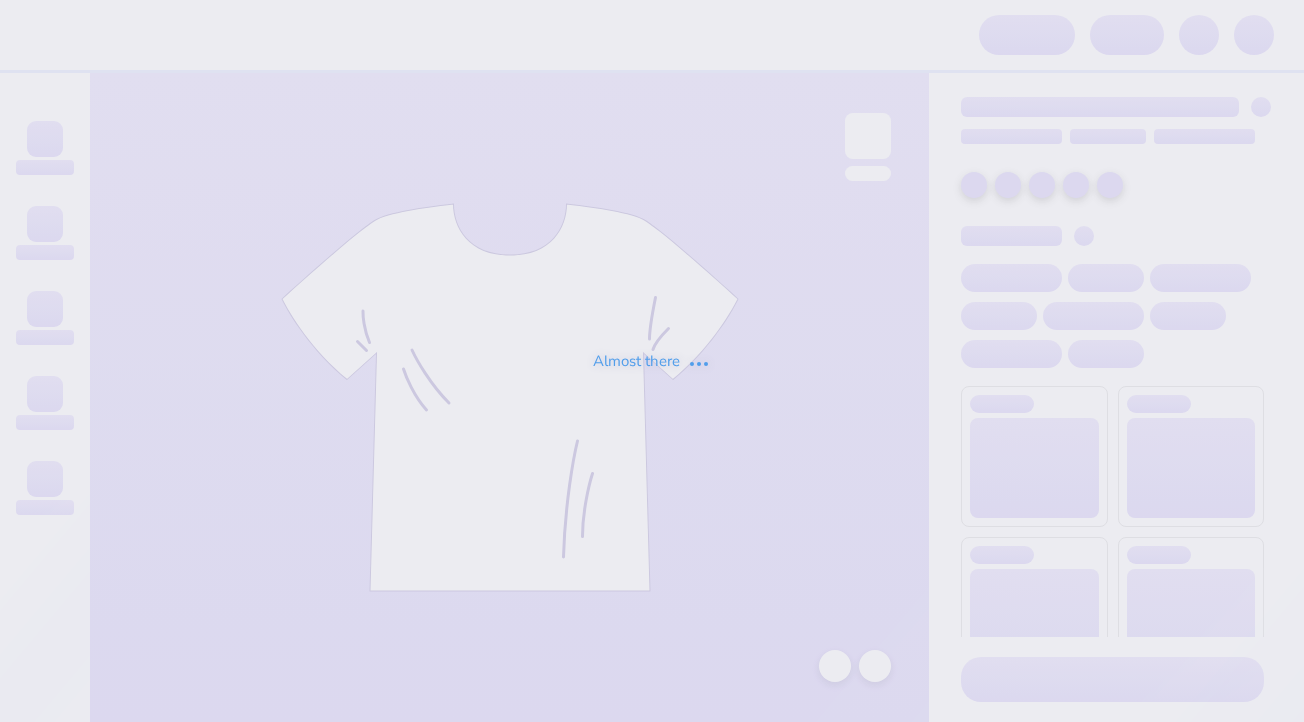 scroll, scrollTop: 0, scrollLeft: 0, axis: both 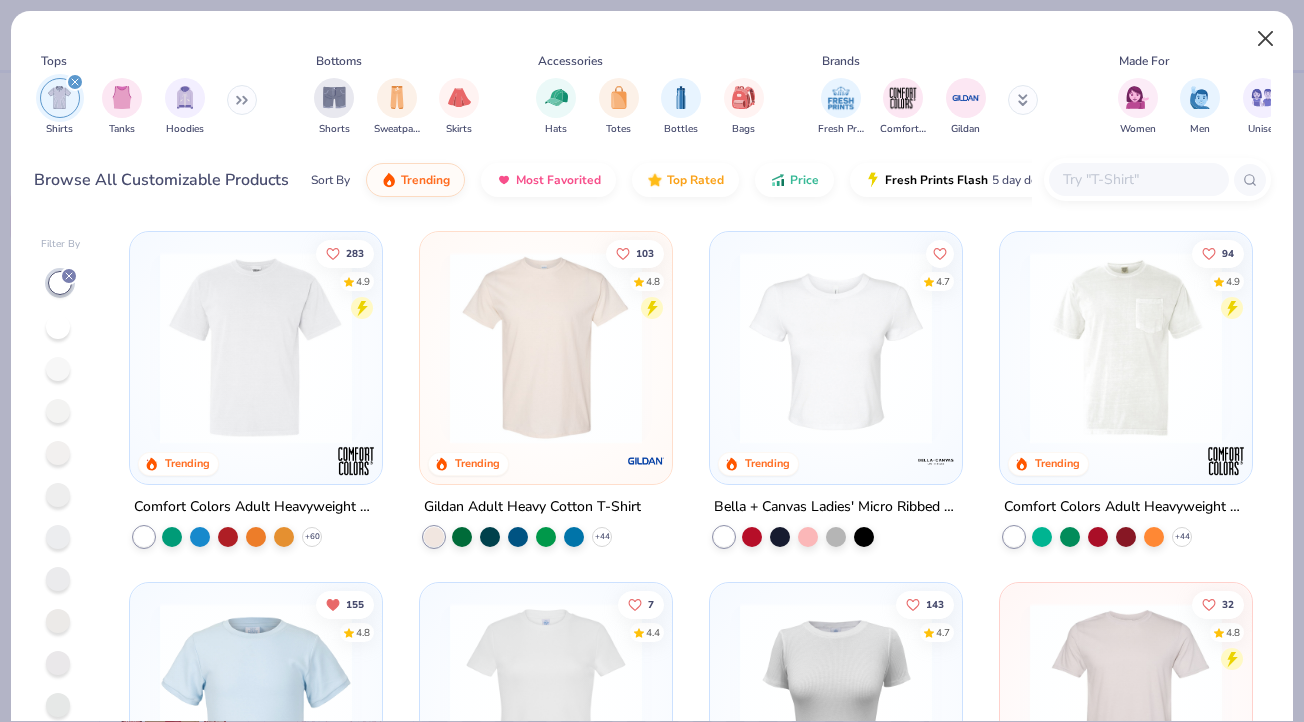 click at bounding box center (1266, 39) 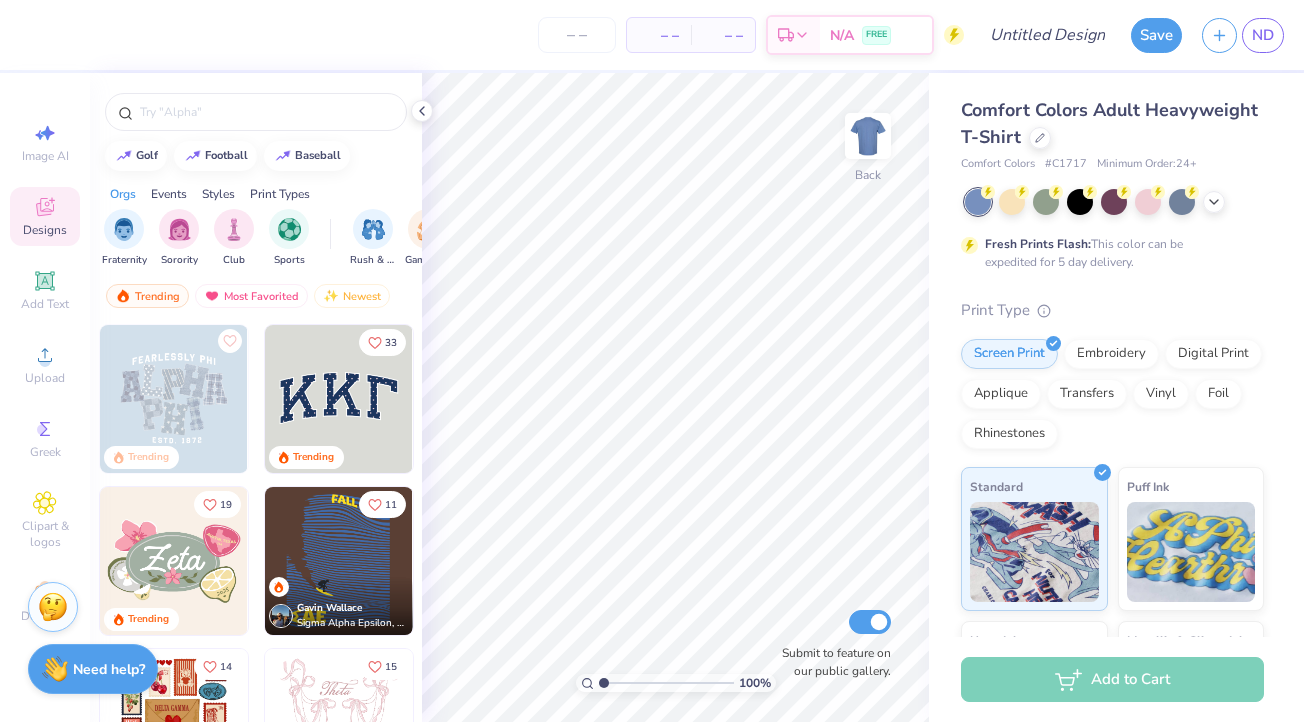 click on "– – Per Item – – Total Est.  Delivery N/A FREE" at bounding box center [497, 35] 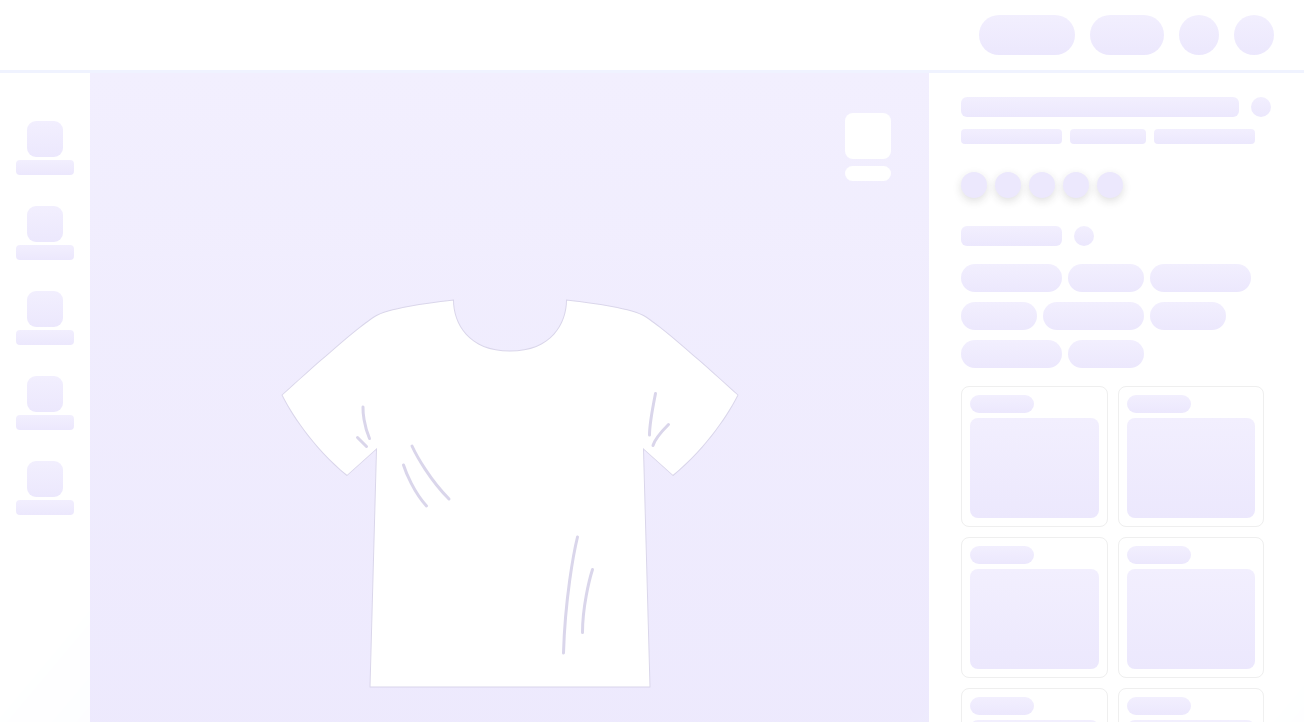 scroll, scrollTop: 0, scrollLeft: 0, axis: both 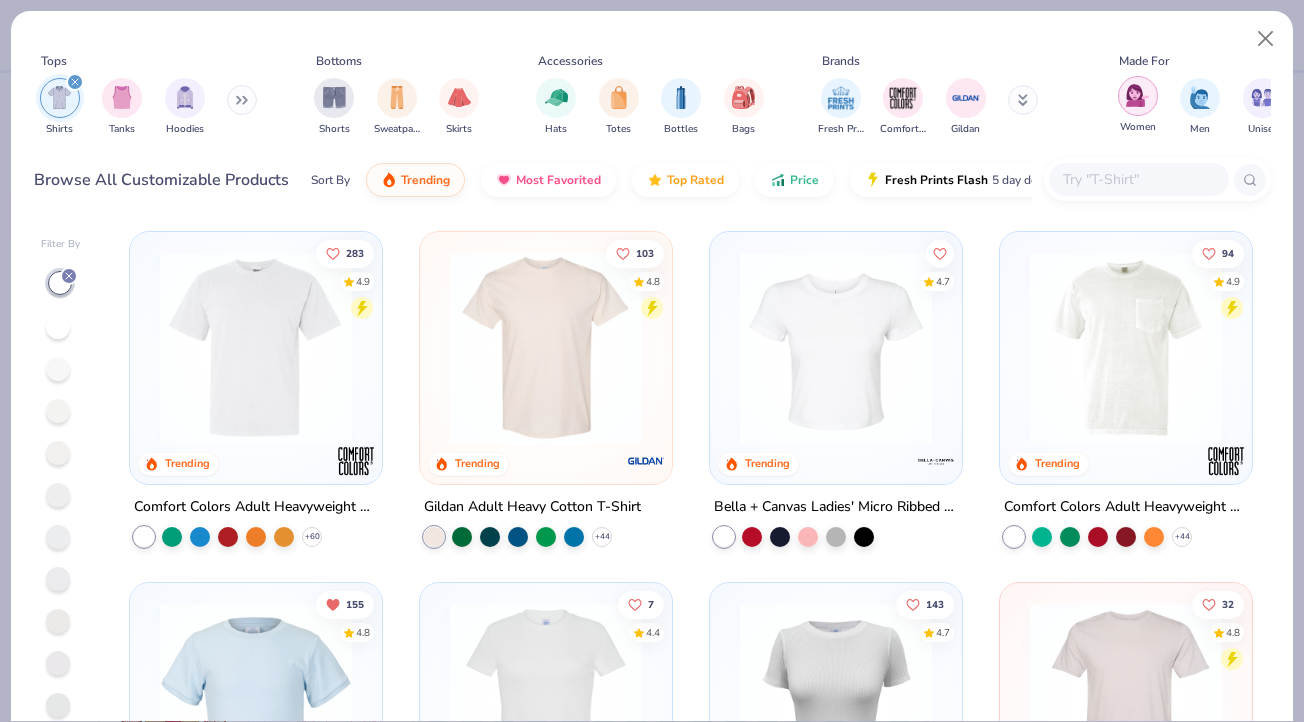 click at bounding box center (1137, 95) 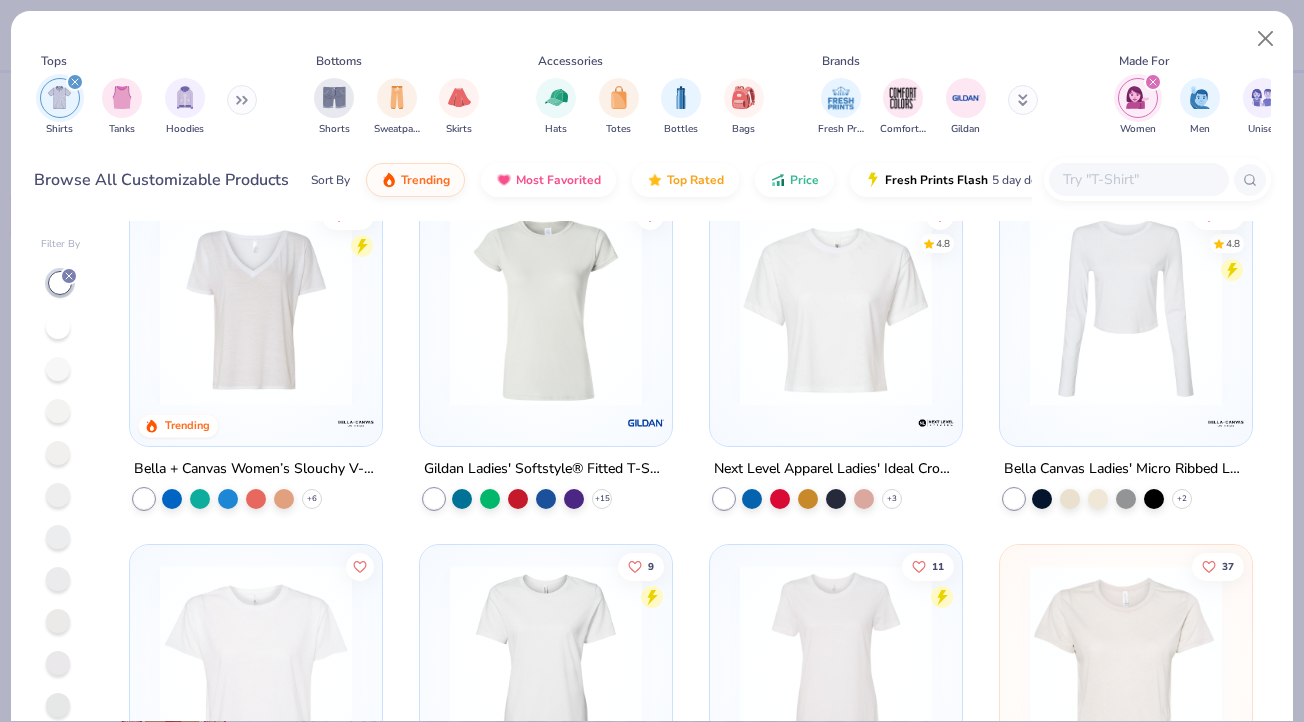 scroll, scrollTop: 401, scrollLeft: 0, axis: vertical 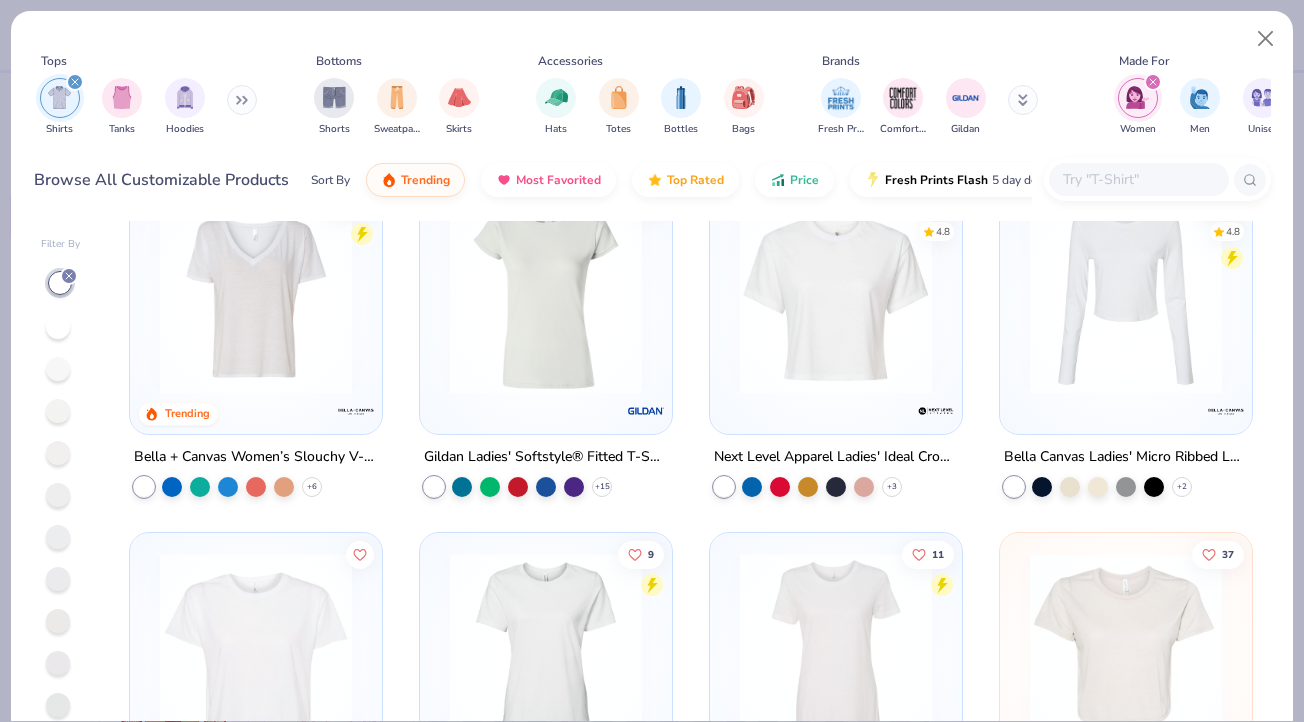click at bounding box center [836, 298] 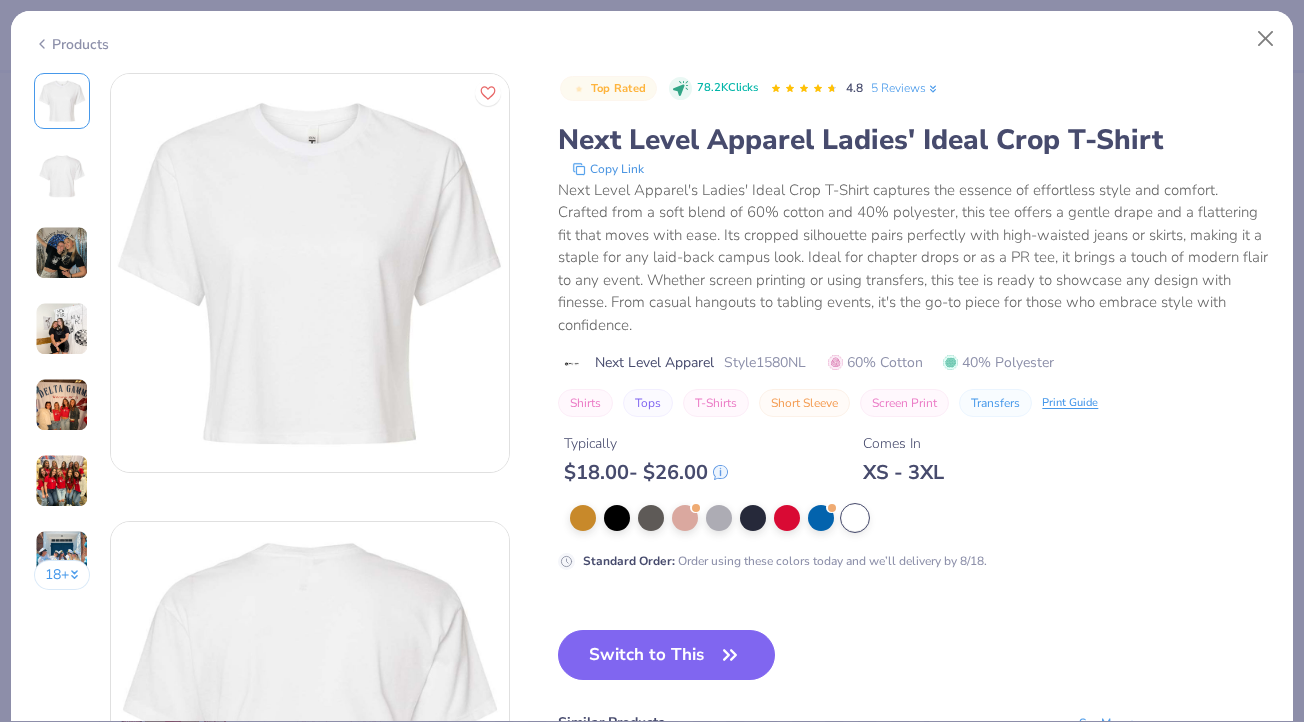 click at bounding box center [62, 253] 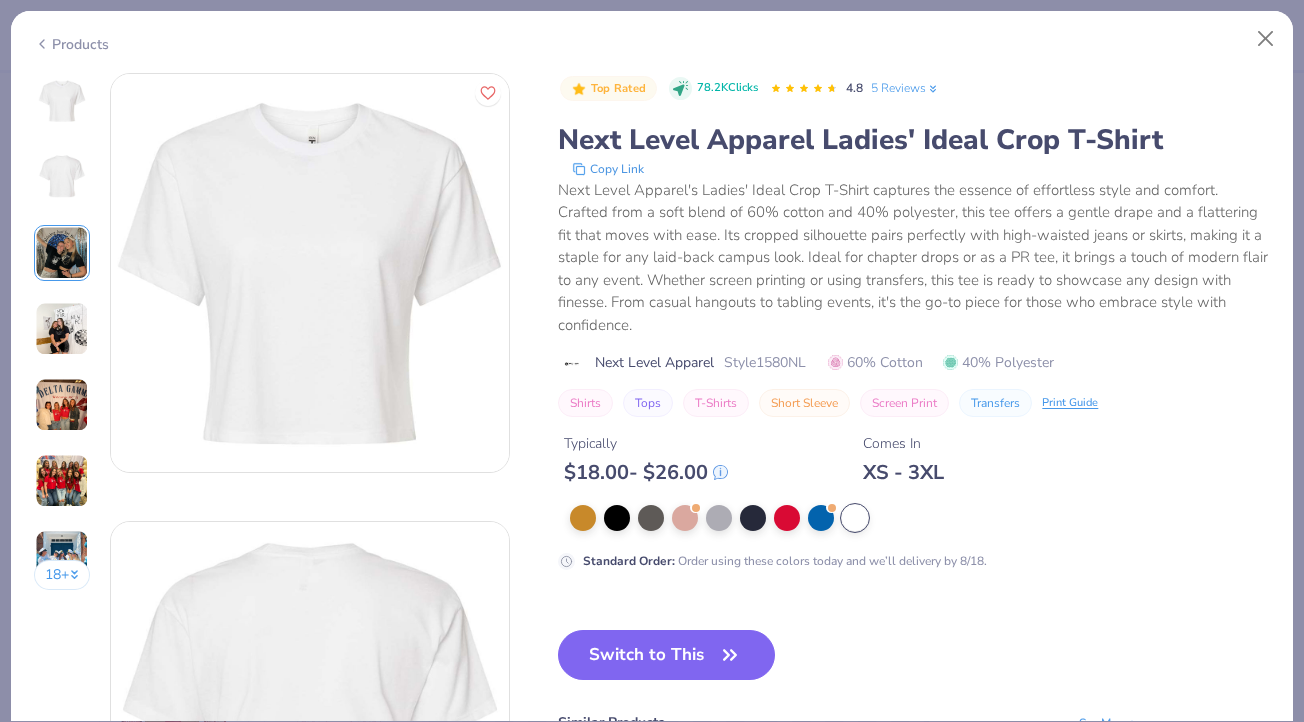scroll, scrollTop: 896, scrollLeft: 0, axis: vertical 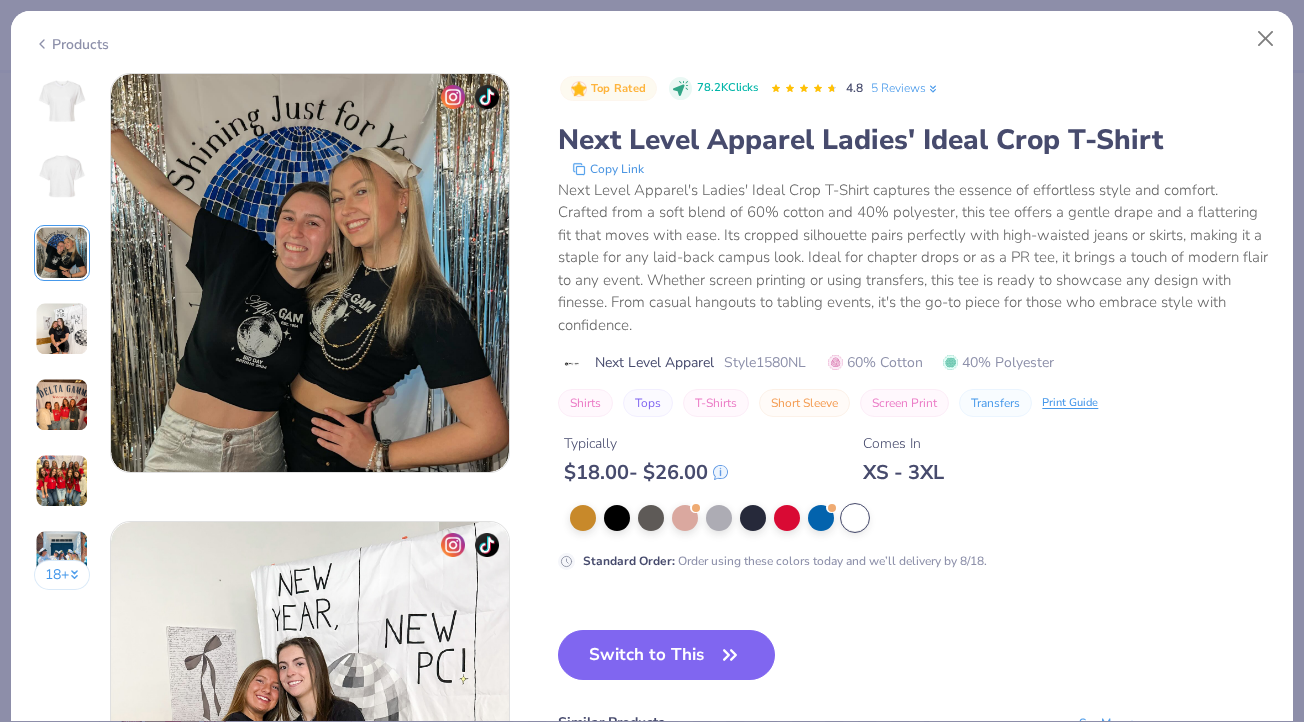 click at bounding box center [62, 329] 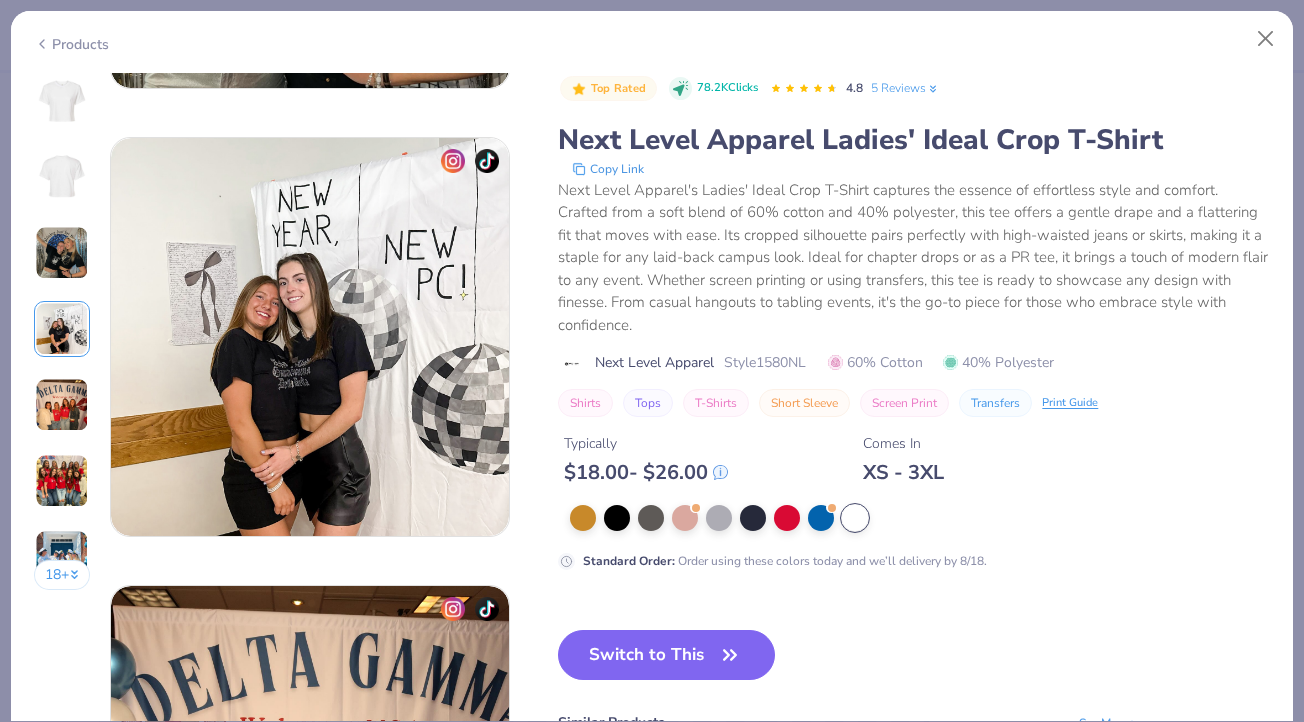 scroll, scrollTop: 1344, scrollLeft: 0, axis: vertical 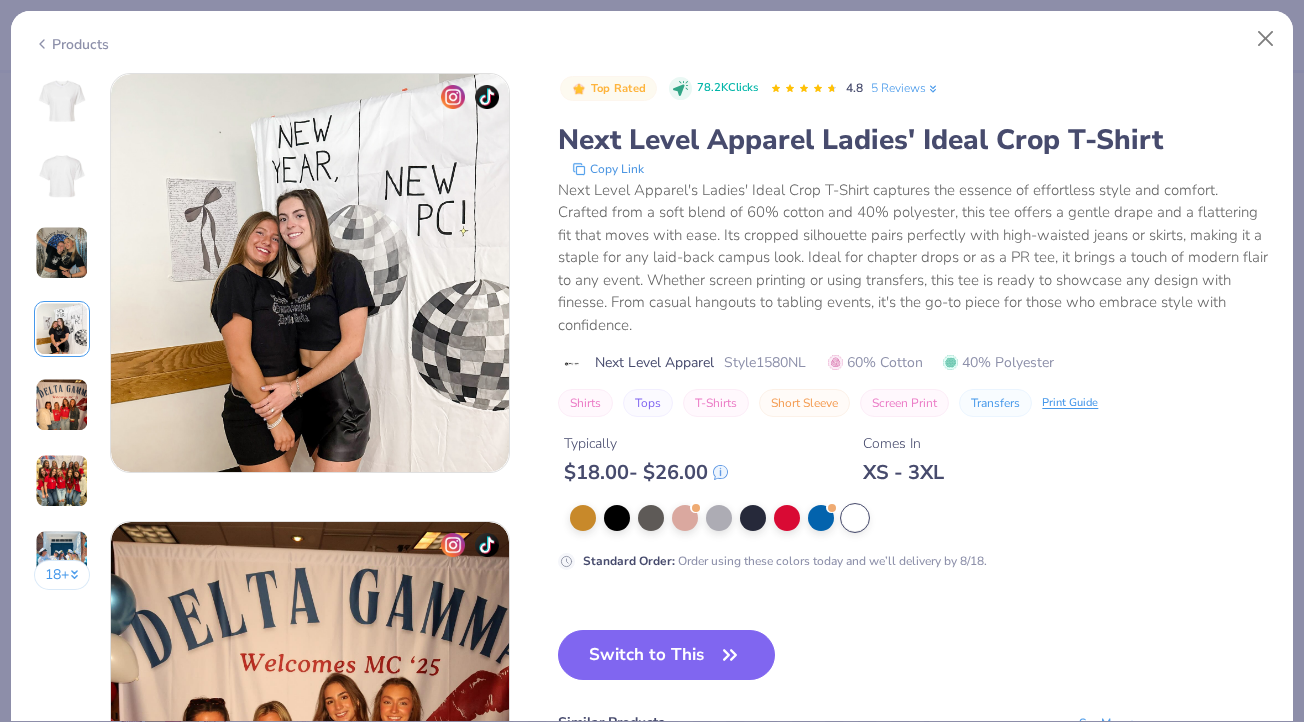 click at bounding box center (62, 405) 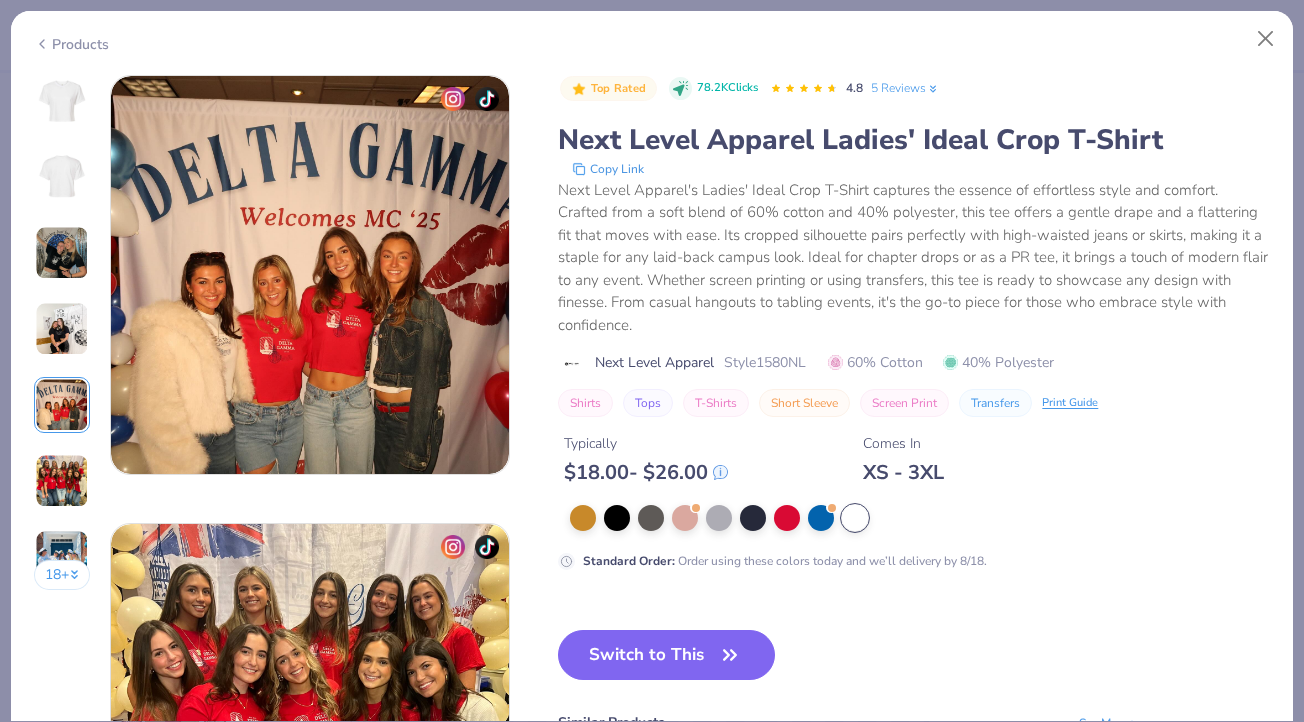 scroll, scrollTop: 1792, scrollLeft: 0, axis: vertical 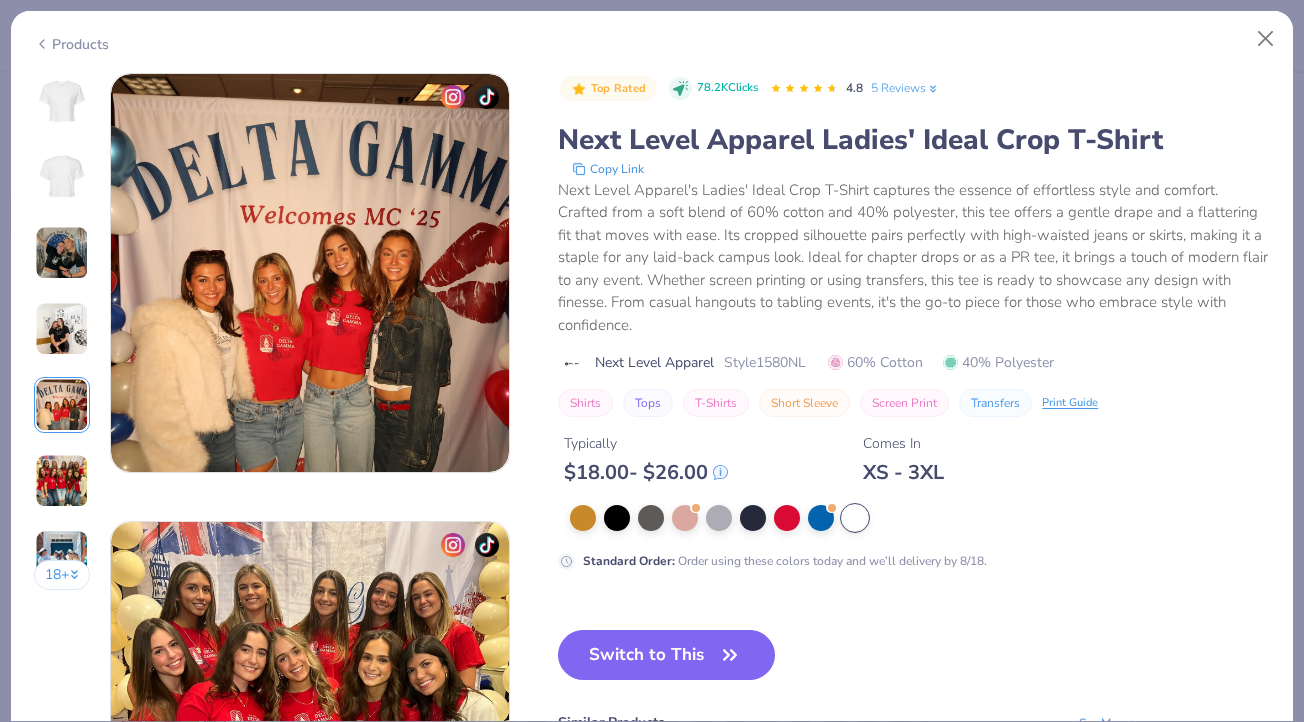 click at bounding box center [62, 481] 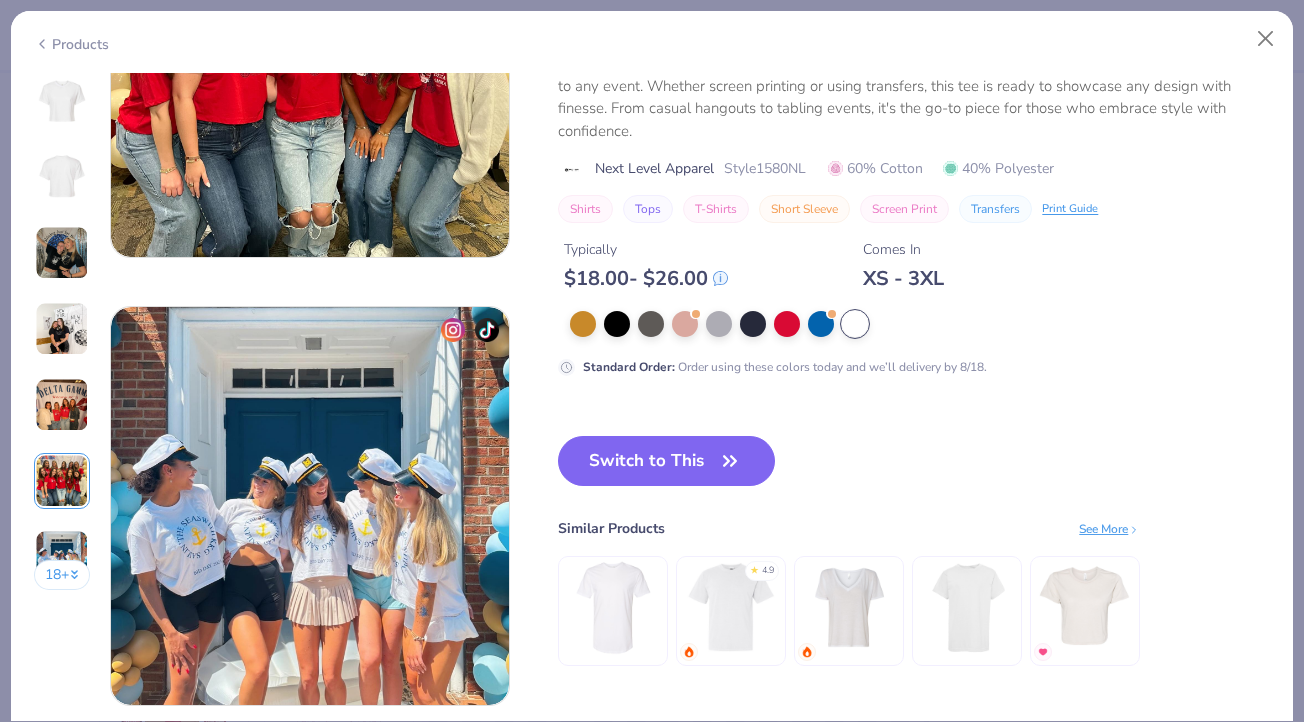 scroll, scrollTop: 2460, scrollLeft: 0, axis: vertical 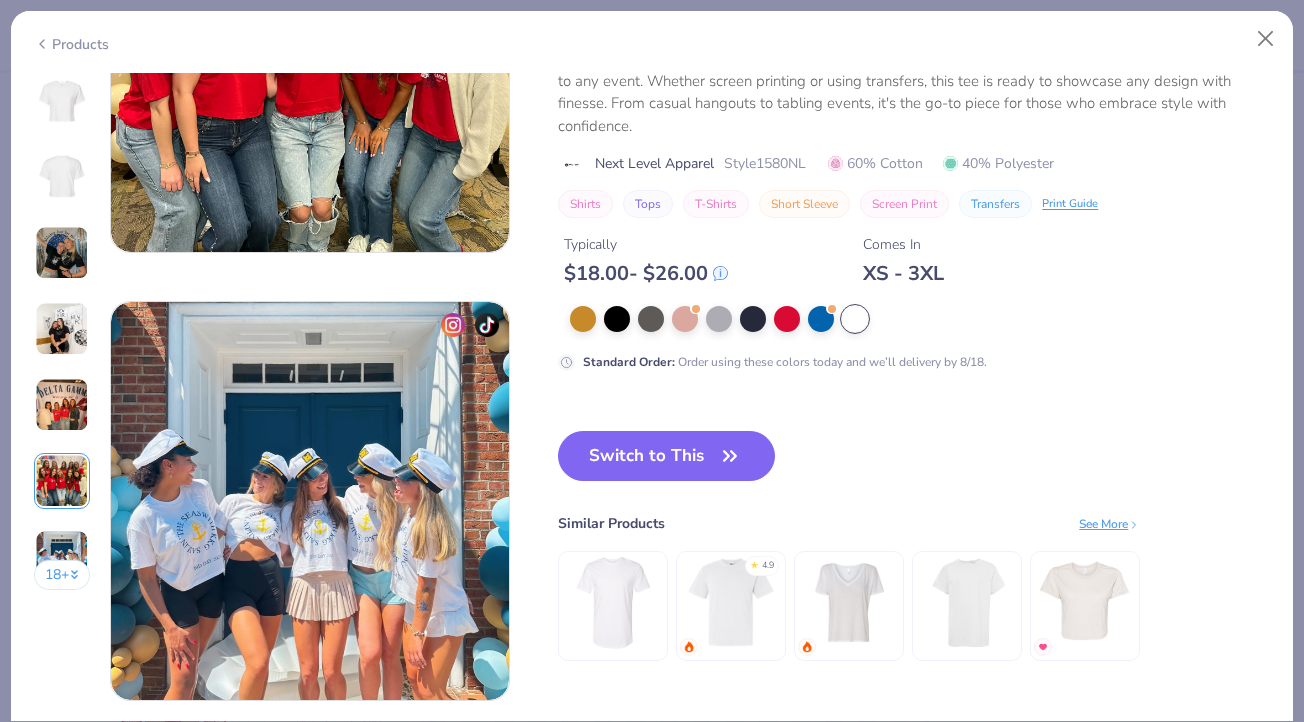 click at bounding box center [1085, 601] 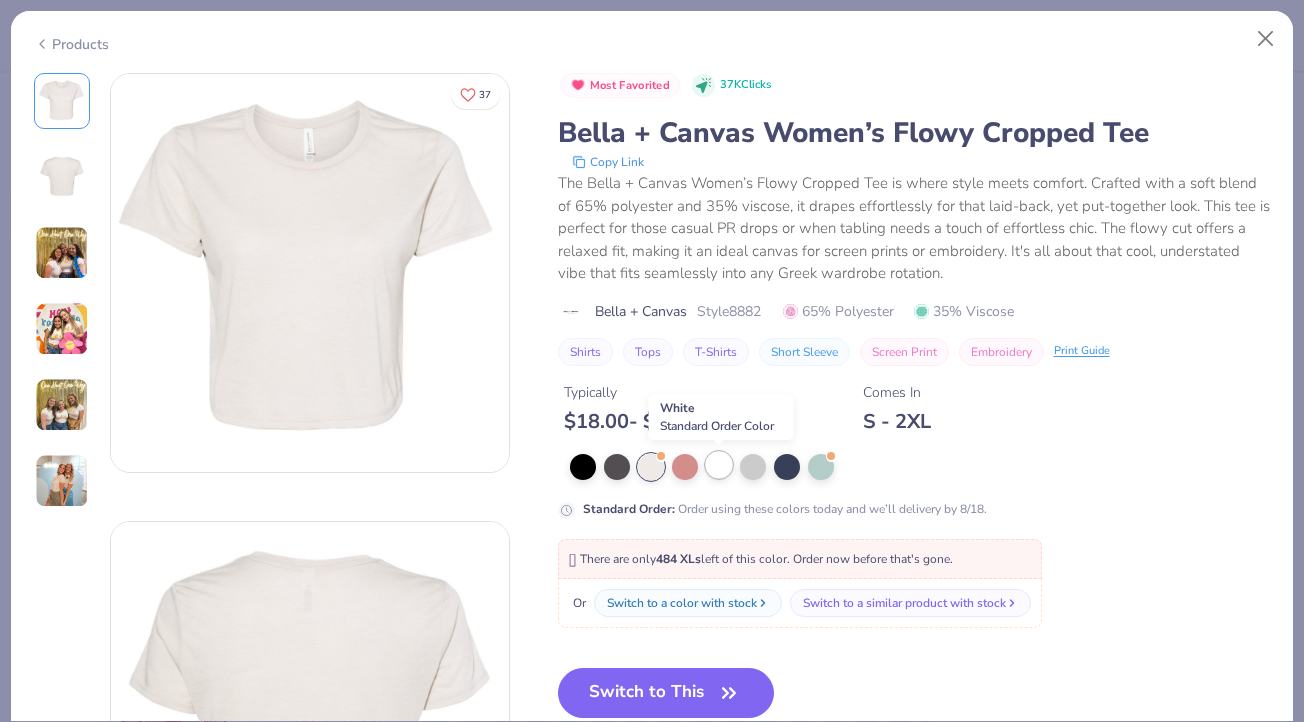 click at bounding box center [719, 465] 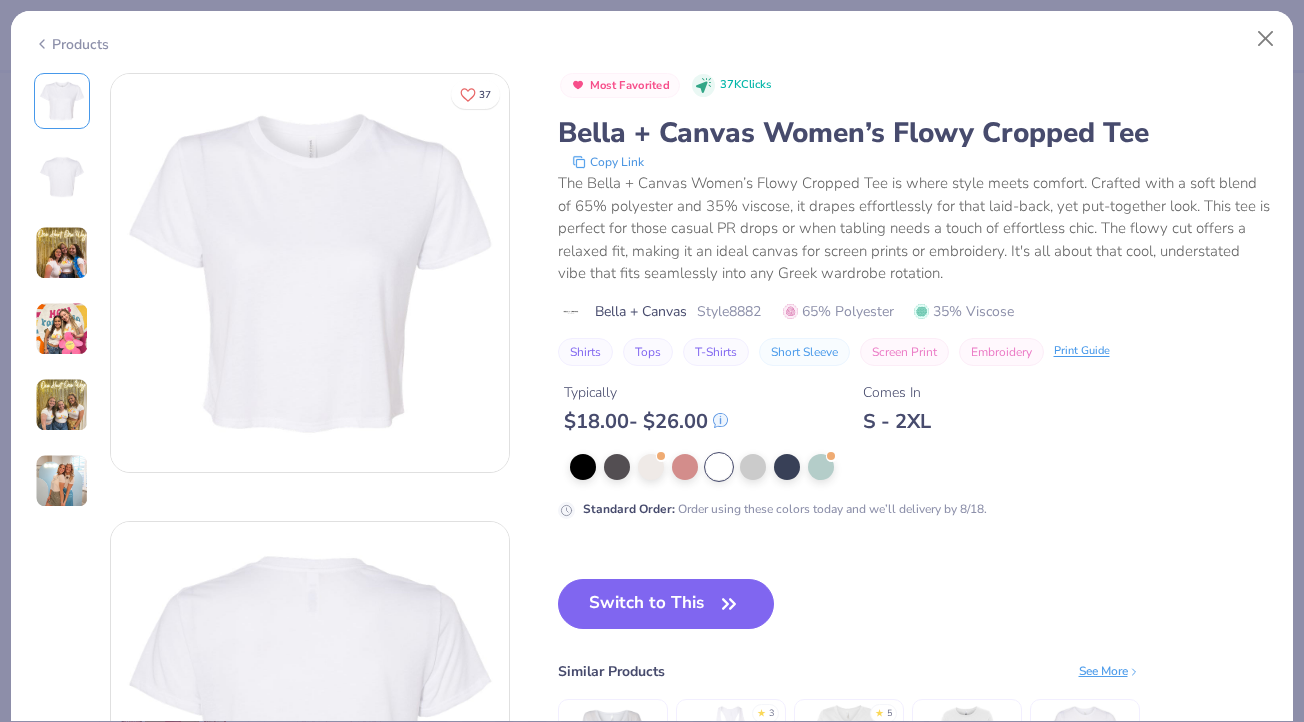 click at bounding box center [62, 253] 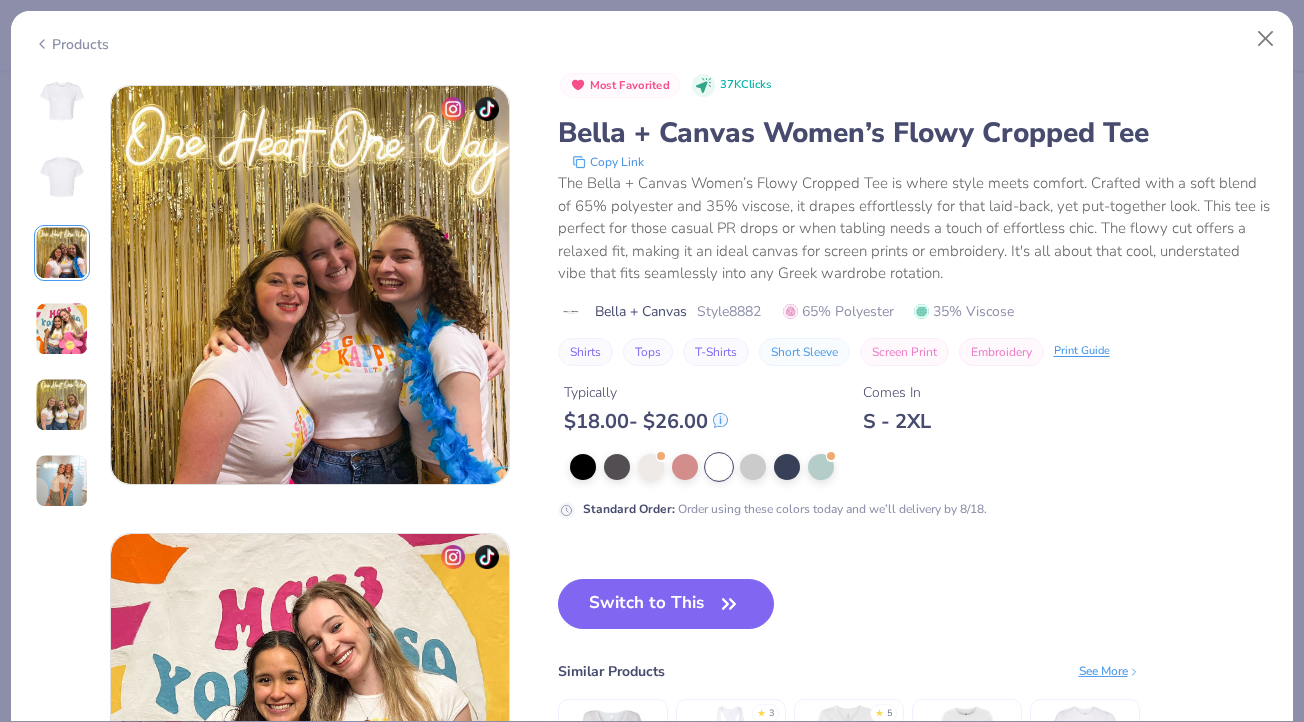 scroll, scrollTop: 896, scrollLeft: 0, axis: vertical 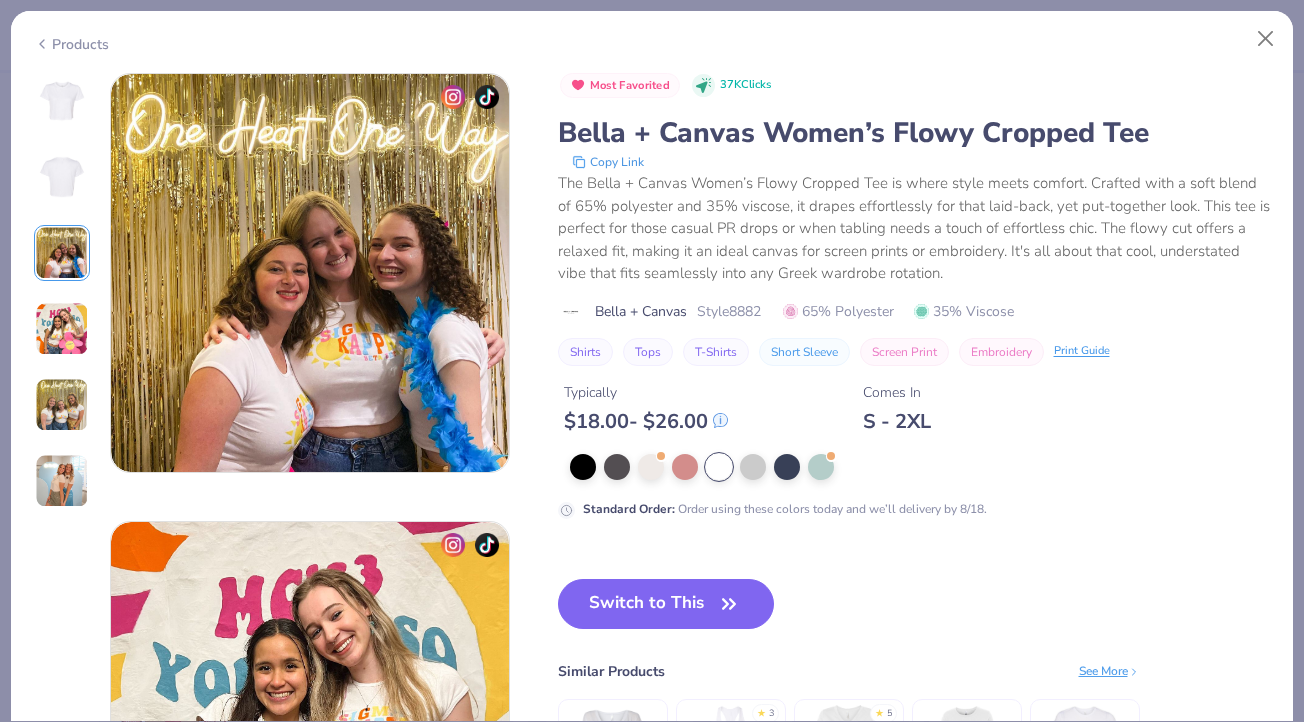 click at bounding box center (62, 329) 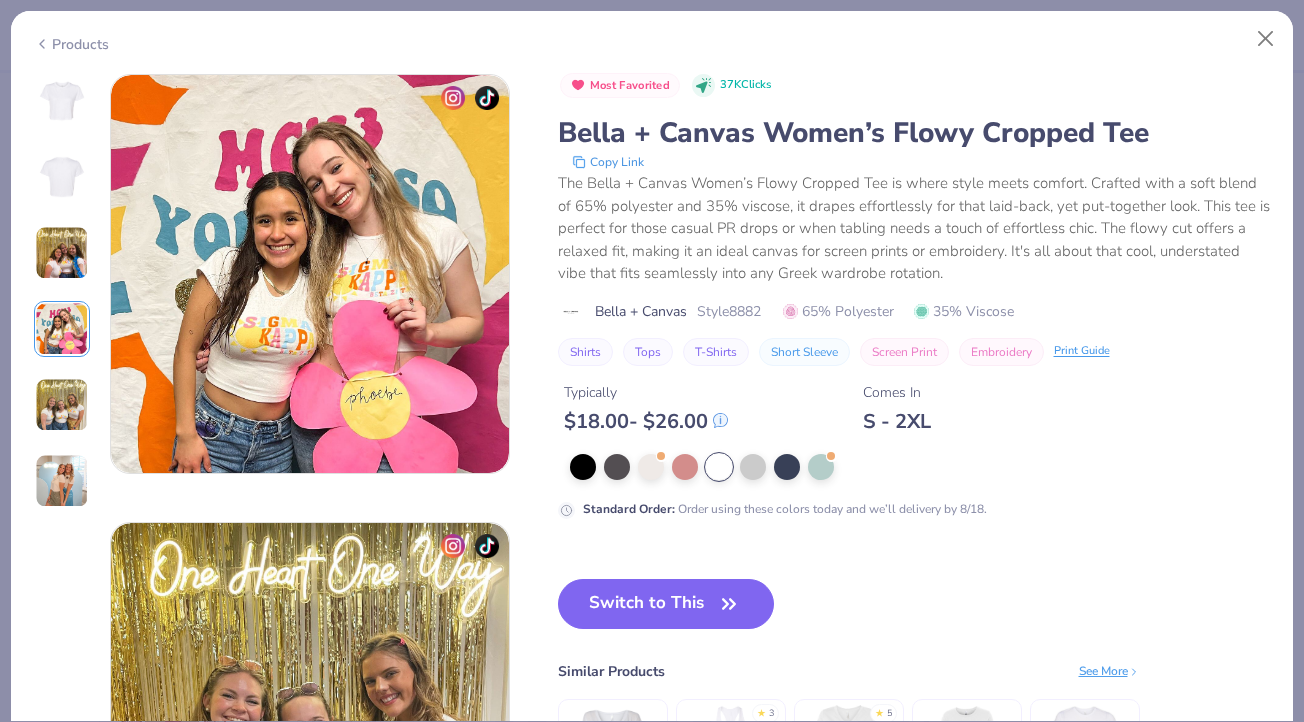 scroll, scrollTop: 1344, scrollLeft: 0, axis: vertical 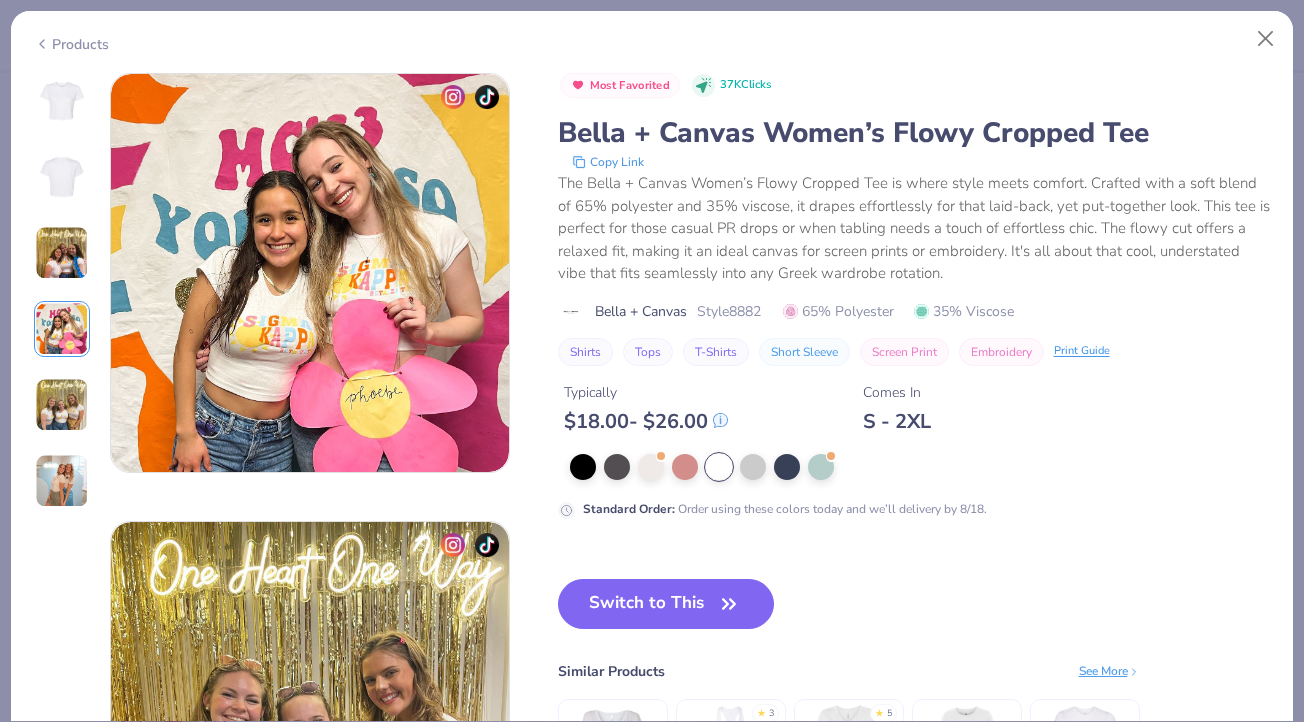 click at bounding box center (62, 405) 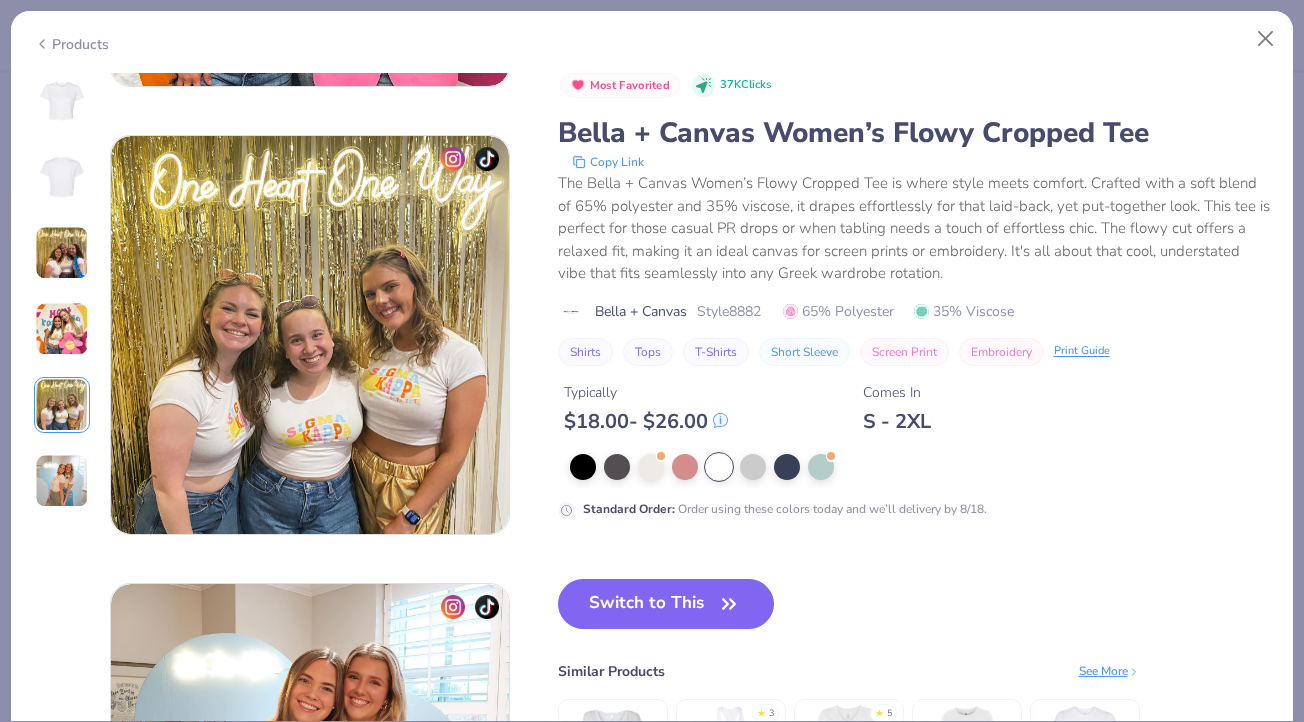 scroll, scrollTop: 1792, scrollLeft: 0, axis: vertical 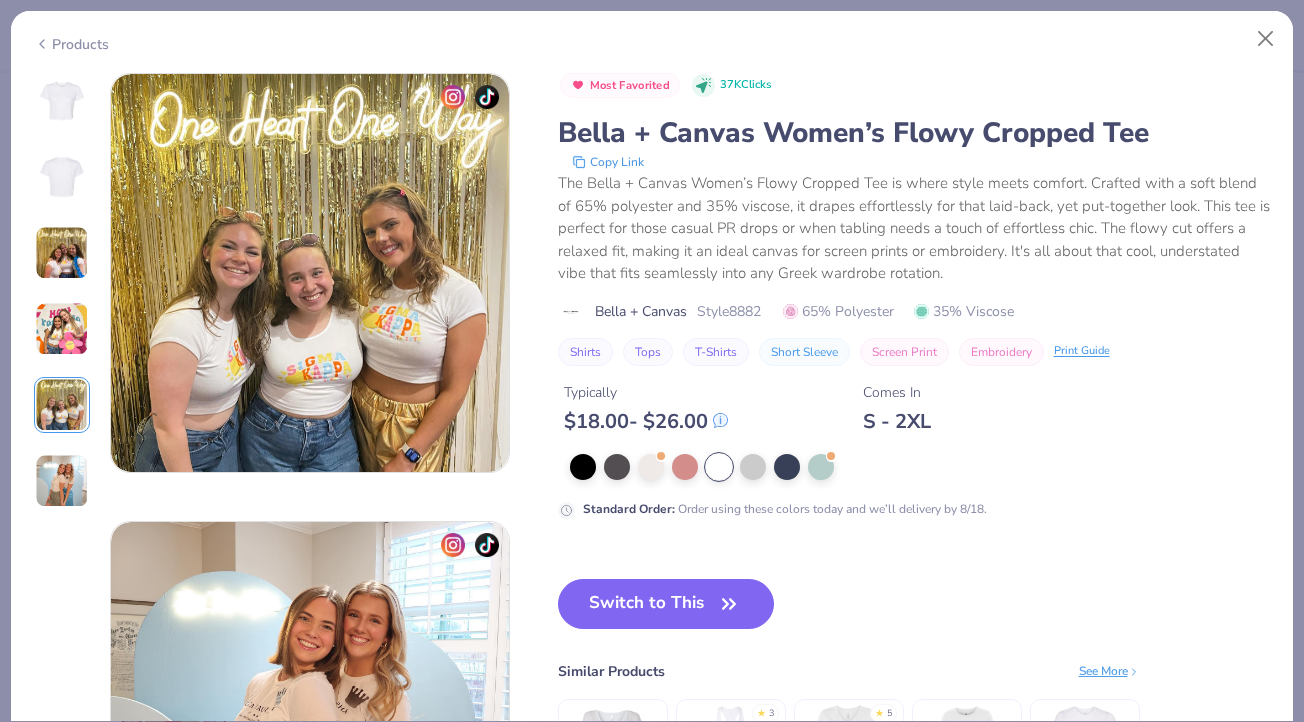 click at bounding box center (62, 481) 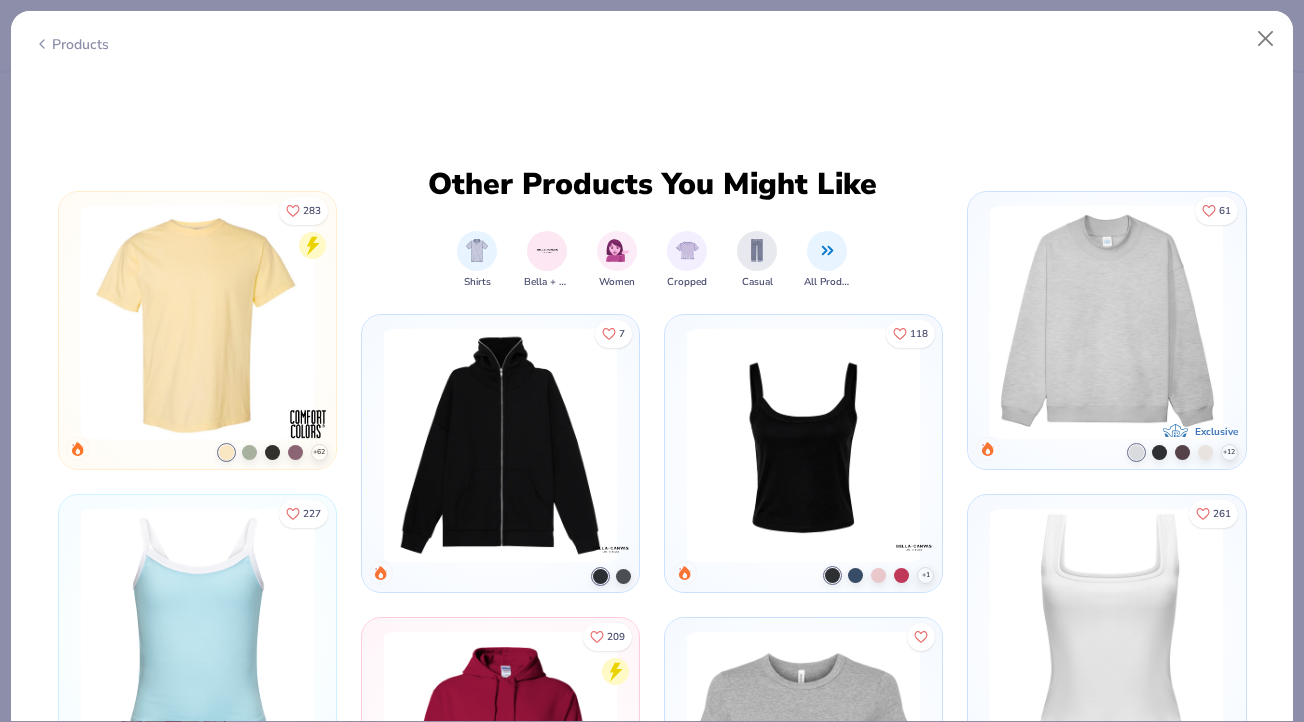 scroll, scrollTop: 2673, scrollLeft: 0, axis: vertical 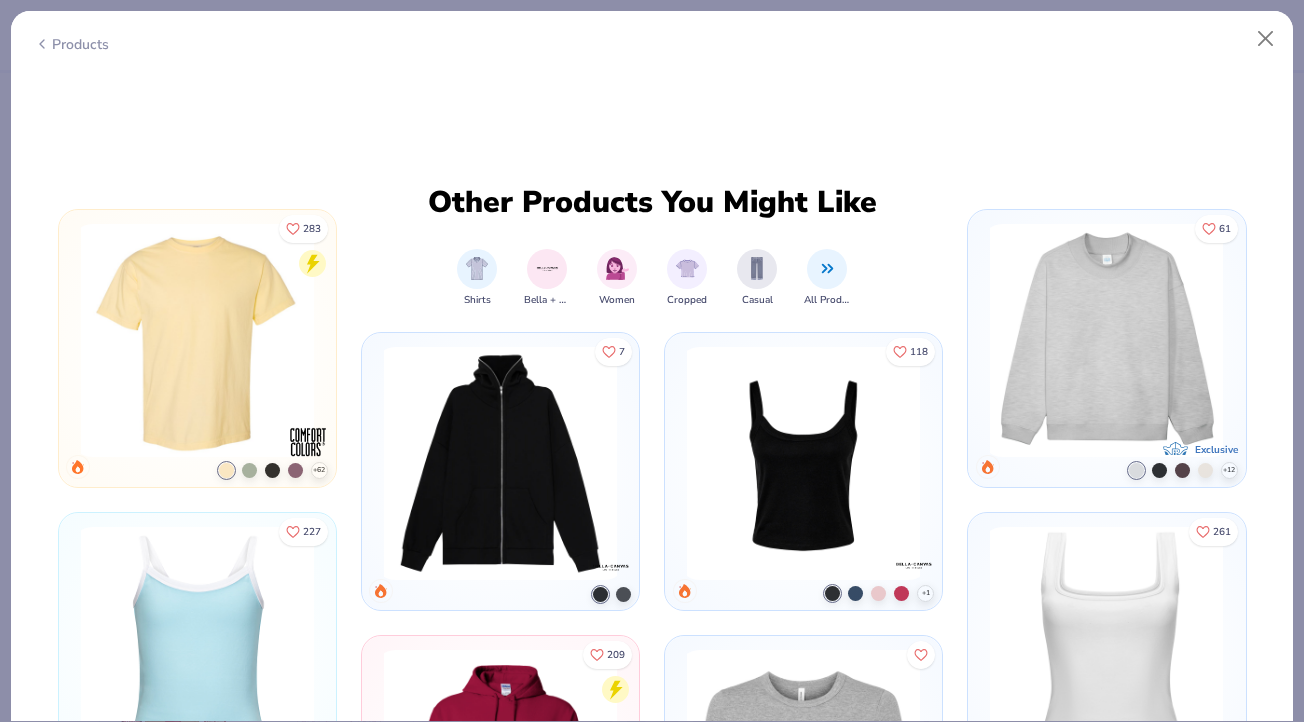 click on "Products" at bounding box center (71, 44) 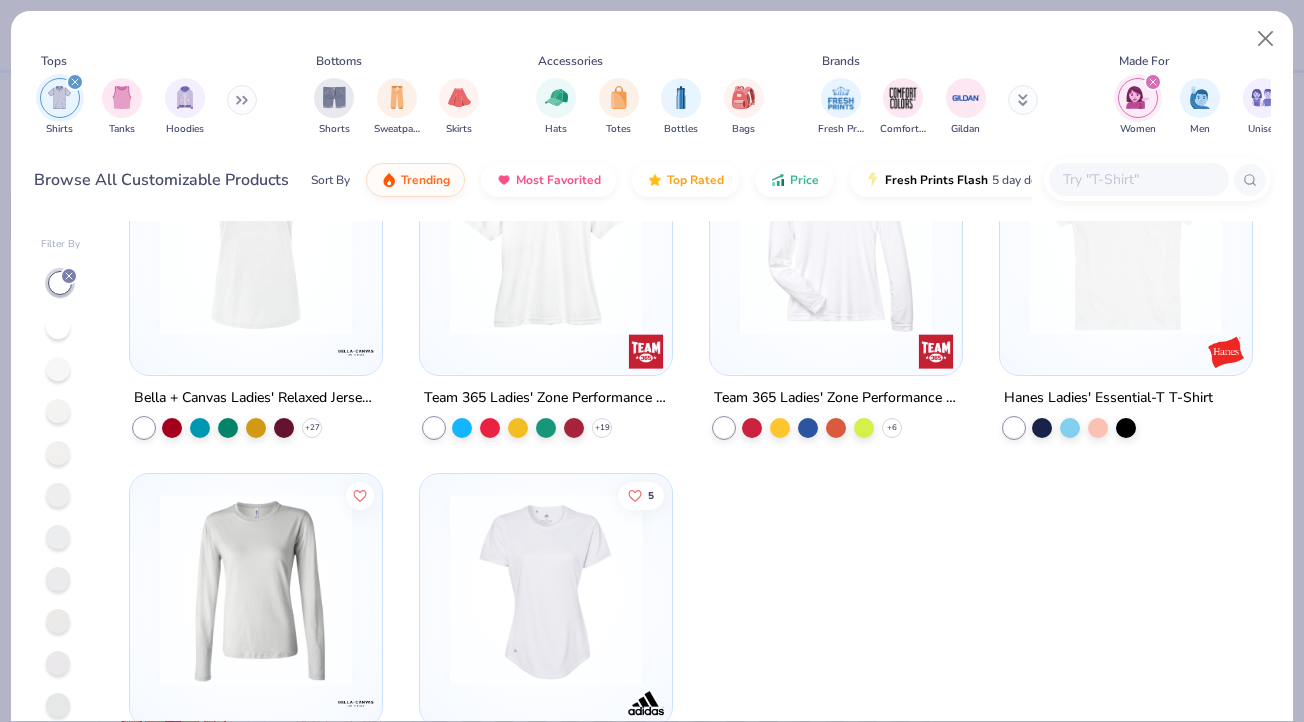 scroll, scrollTop: 1863, scrollLeft: 0, axis: vertical 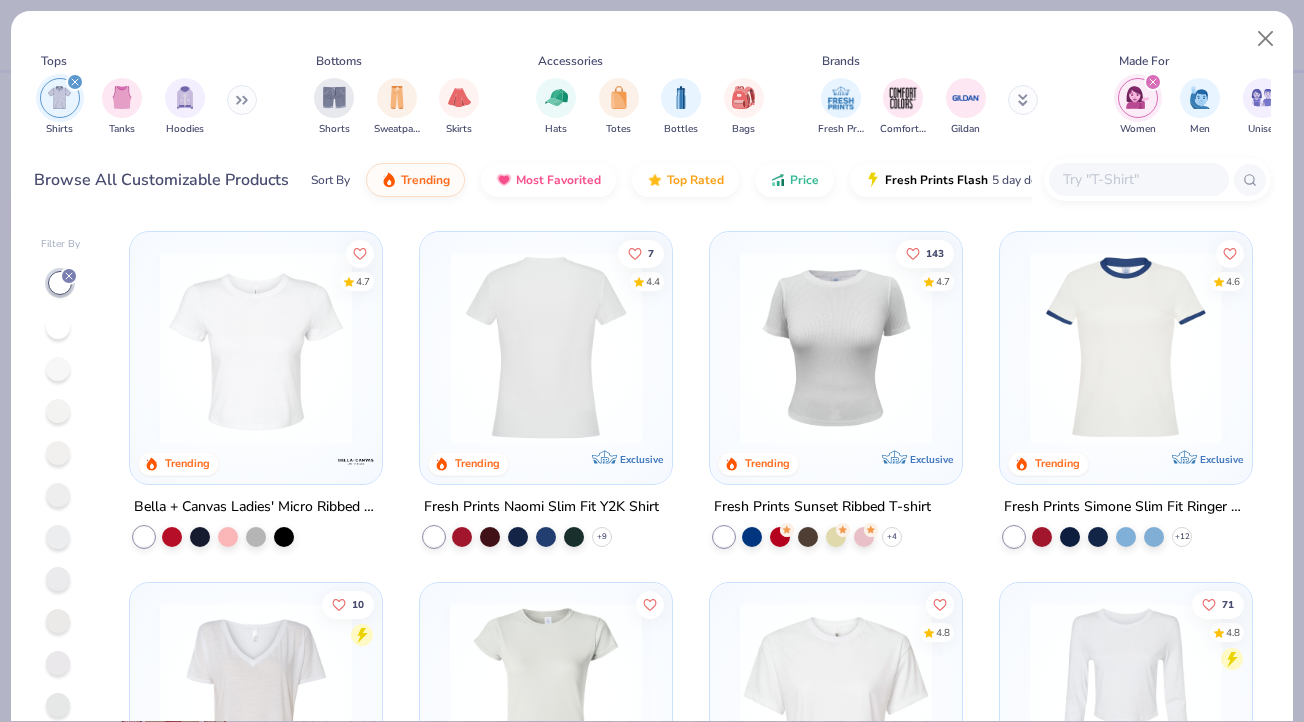 click at bounding box center [256, 348] 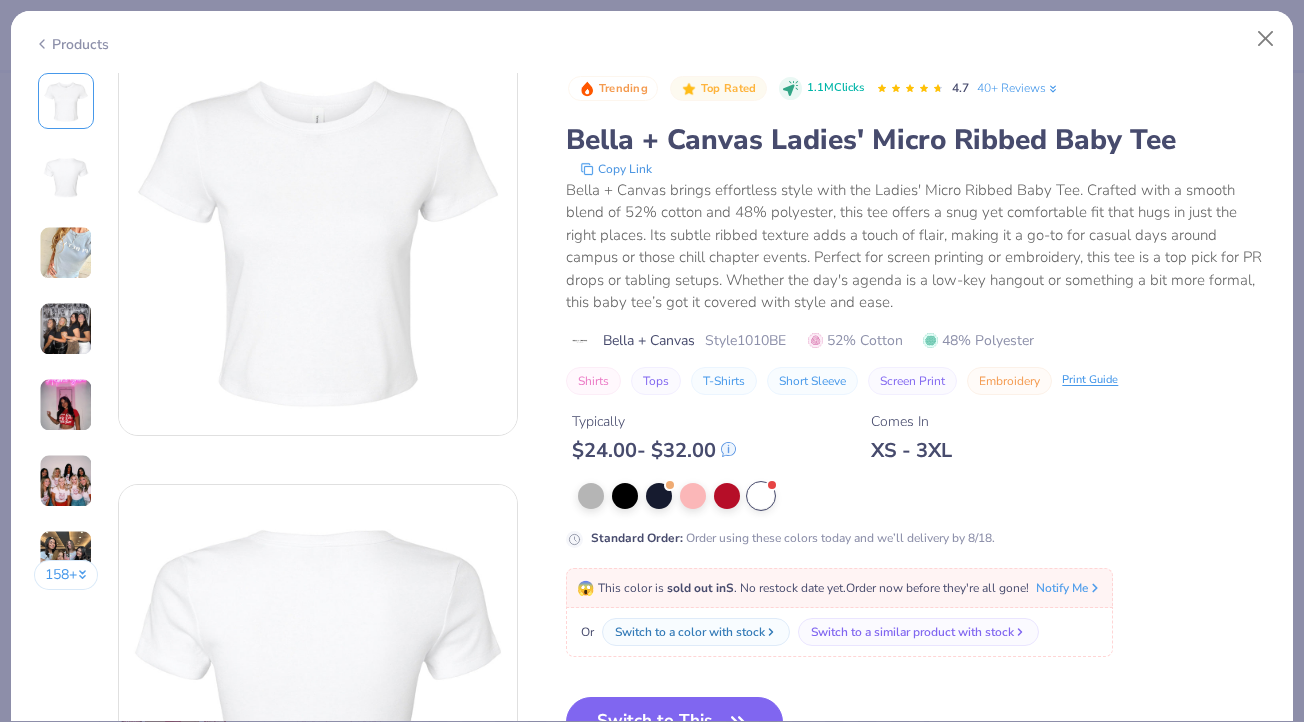 scroll, scrollTop: 38, scrollLeft: 0, axis: vertical 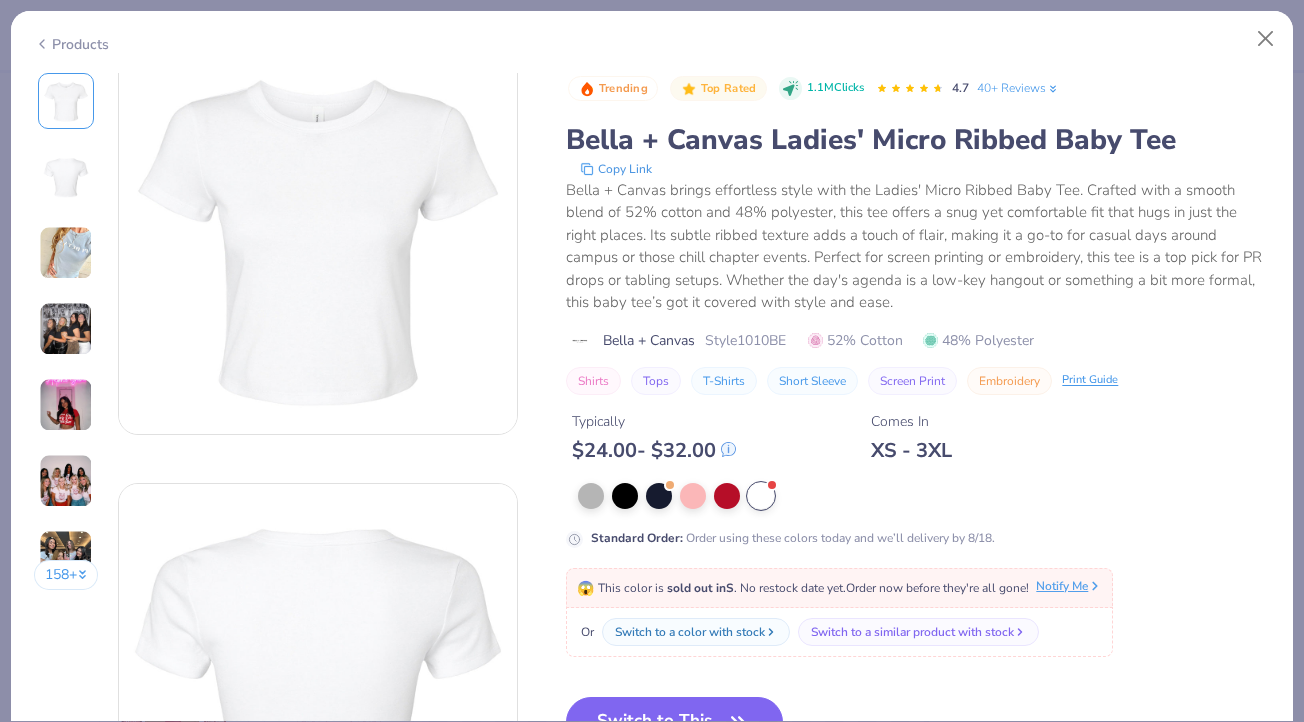 click on "Notify Me" at bounding box center [1069, 586] 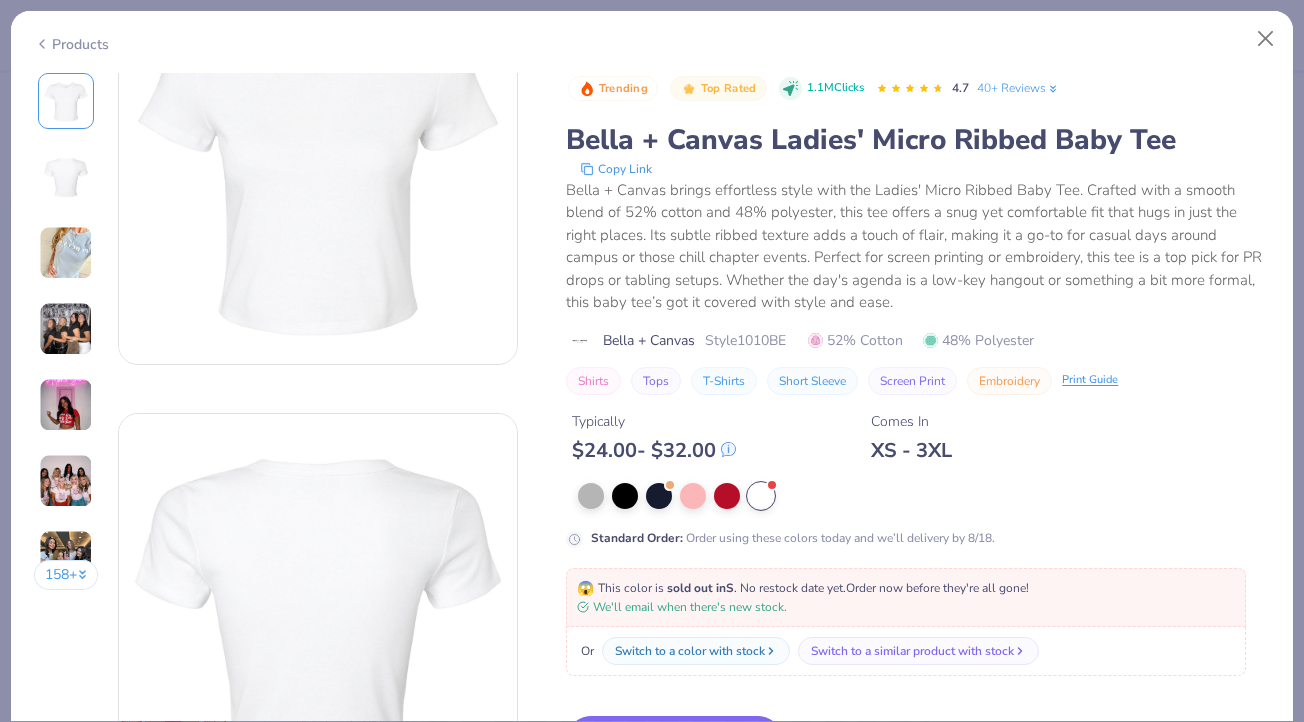 scroll, scrollTop: 115, scrollLeft: 0, axis: vertical 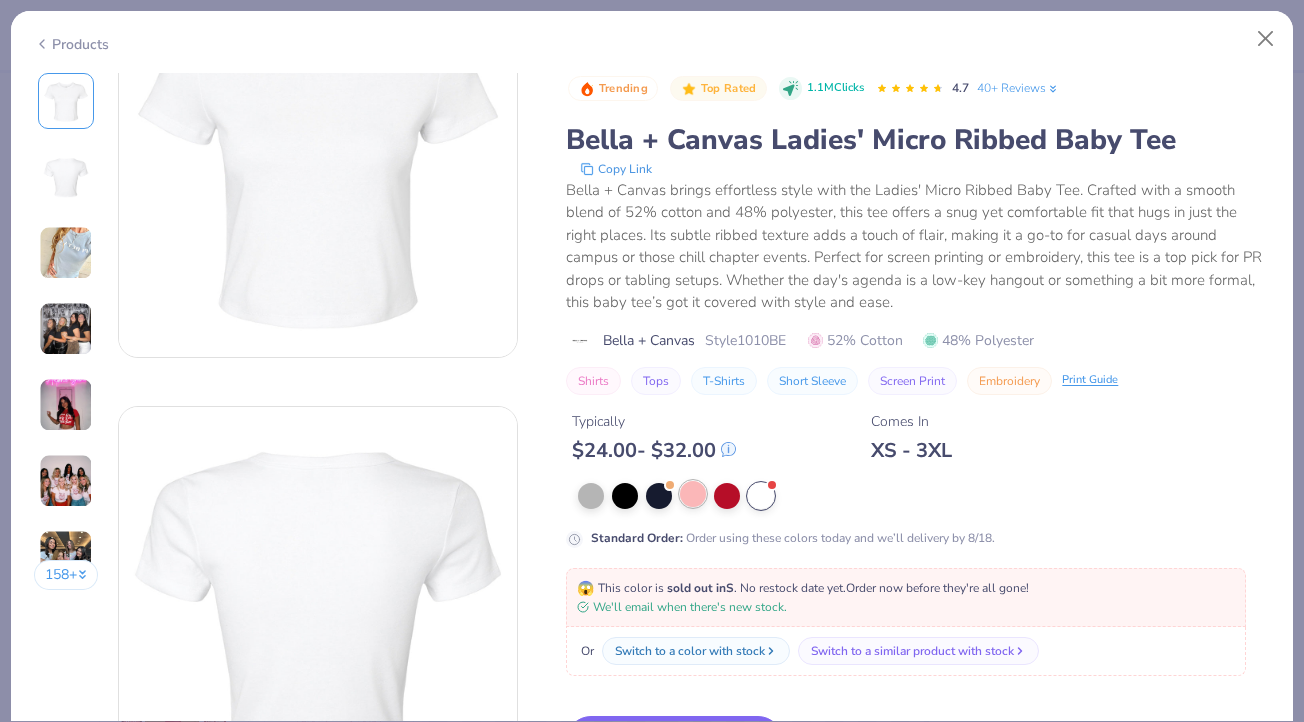 click at bounding box center (693, 494) 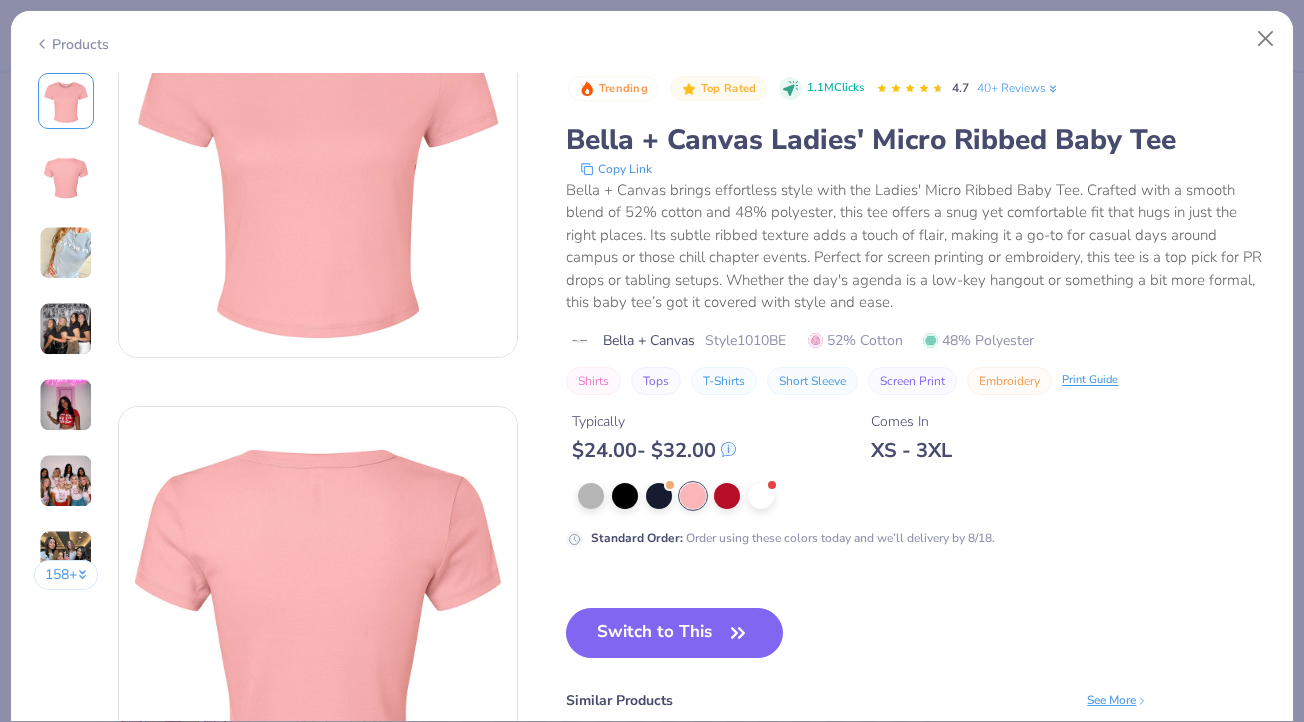click on "Products" at bounding box center [71, 44] 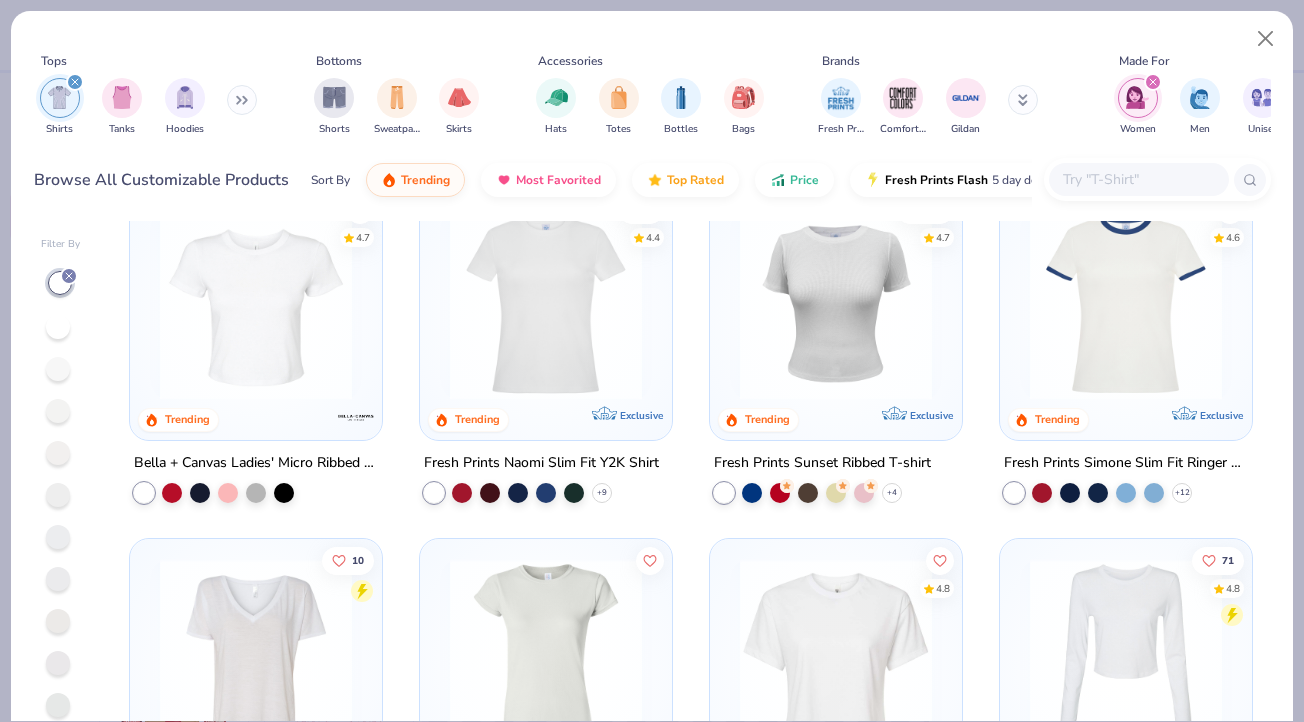 scroll, scrollTop: 10, scrollLeft: 0, axis: vertical 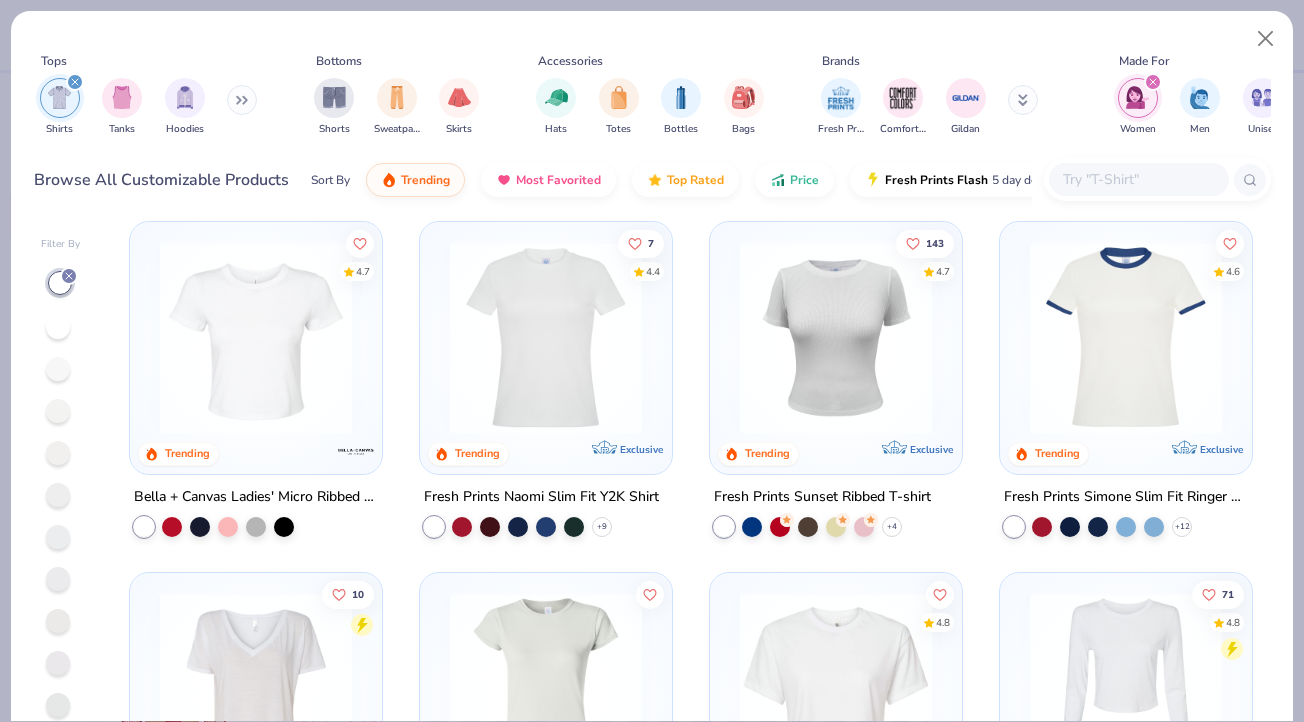 click at bounding box center (836, 338) 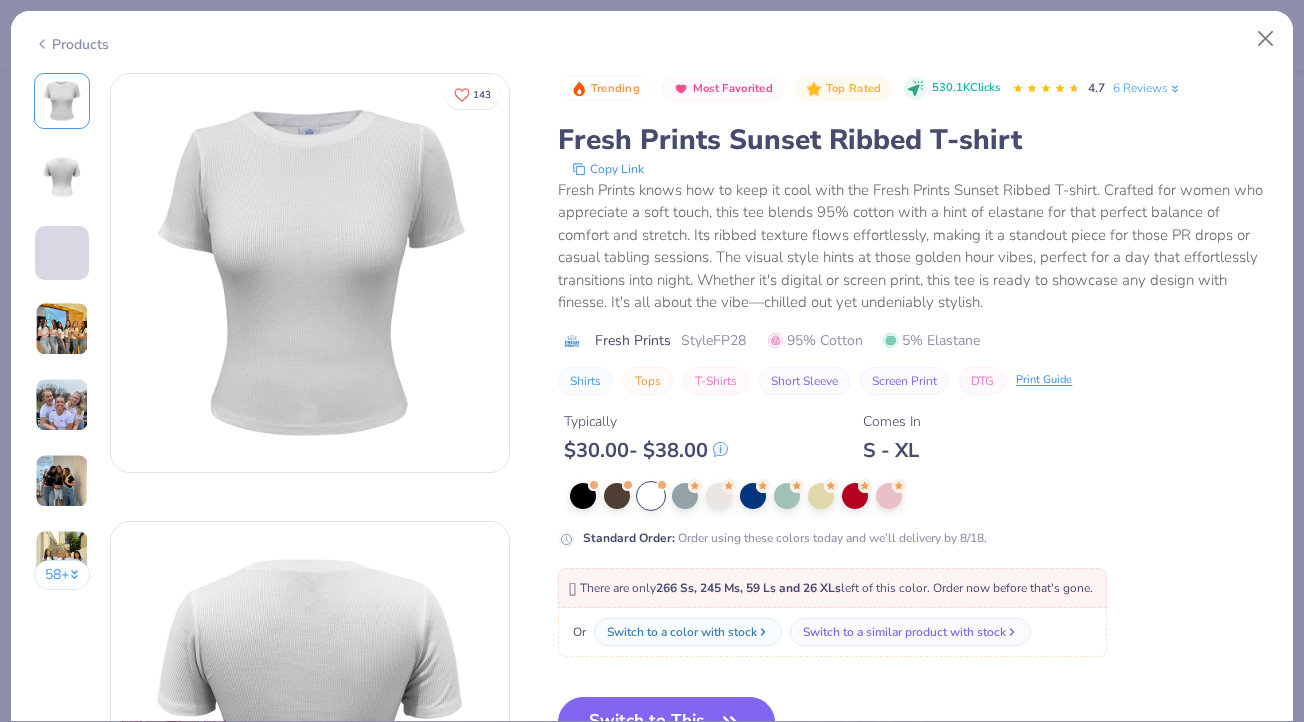click at bounding box center [62, 329] 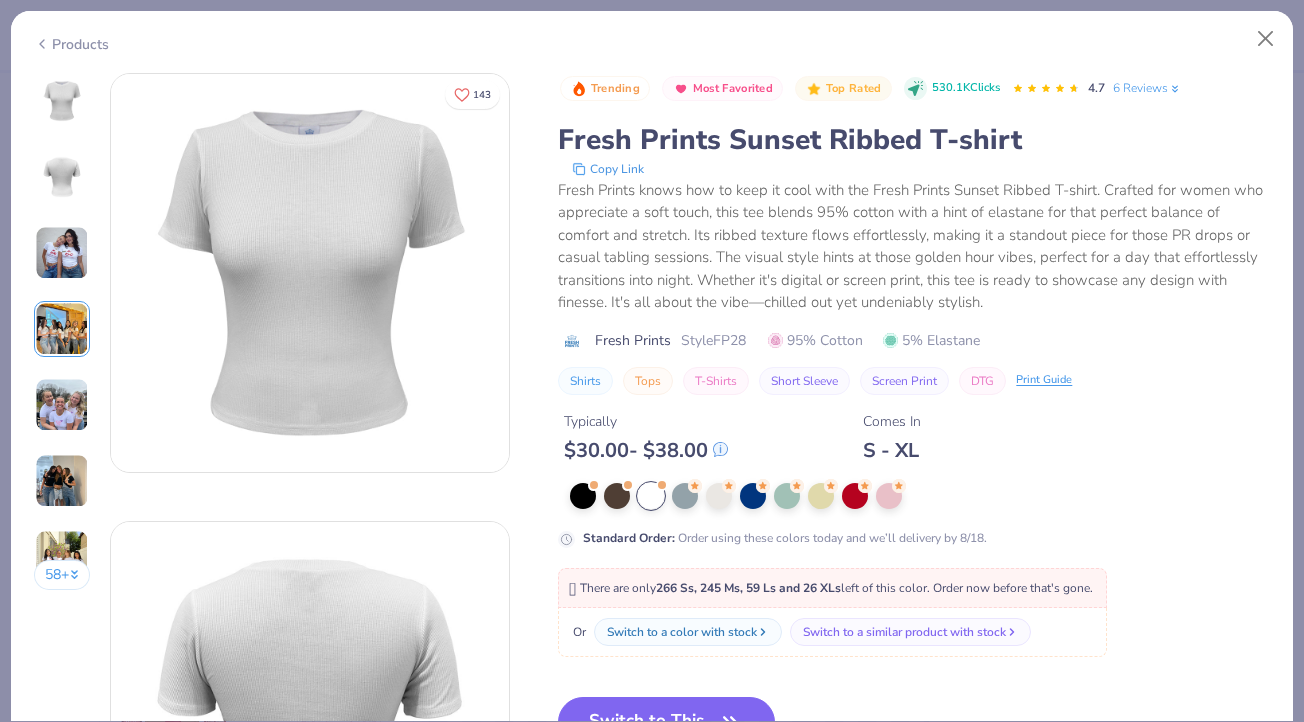 scroll, scrollTop: 1344, scrollLeft: 0, axis: vertical 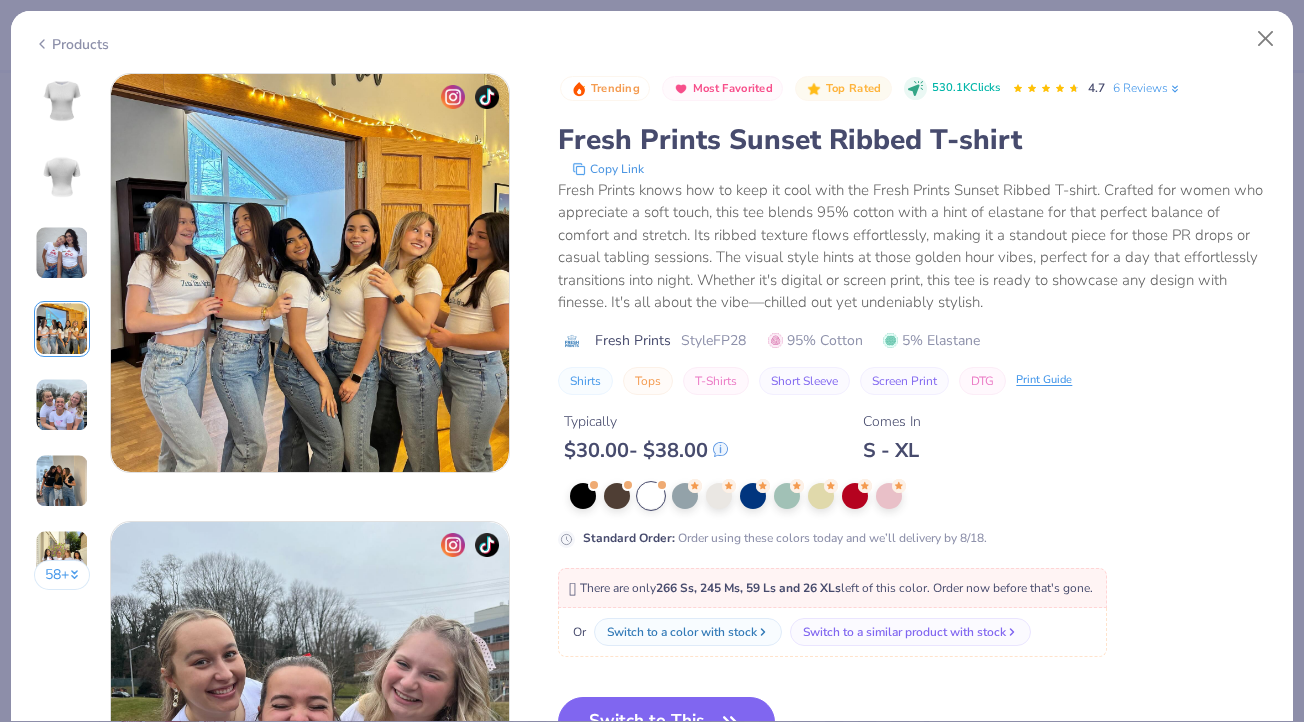 click at bounding box center [62, 405] 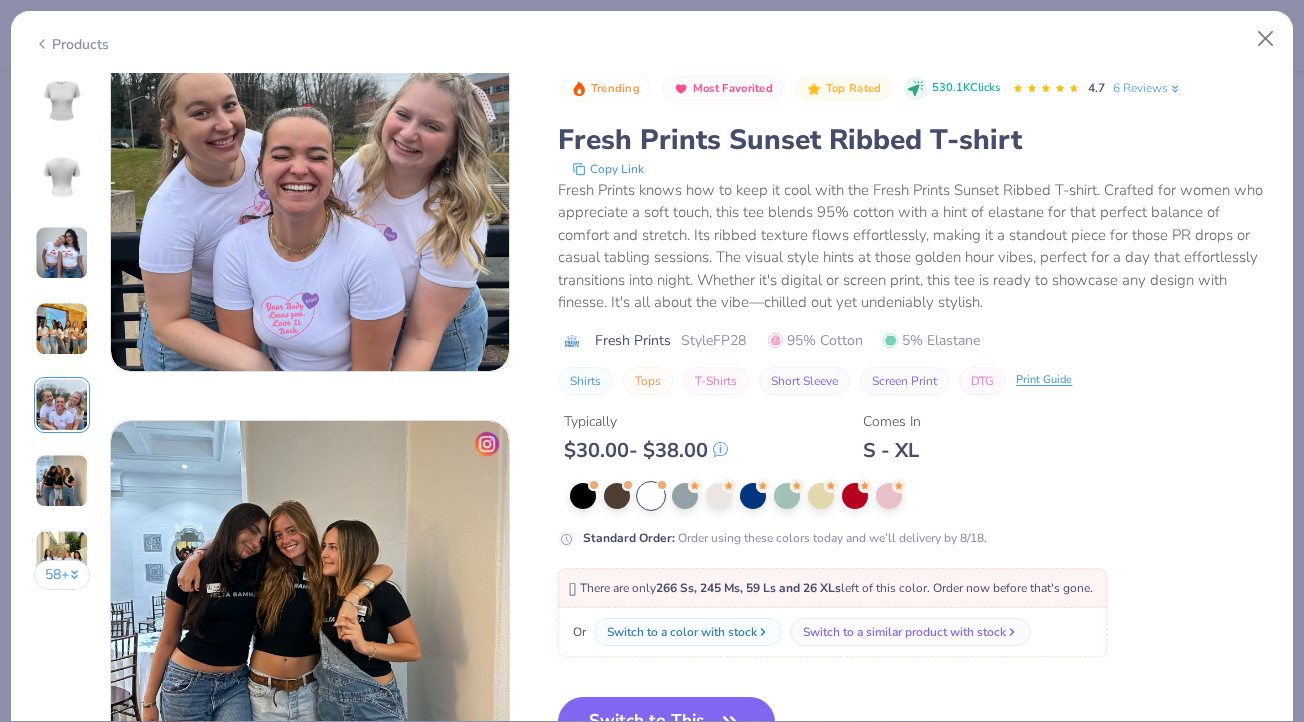 scroll, scrollTop: 1922, scrollLeft: 0, axis: vertical 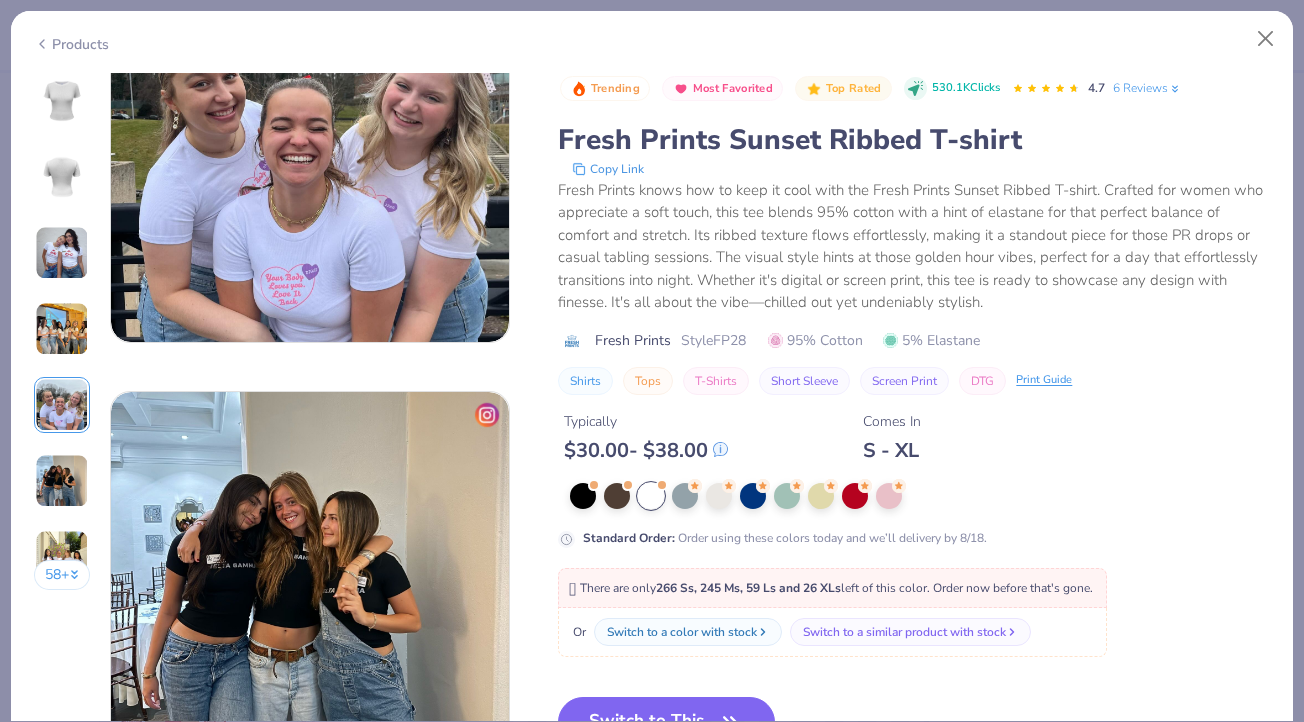 click on "Products" at bounding box center [71, 44] 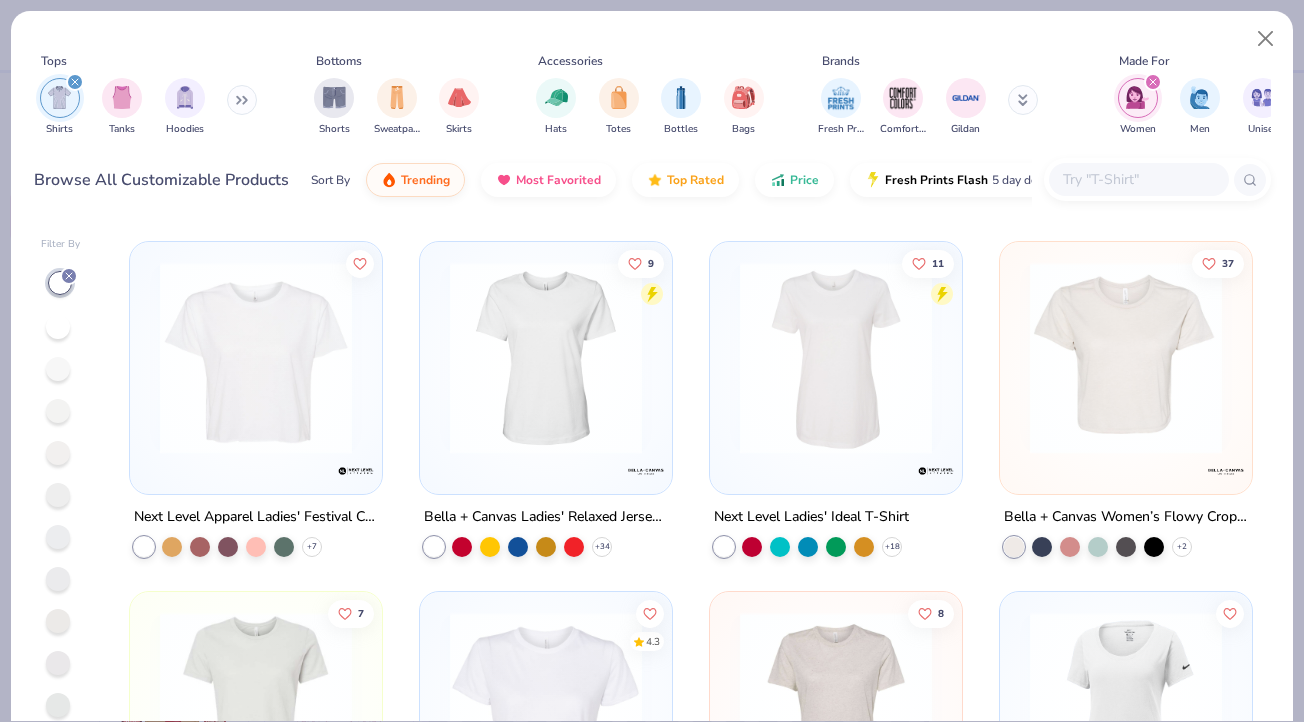 scroll, scrollTop: 727, scrollLeft: 0, axis: vertical 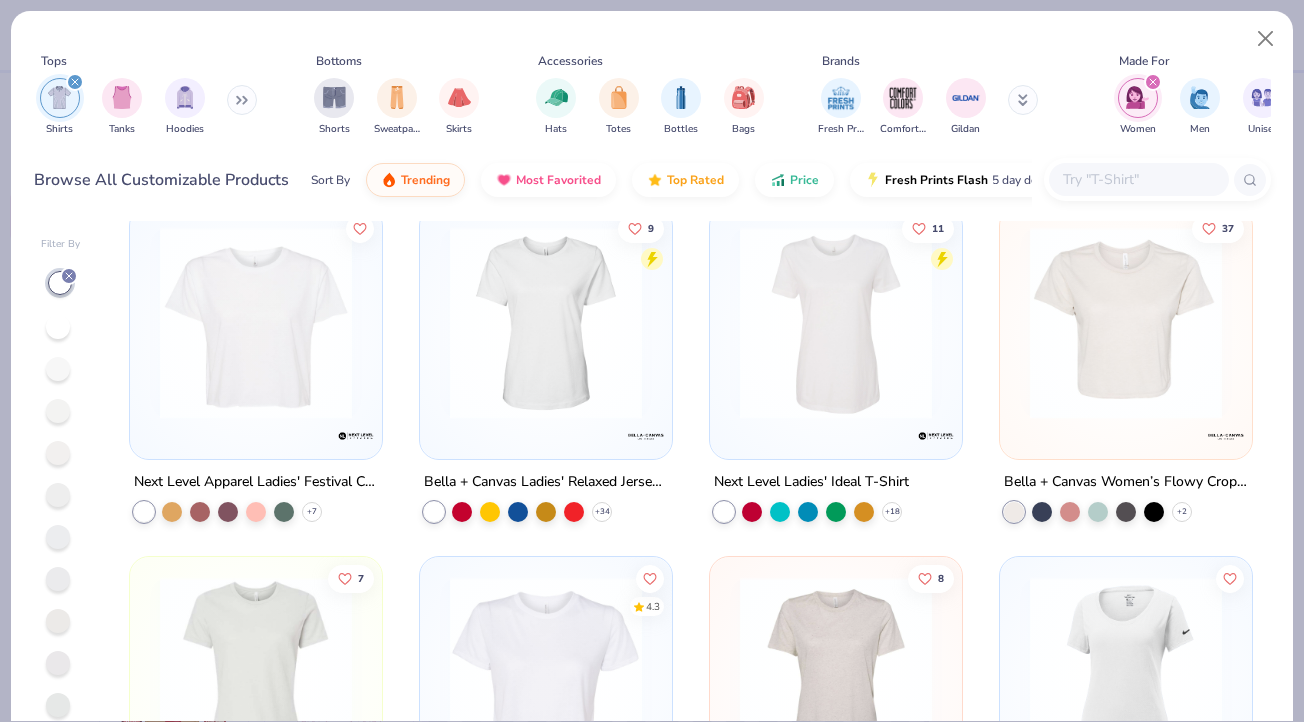 click on "37" at bounding box center [1126, 332] 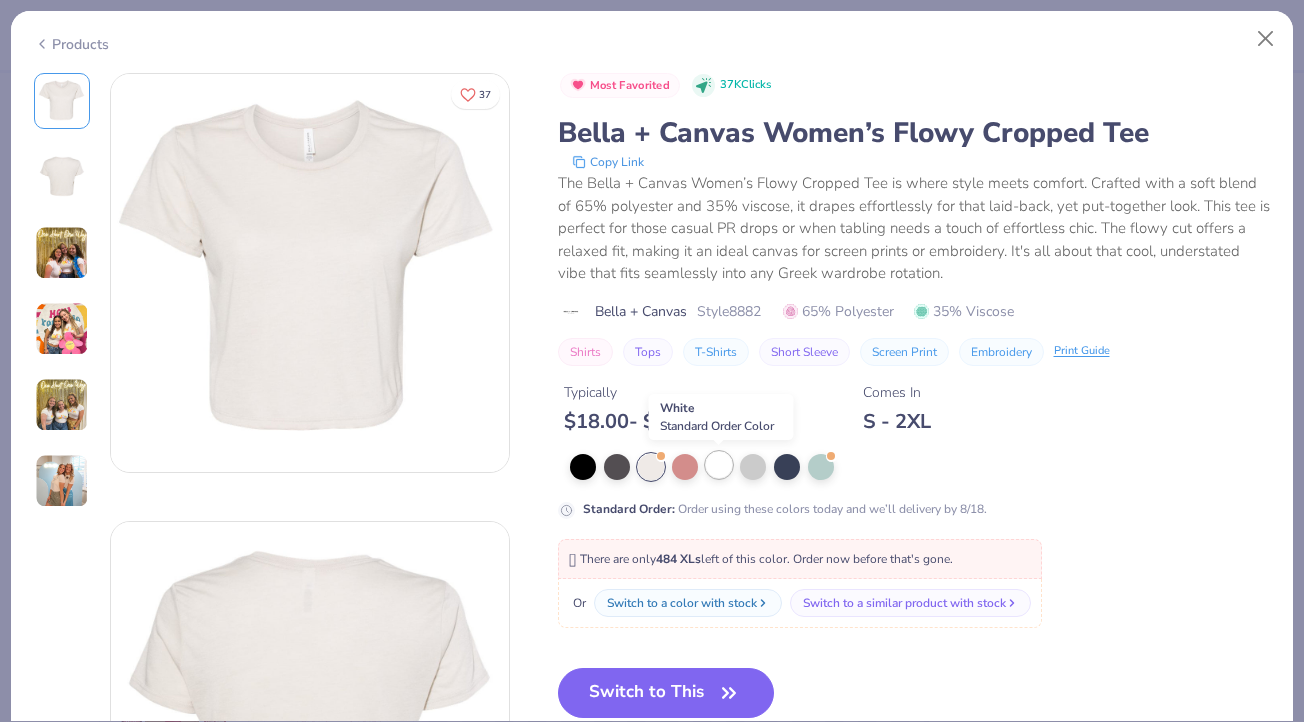 click at bounding box center (719, 465) 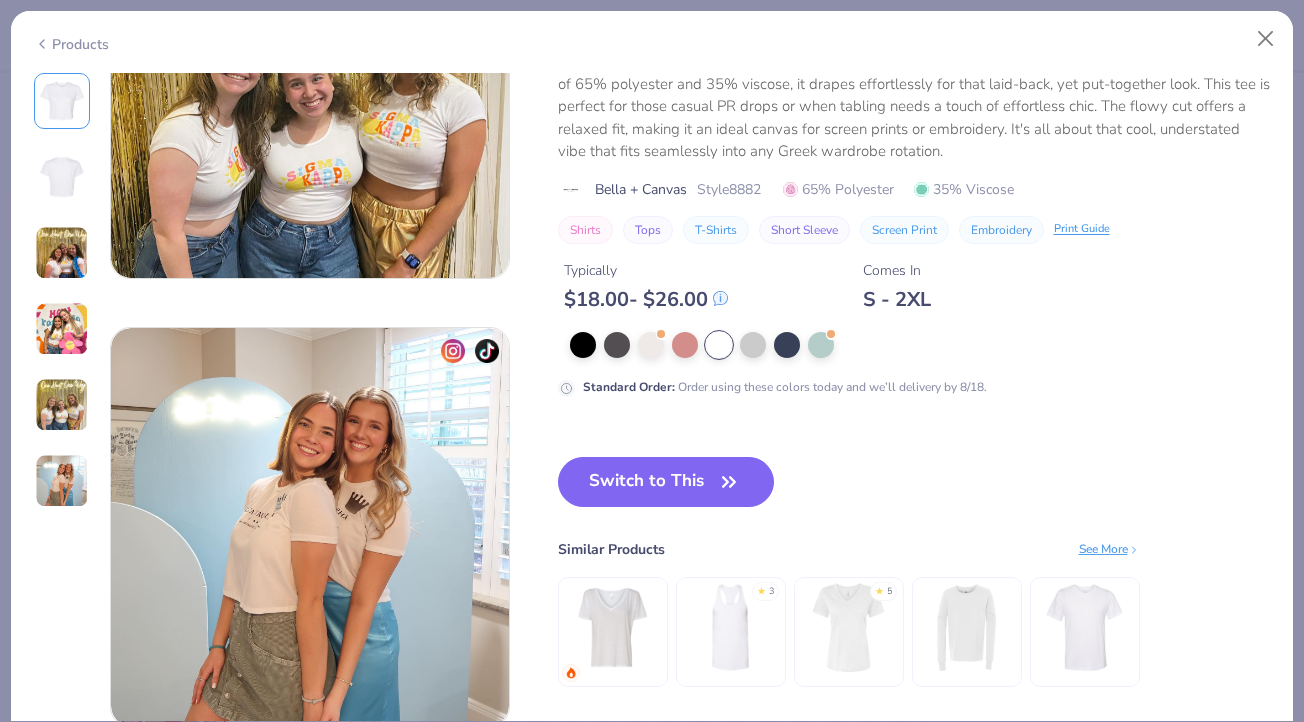 scroll, scrollTop: 1980, scrollLeft: 0, axis: vertical 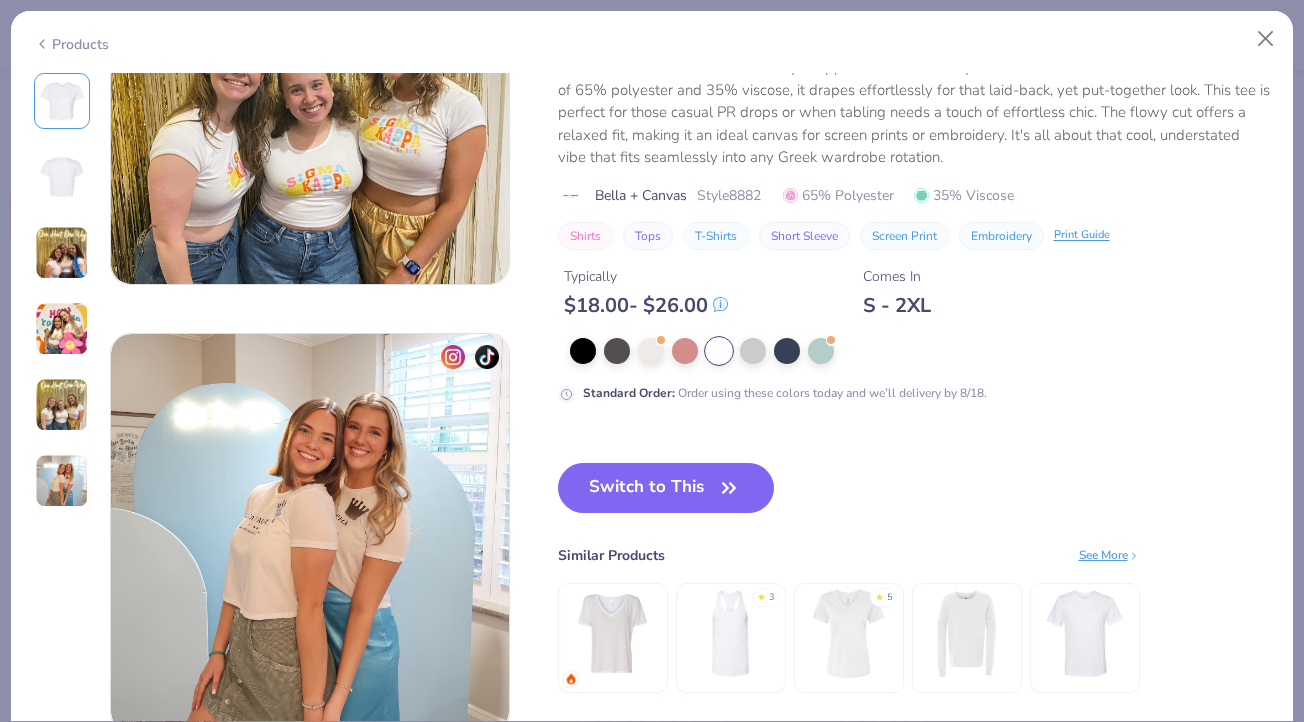click on "Products" at bounding box center (71, 44) 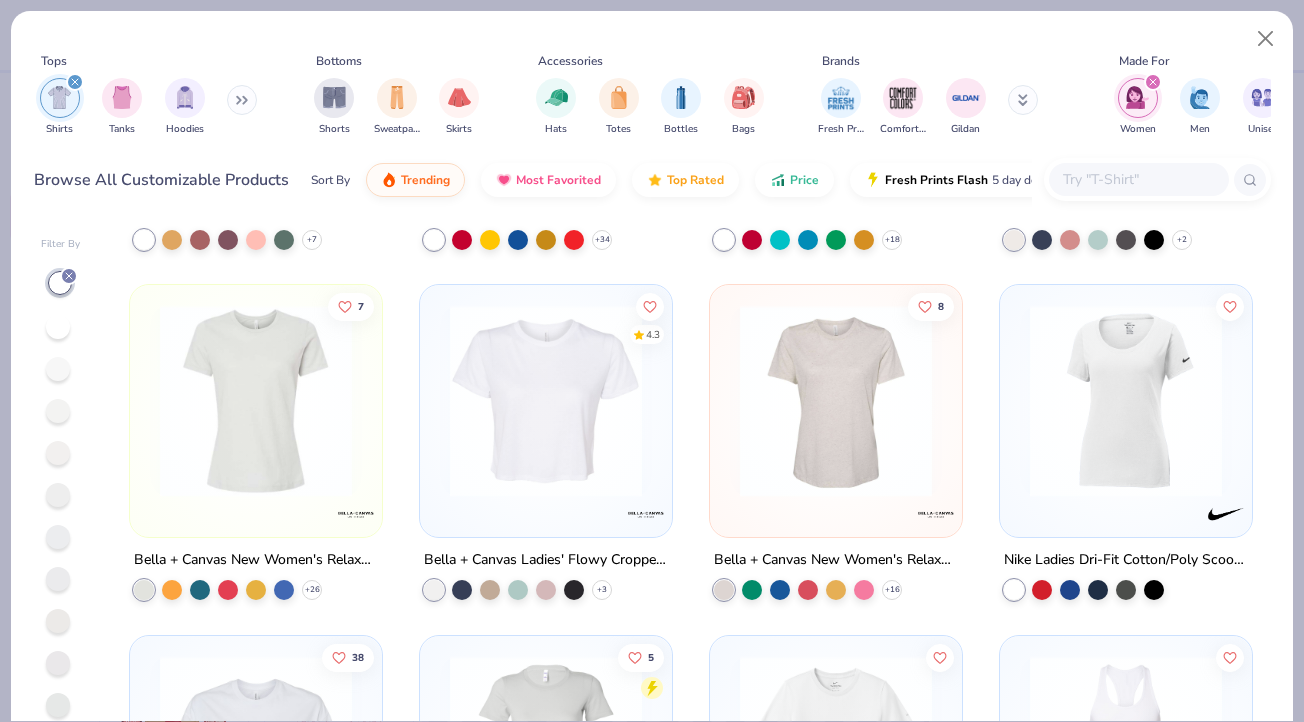 scroll, scrollTop: 1184, scrollLeft: 0, axis: vertical 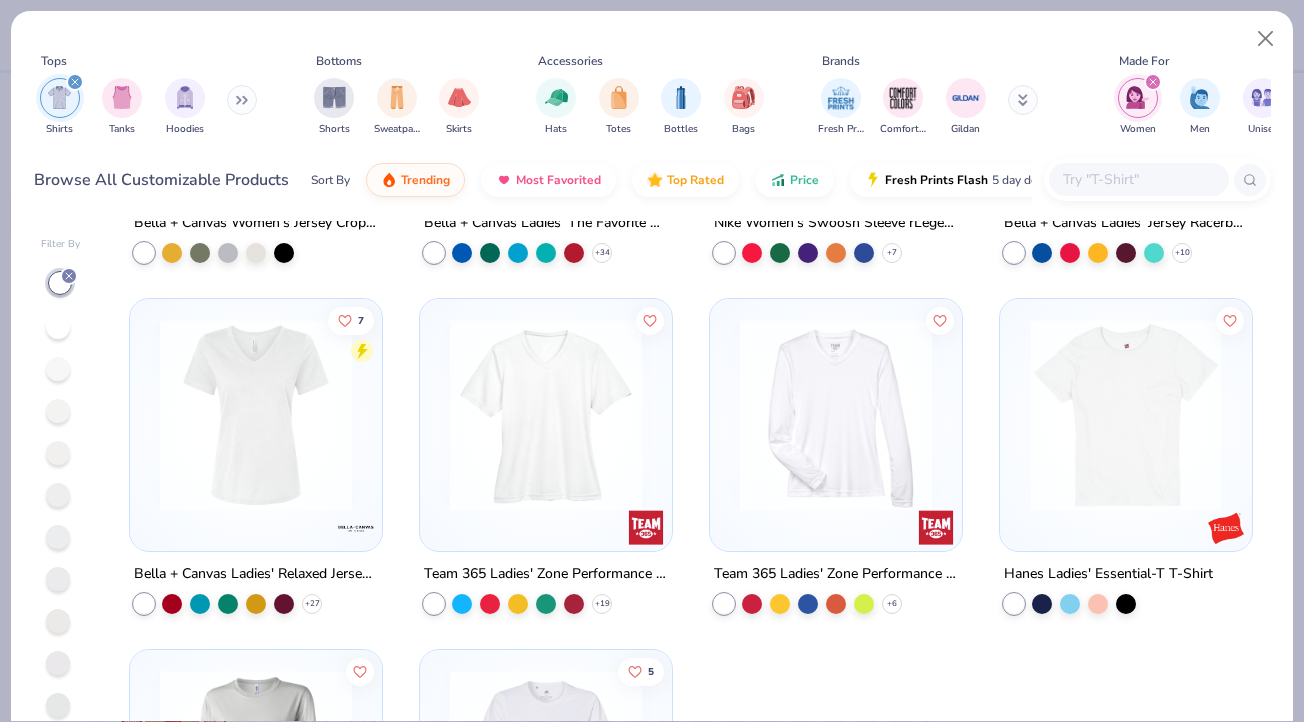 click at bounding box center (913, 415) 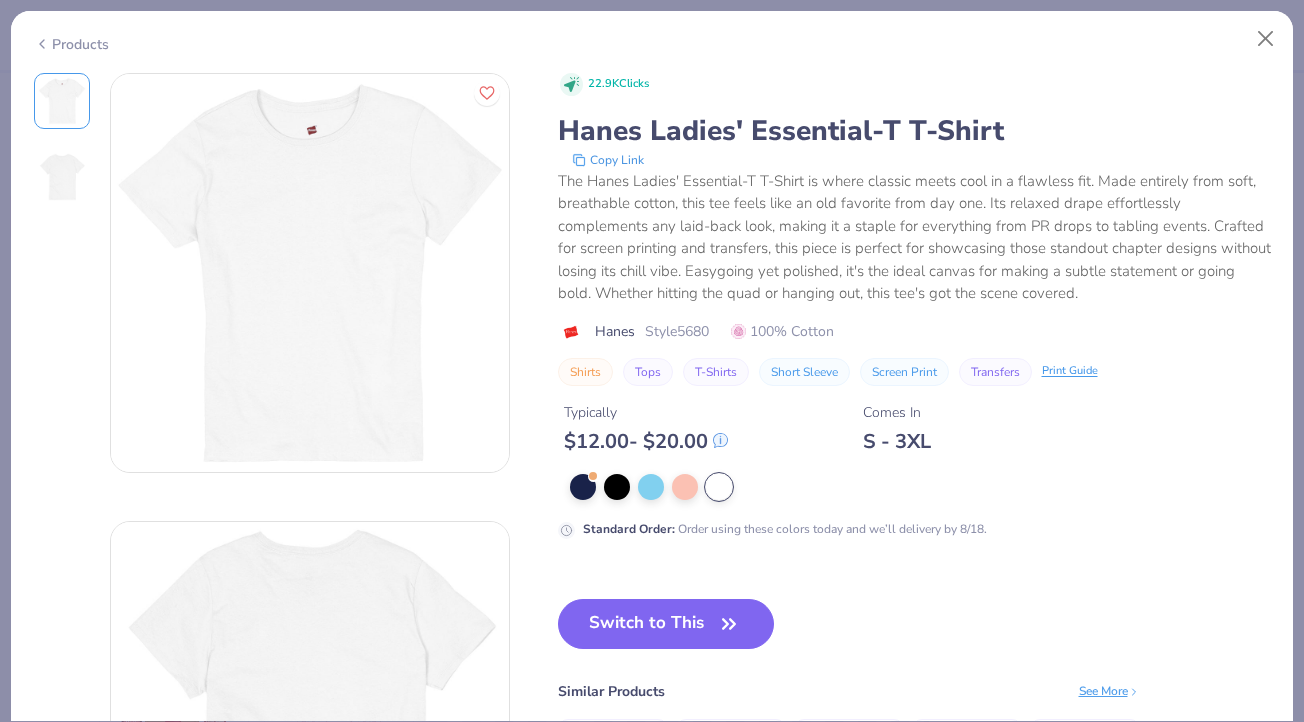 click on "Products" at bounding box center [71, 44] 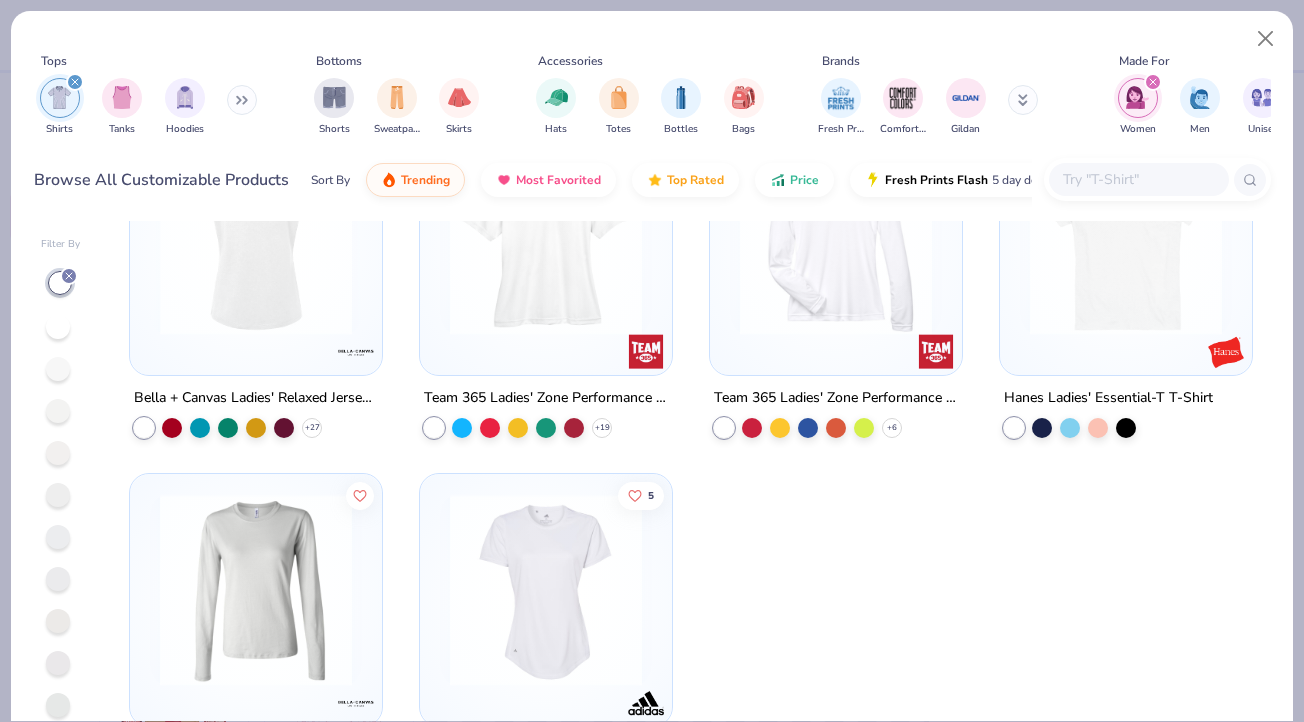 scroll, scrollTop: 1863, scrollLeft: 0, axis: vertical 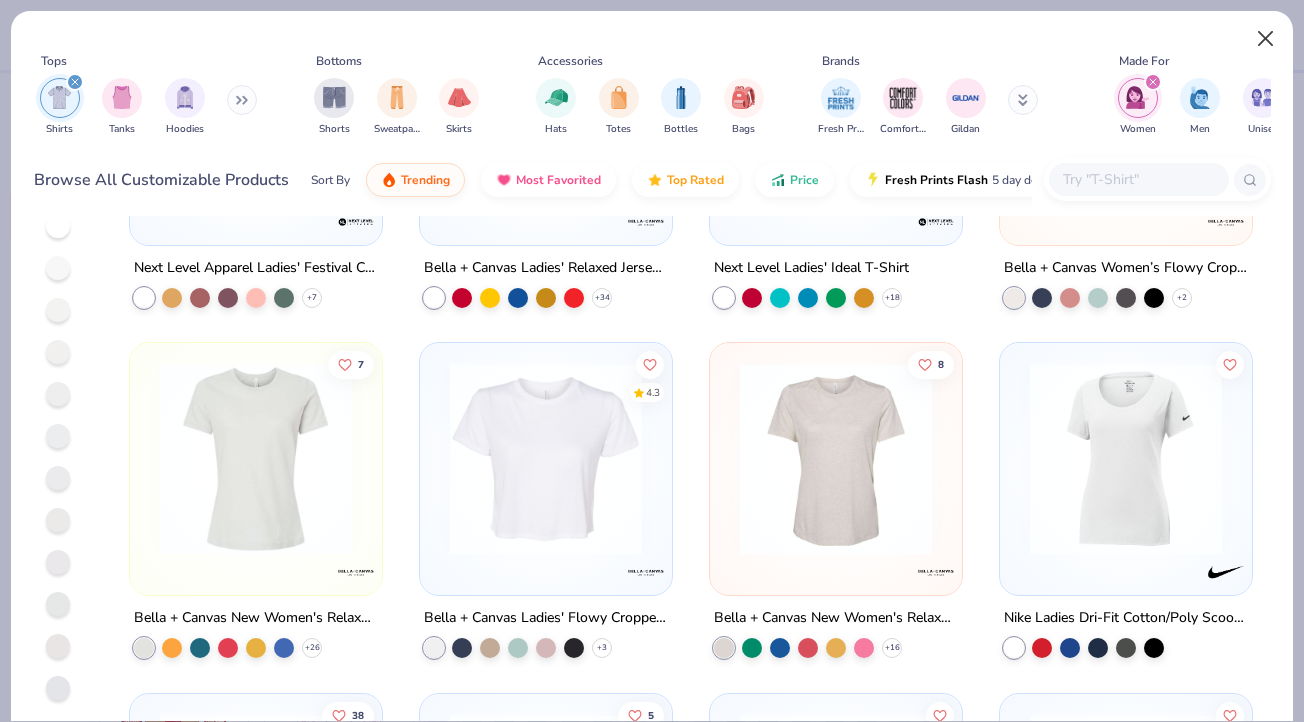 click at bounding box center (1266, 39) 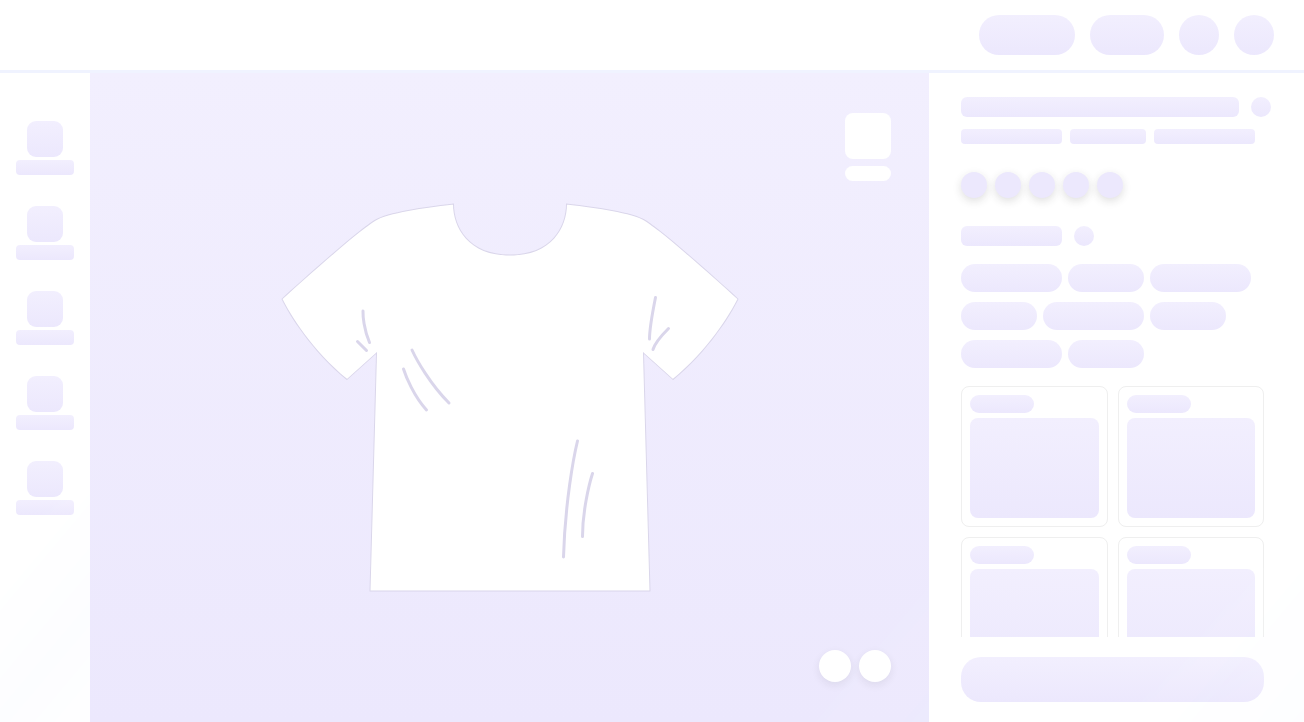 scroll, scrollTop: 0, scrollLeft: 0, axis: both 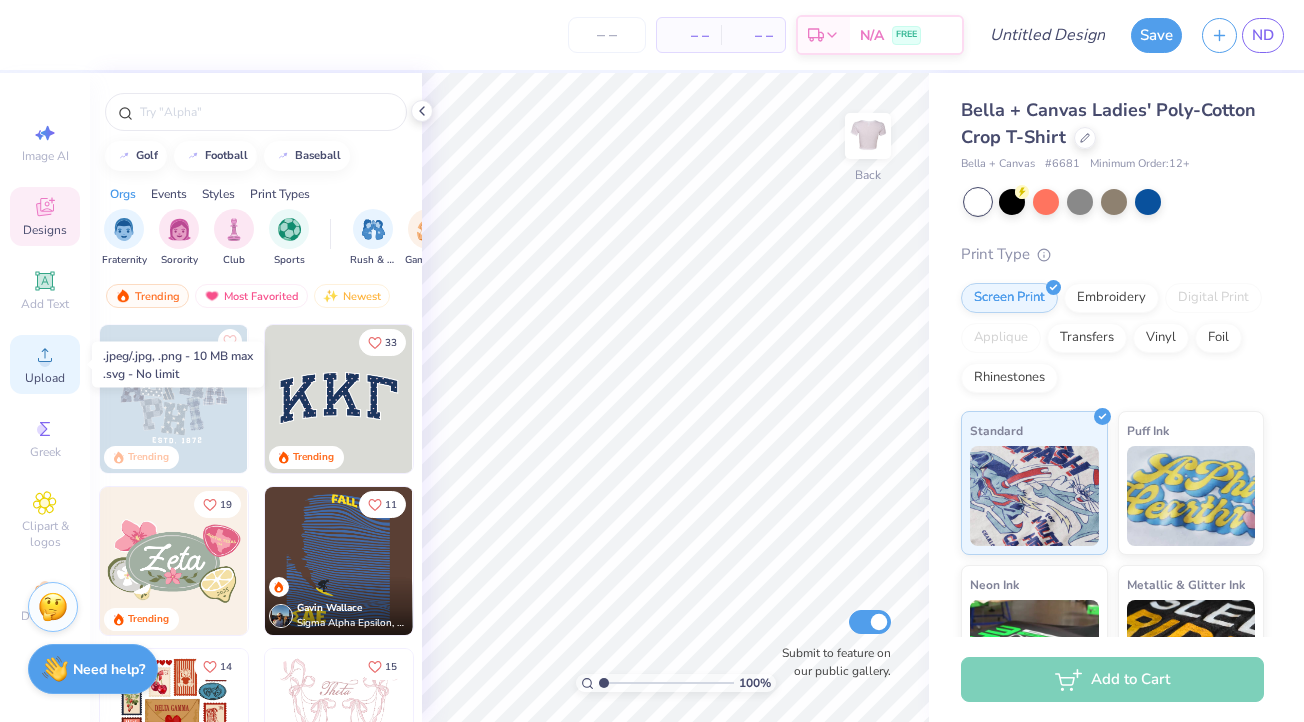 click 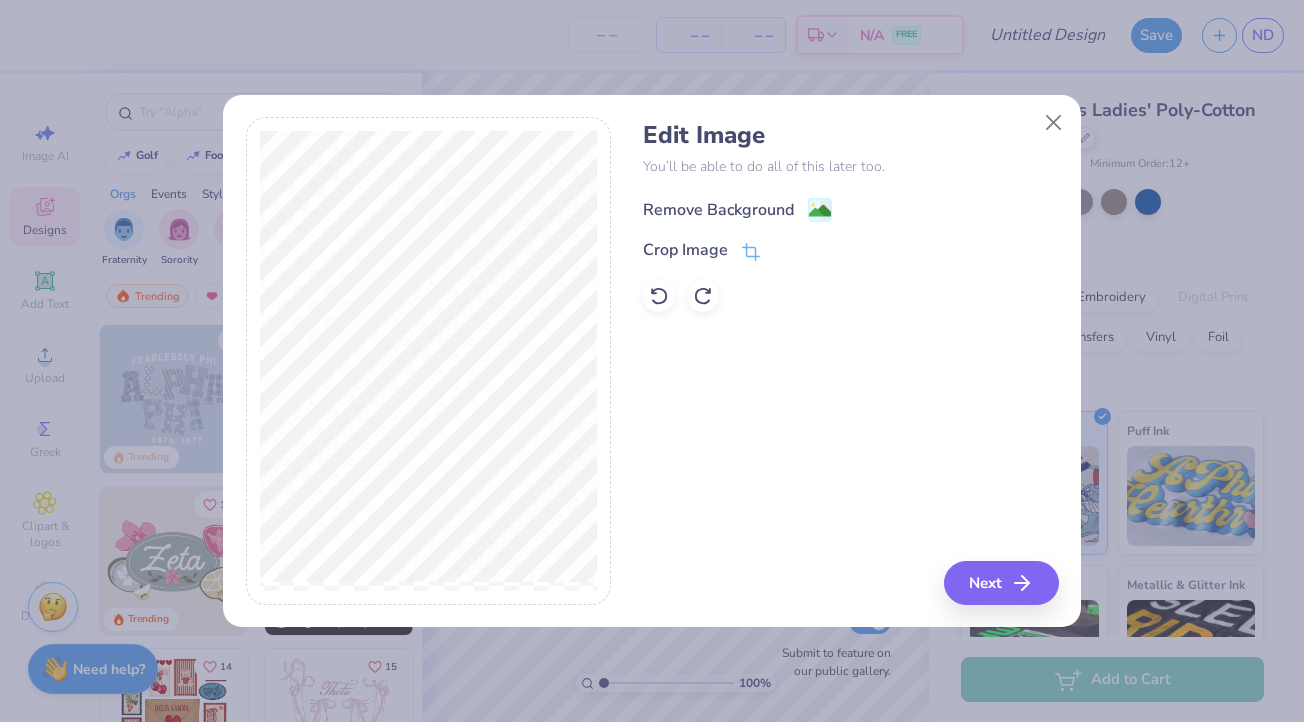 click on "Remove Background" at bounding box center (718, 210) 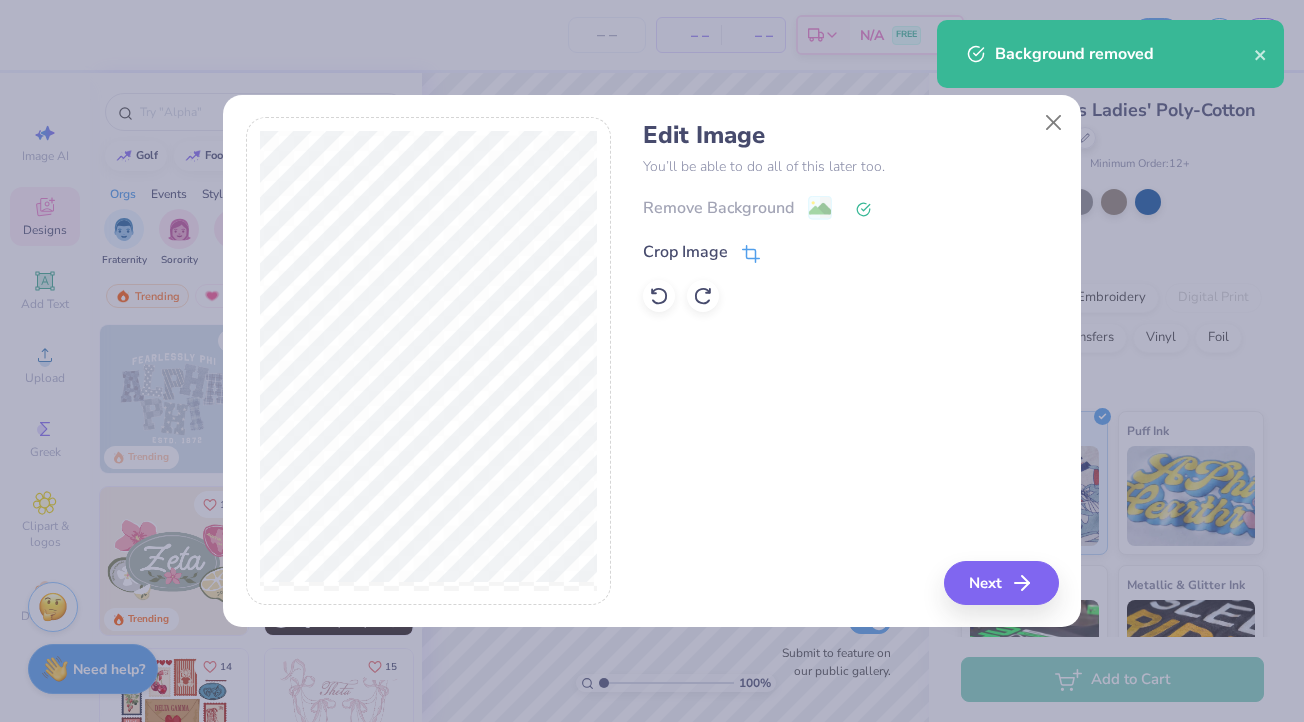 click on "Crop Image" at bounding box center (685, 252) 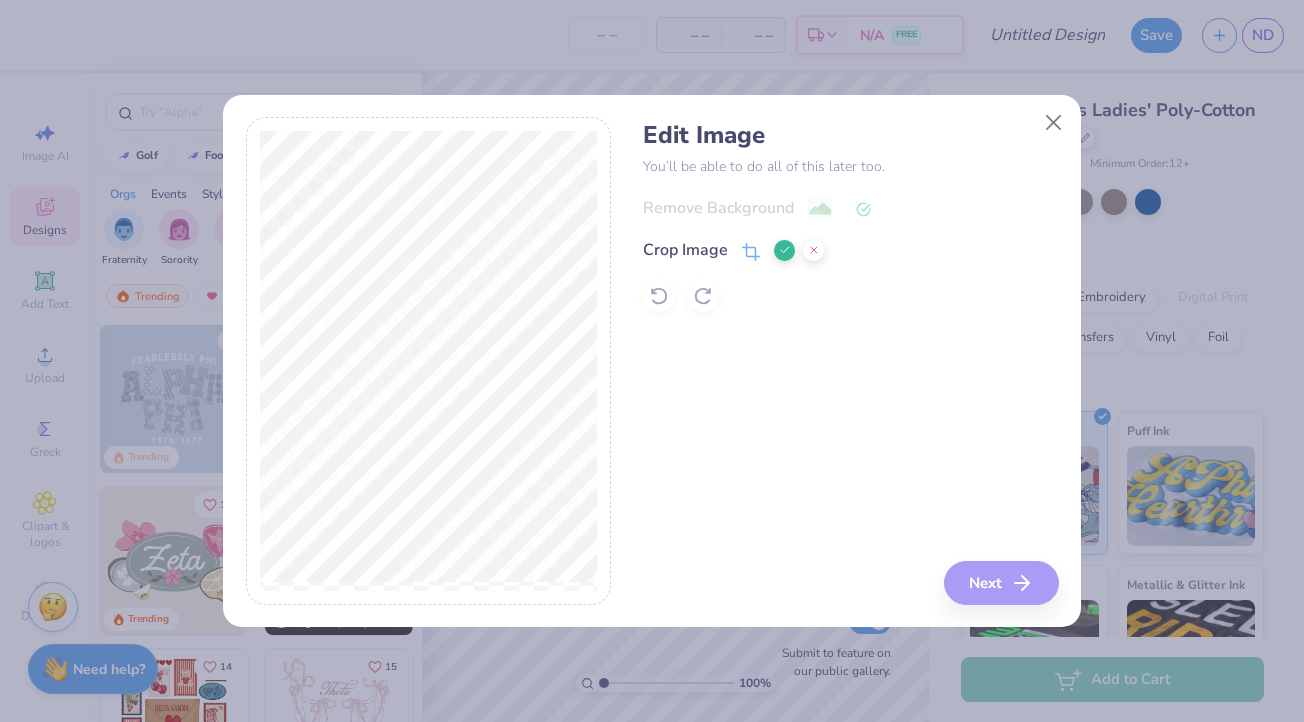 click 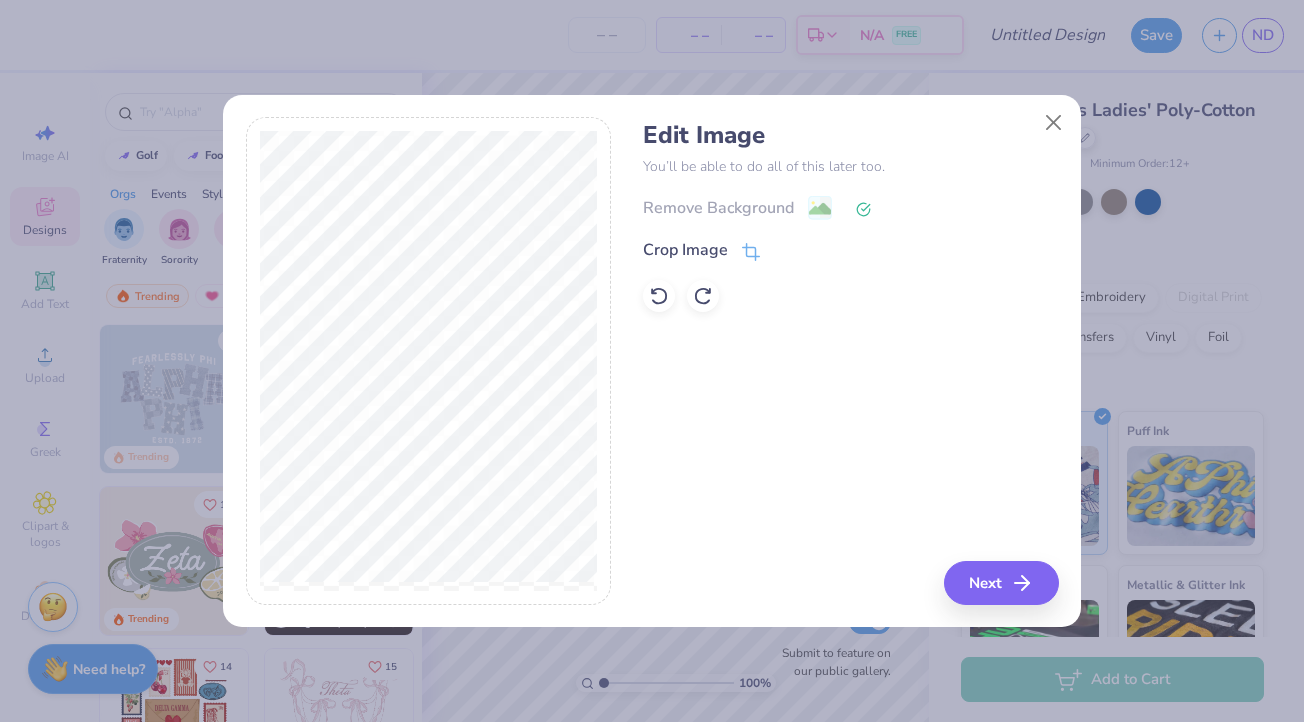 click on "Remove Background" at bounding box center (850, 207) 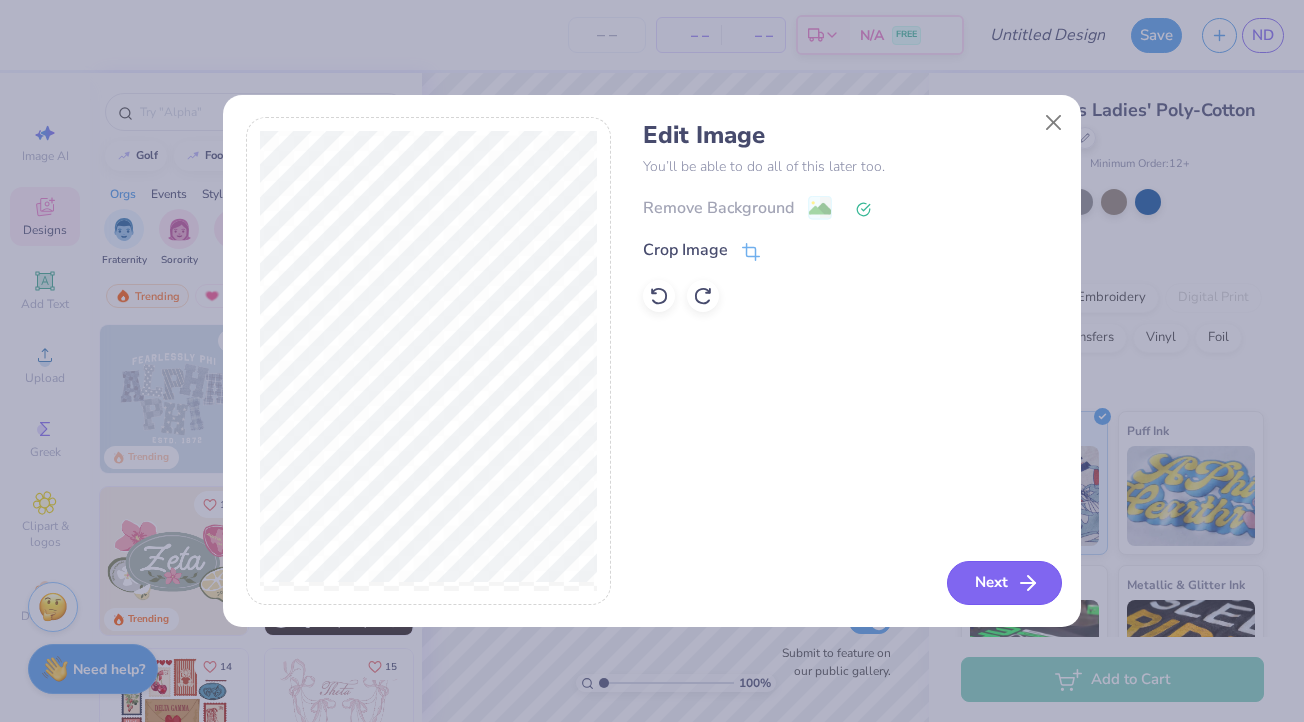 click on "Next" at bounding box center (1004, 583) 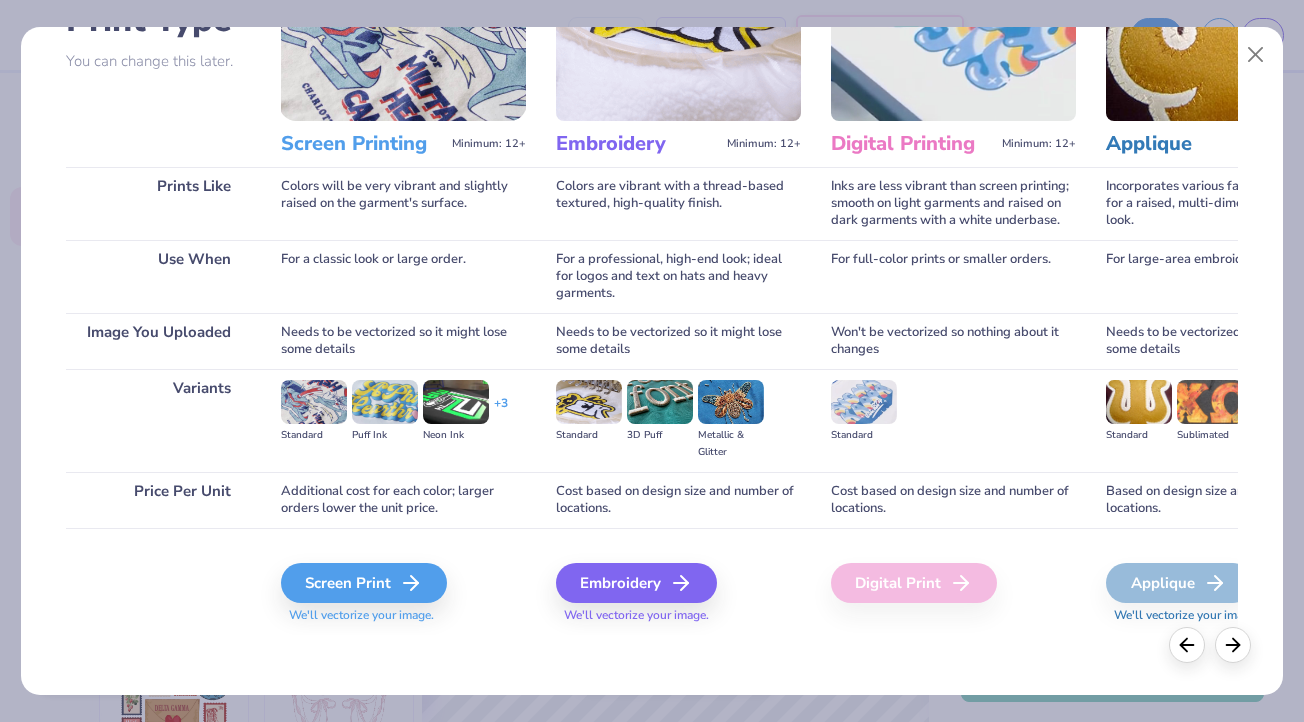 scroll, scrollTop: 175, scrollLeft: 0, axis: vertical 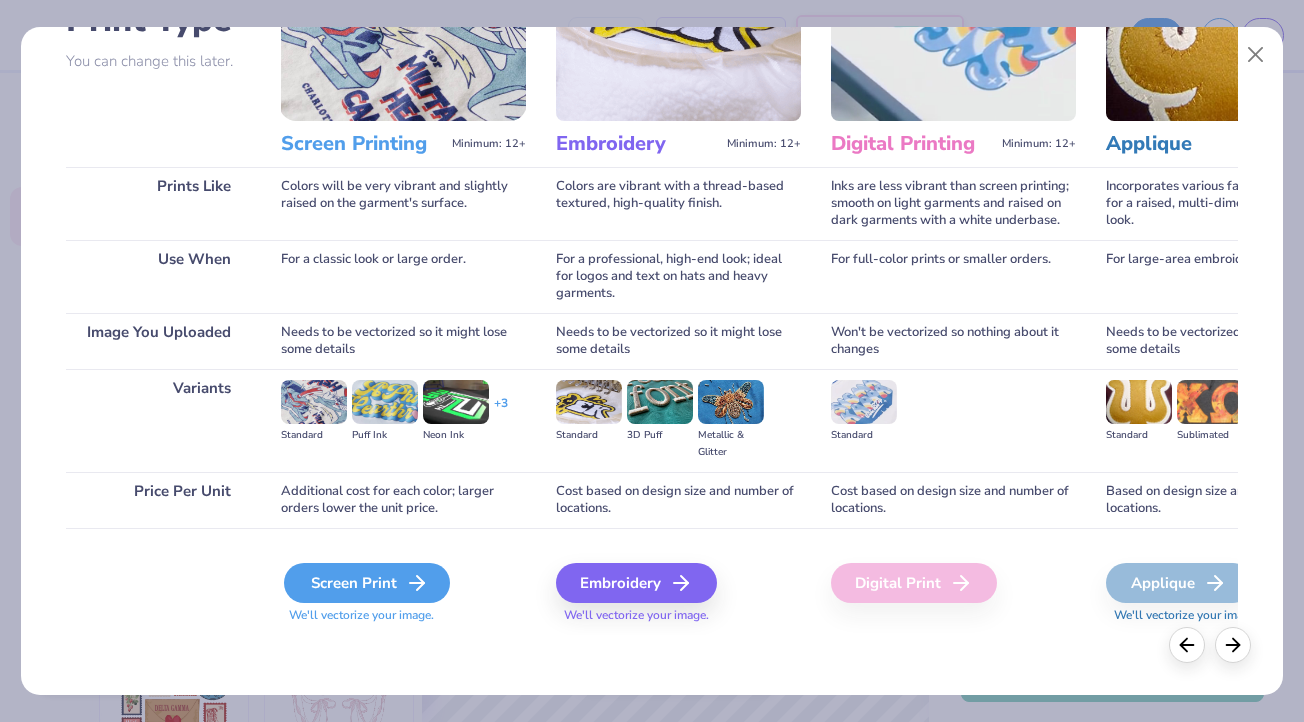 click 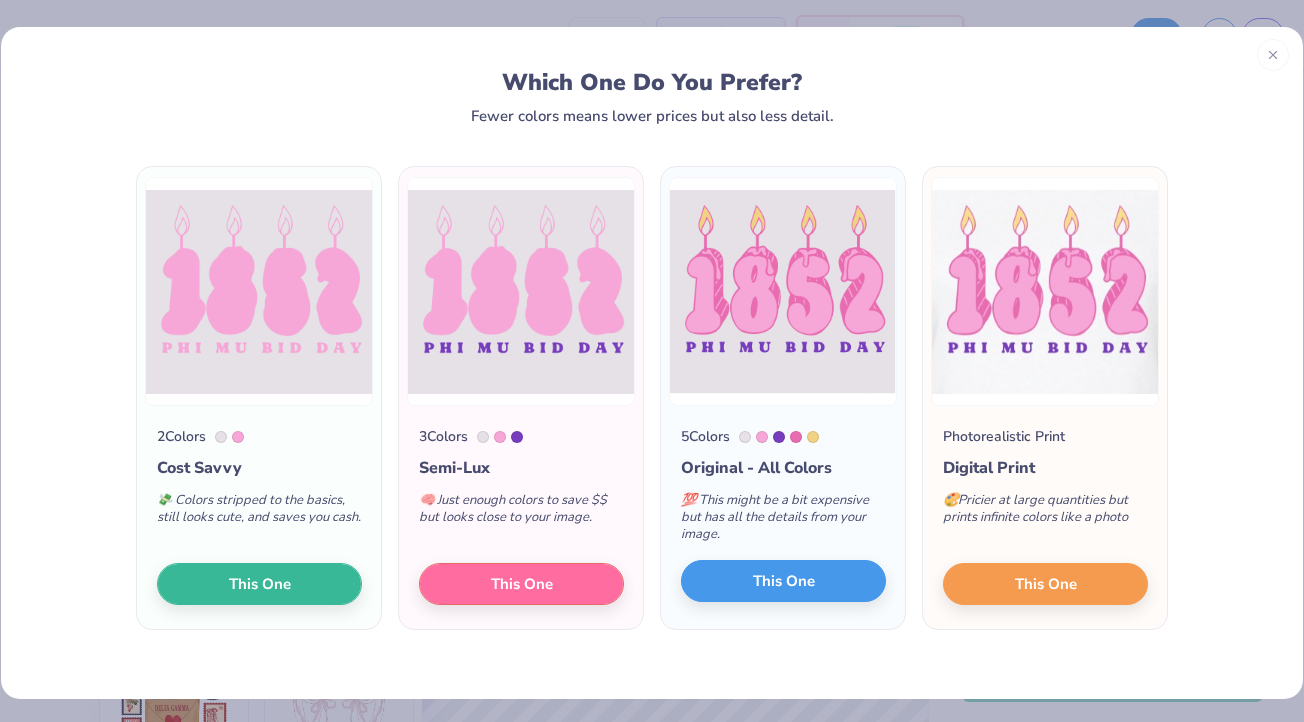 click on "This One" at bounding box center [784, 581] 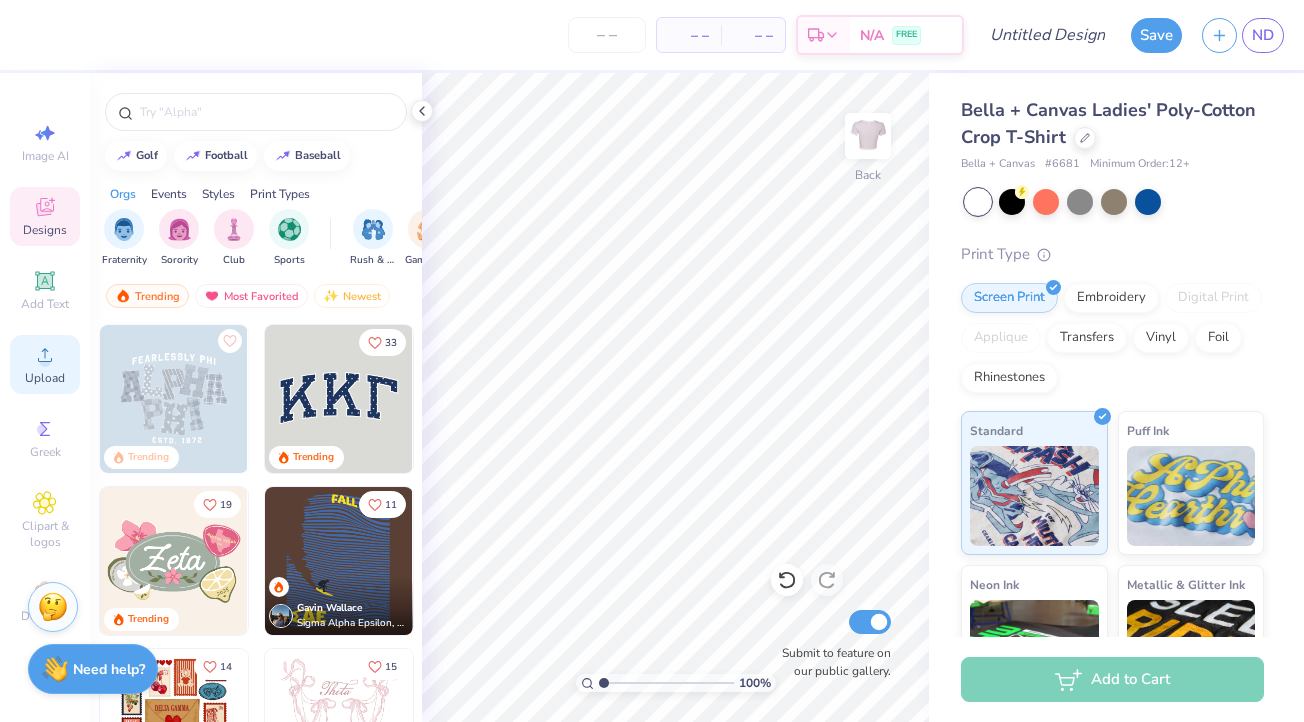 click 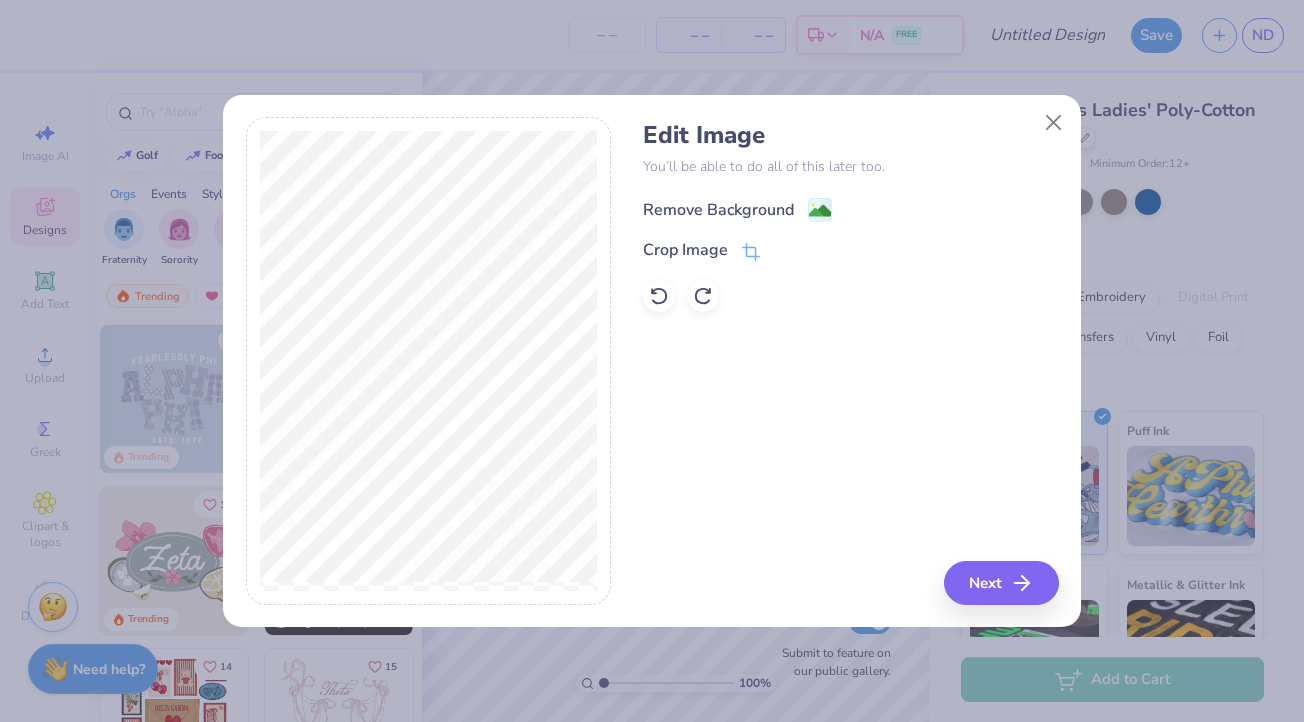 click on "Remove Background" at bounding box center (718, 210) 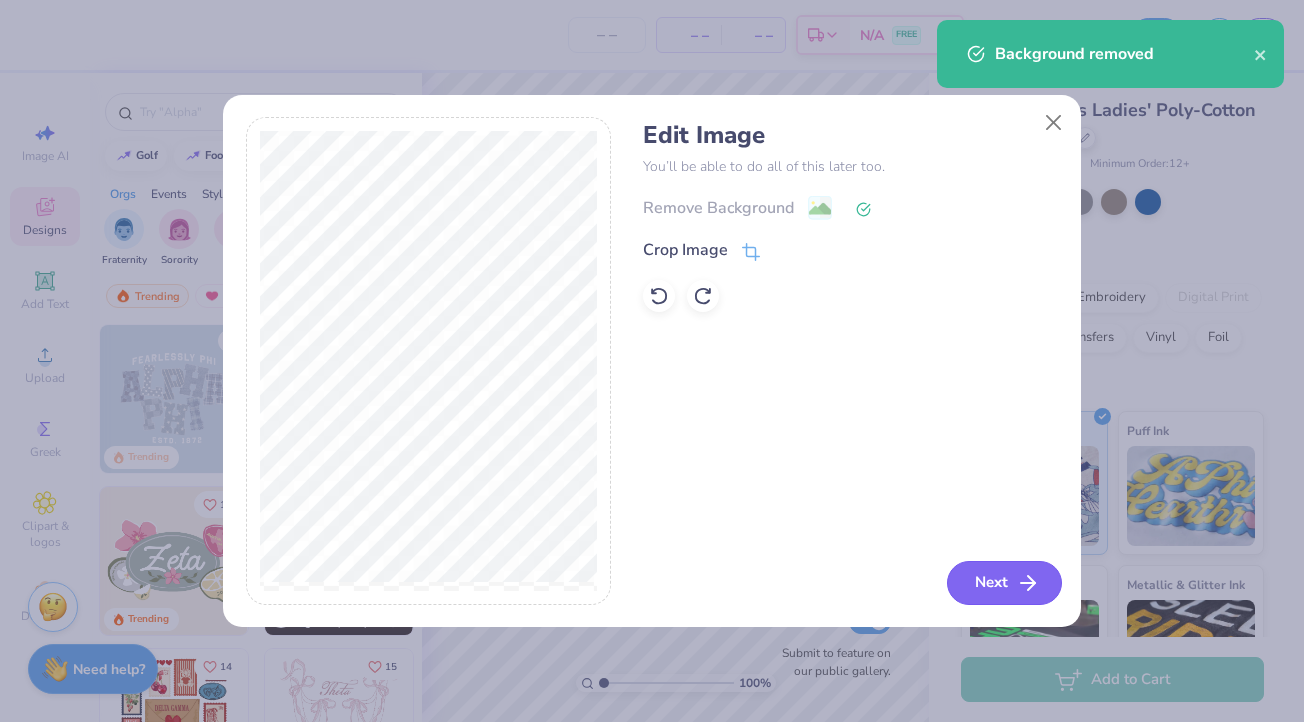 click on "Next" at bounding box center [1004, 583] 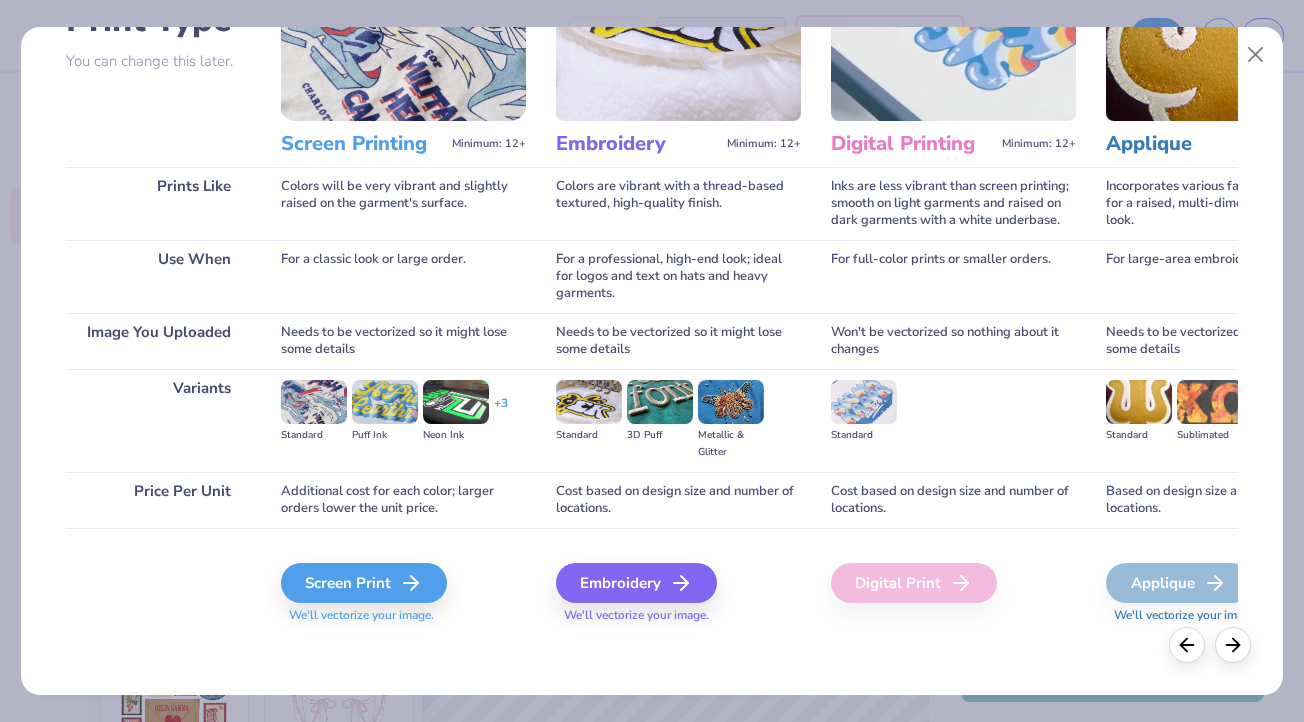 scroll, scrollTop: 175, scrollLeft: 0, axis: vertical 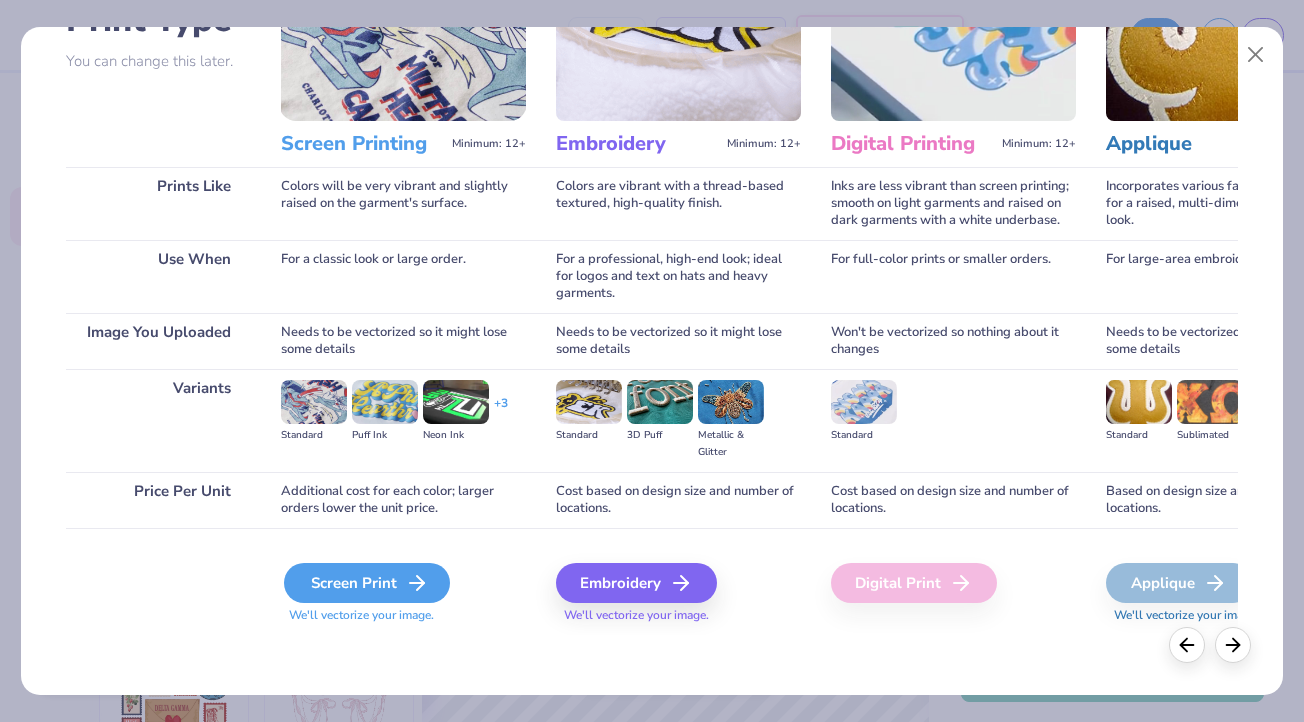 click on "Screen Print" at bounding box center (367, 583) 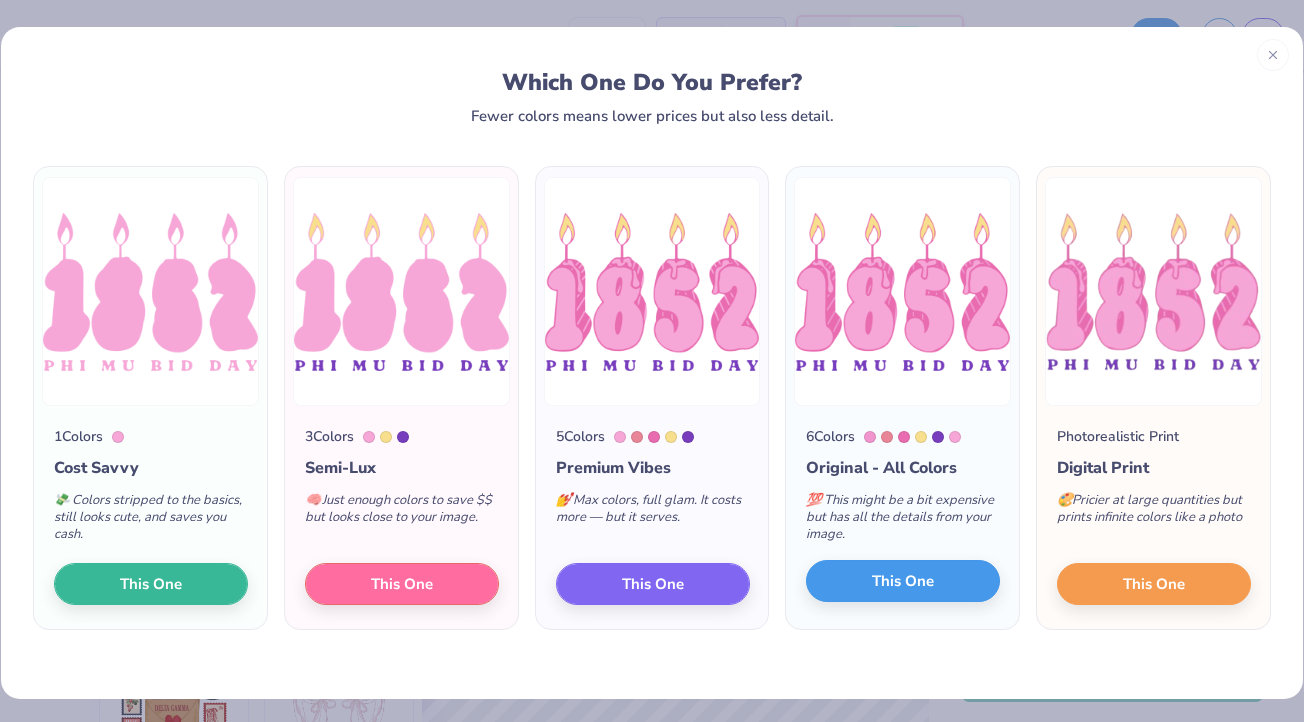 click on "This One" at bounding box center [903, 581] 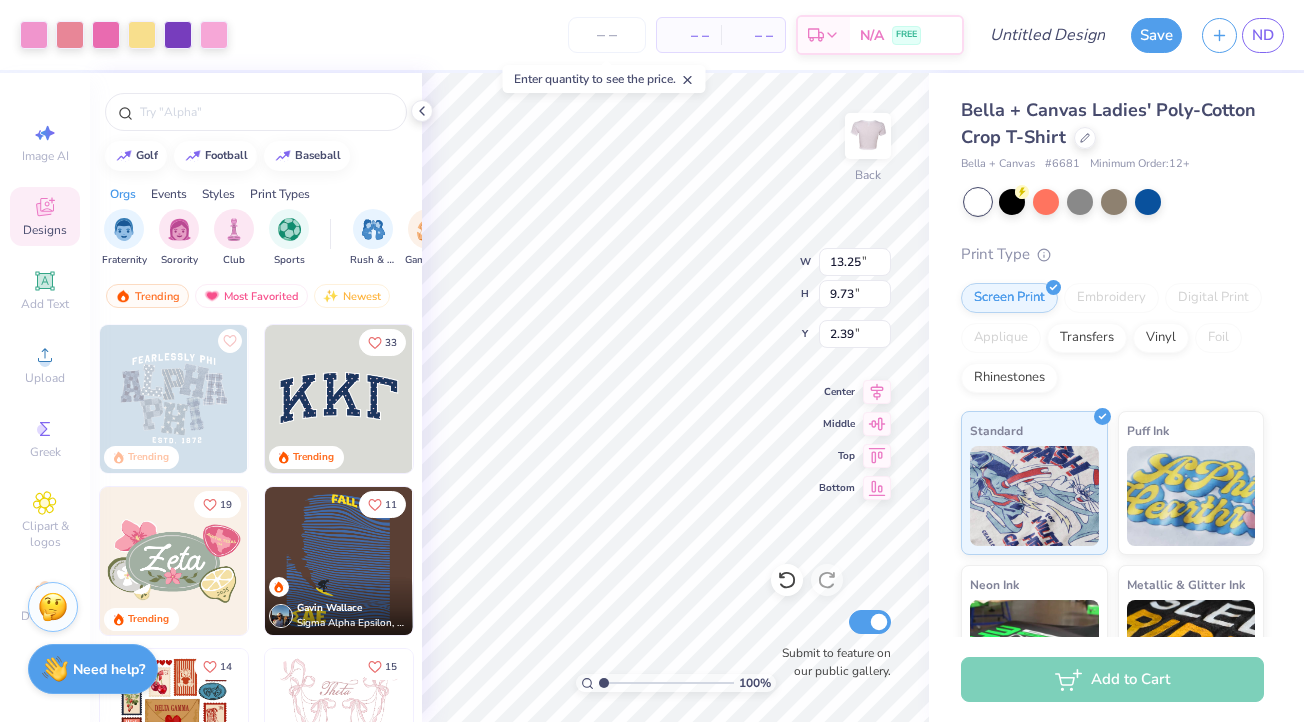 type on "11.04" 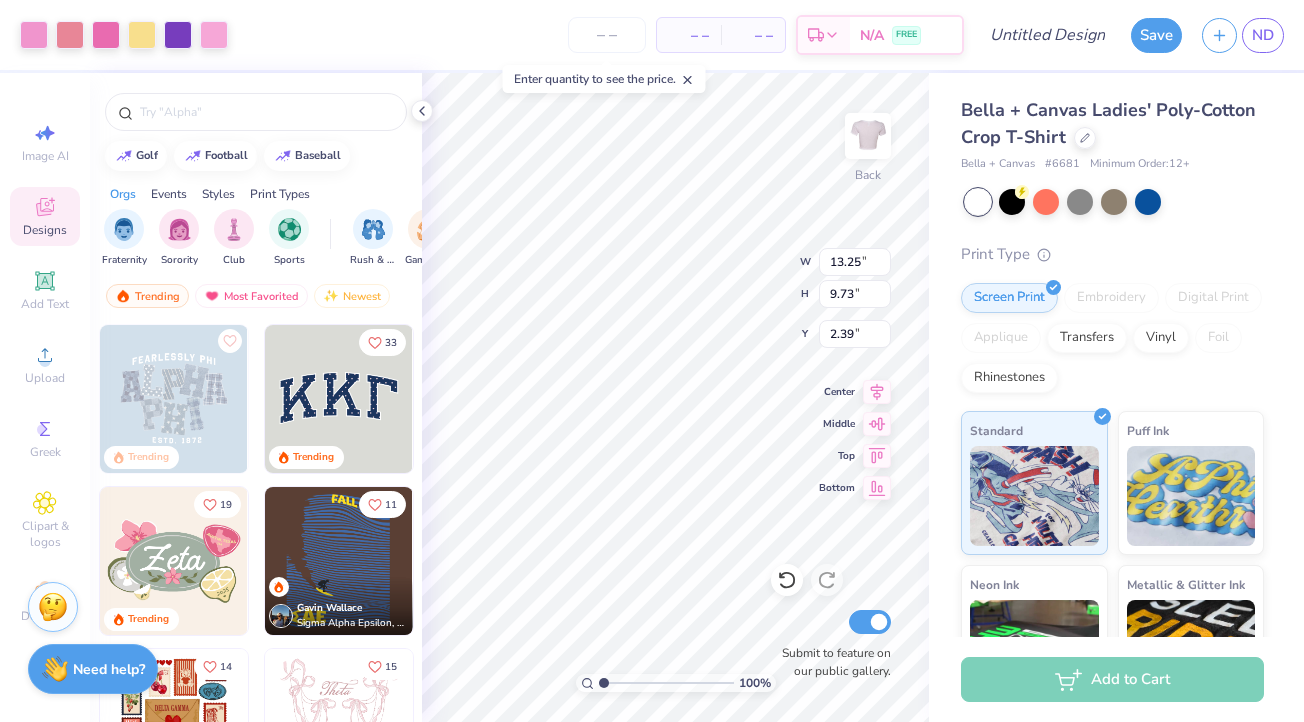 type on "8.11" 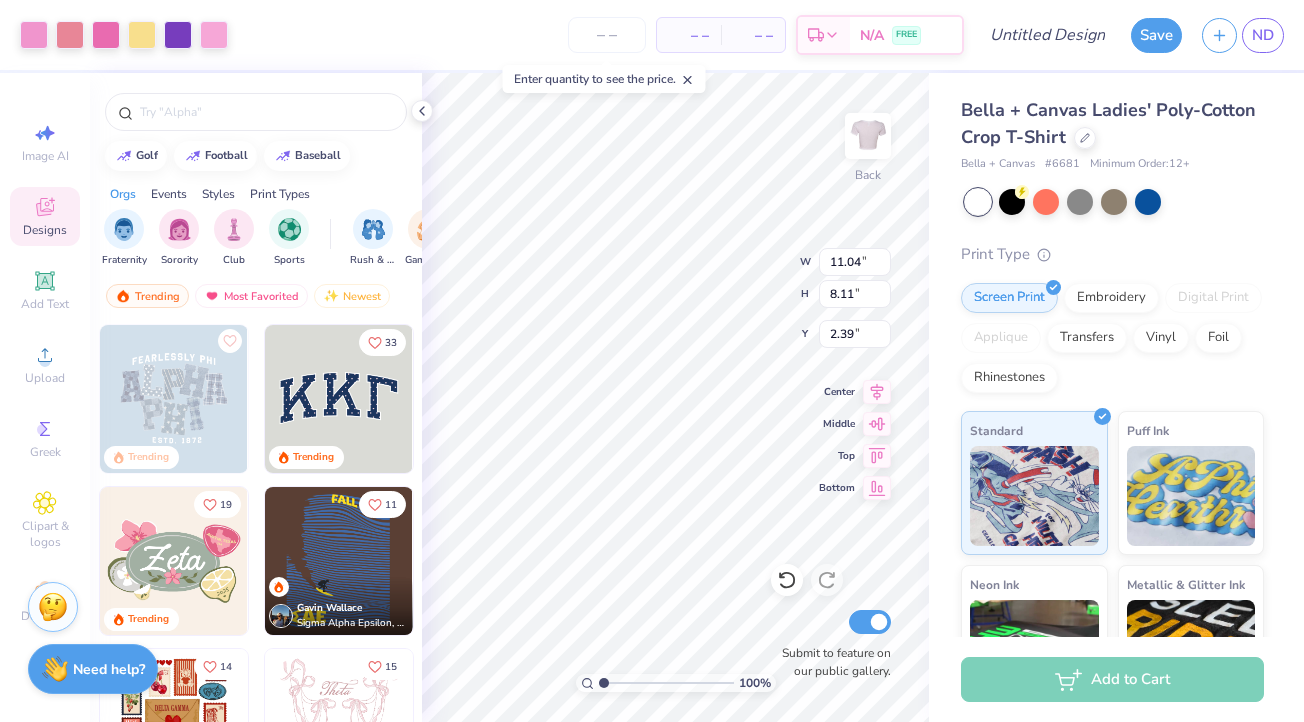 type on "2.68" 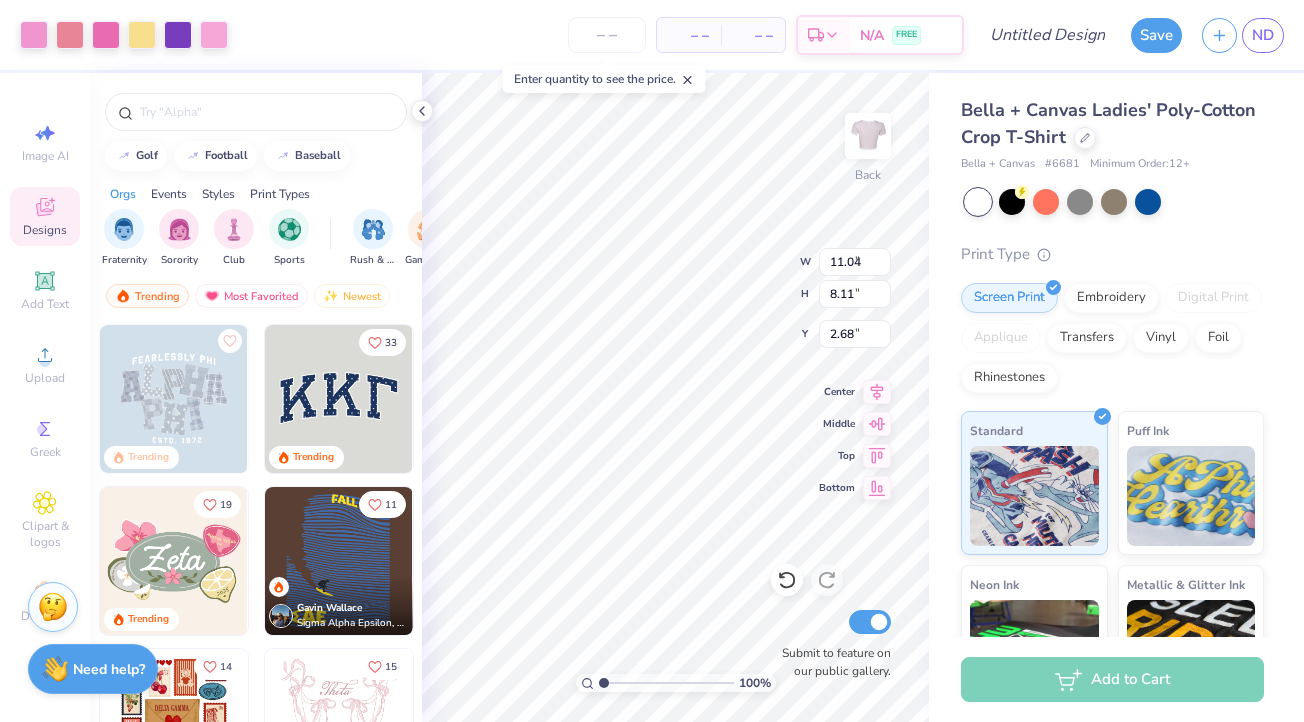 type on "9.53" 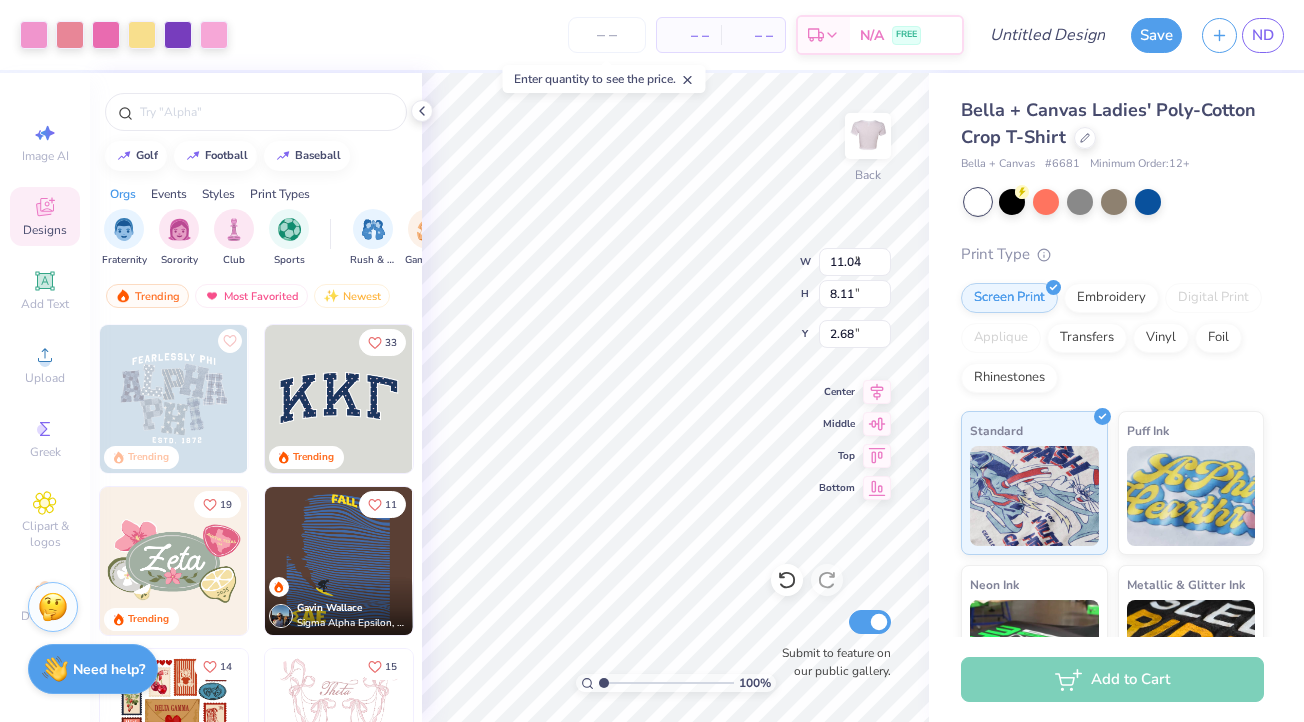 type on "7.00" 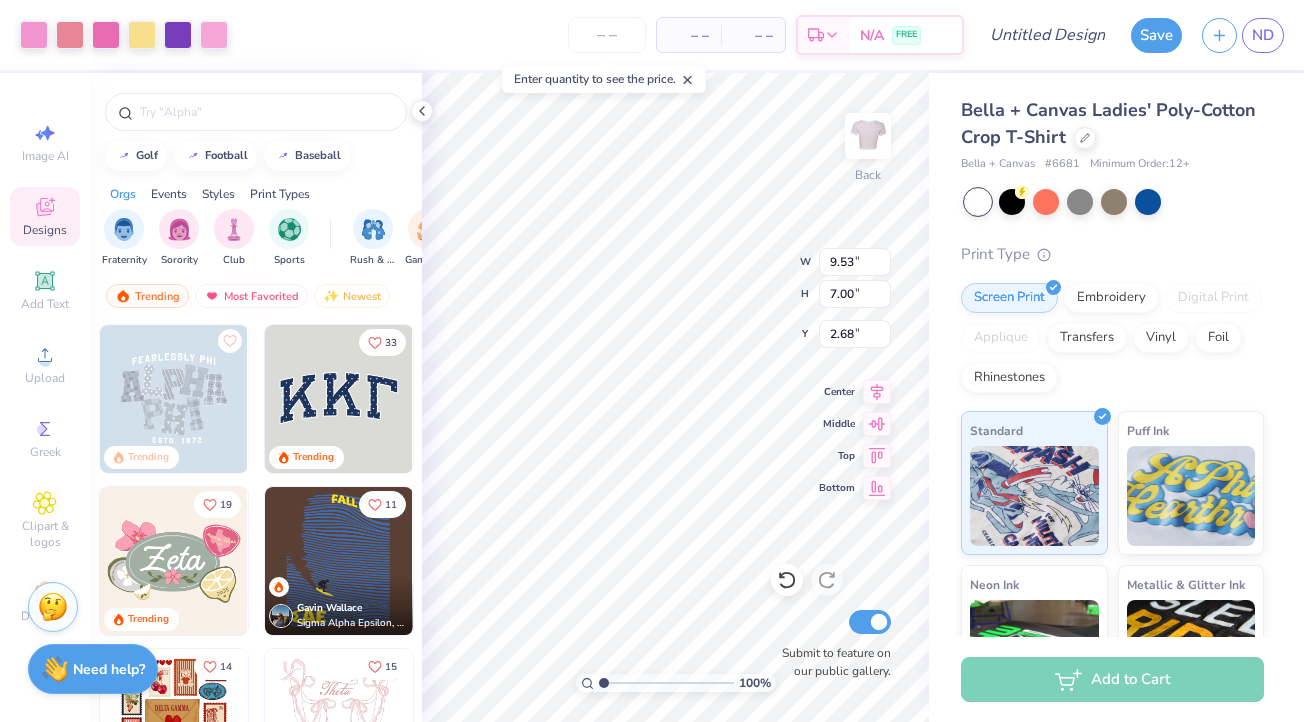 type on "2.76" 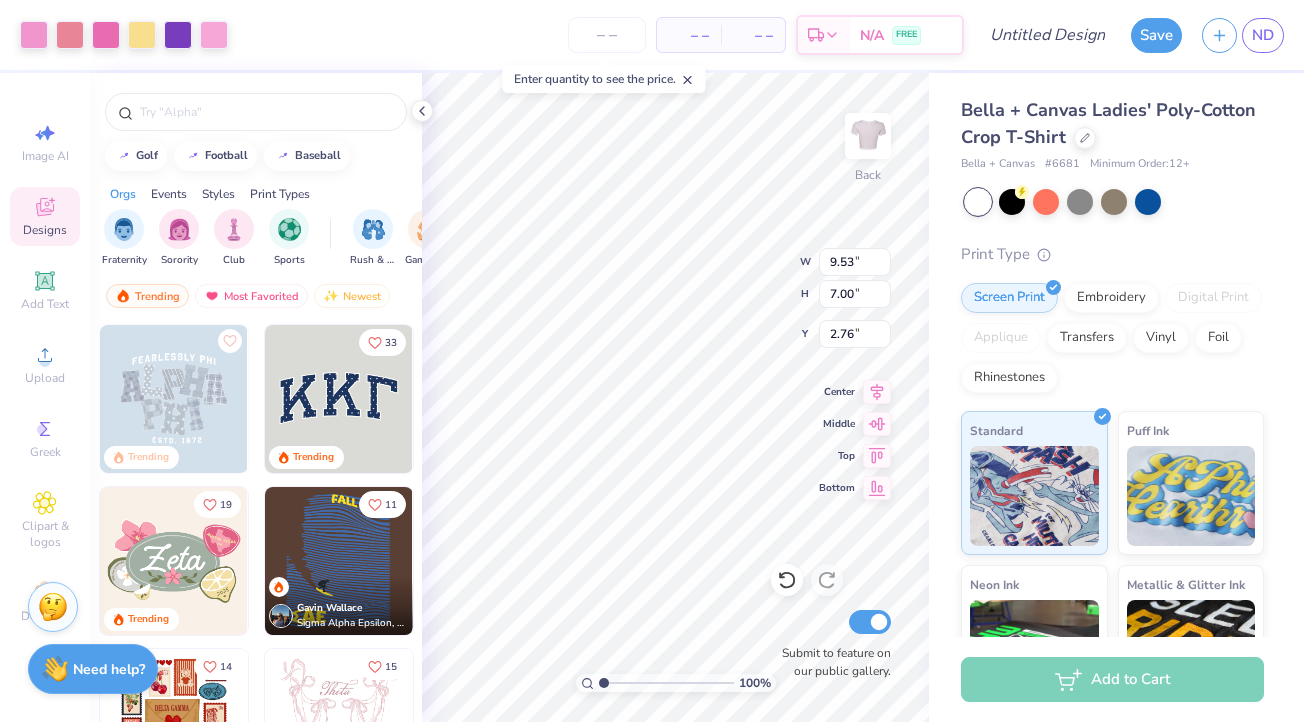 type on "9.80" 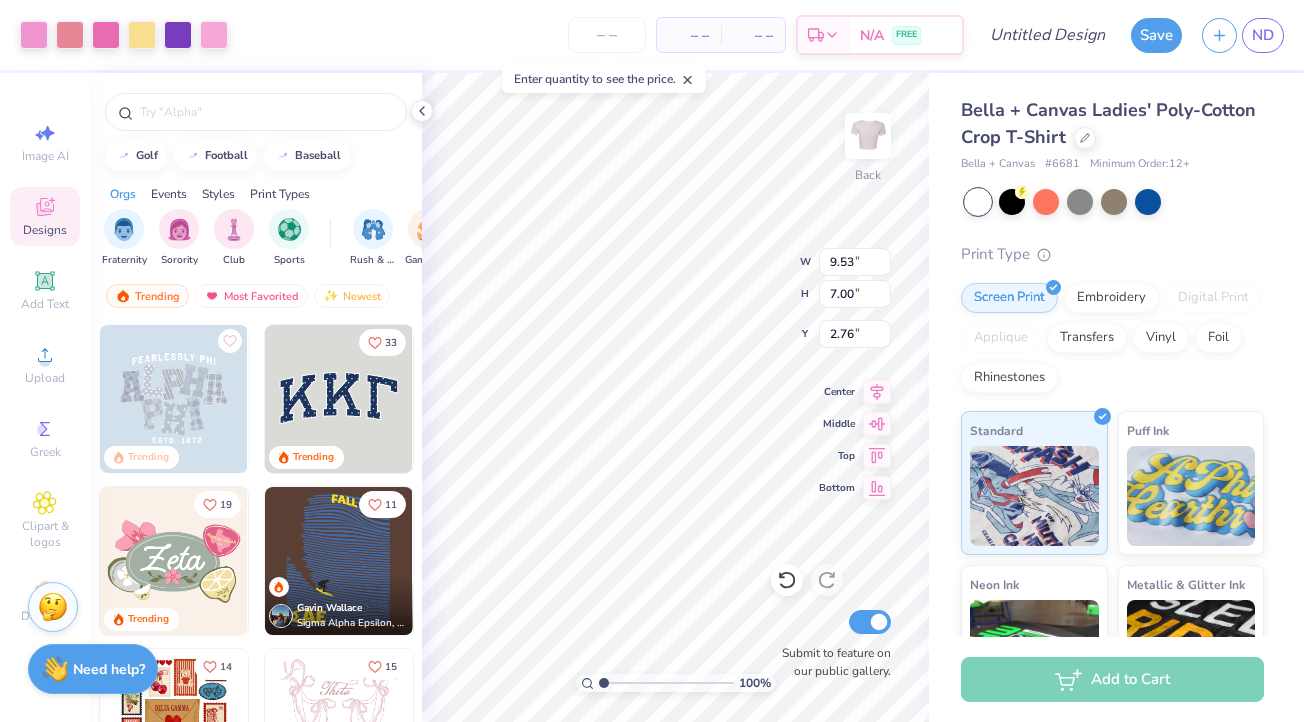 type on "7.19" 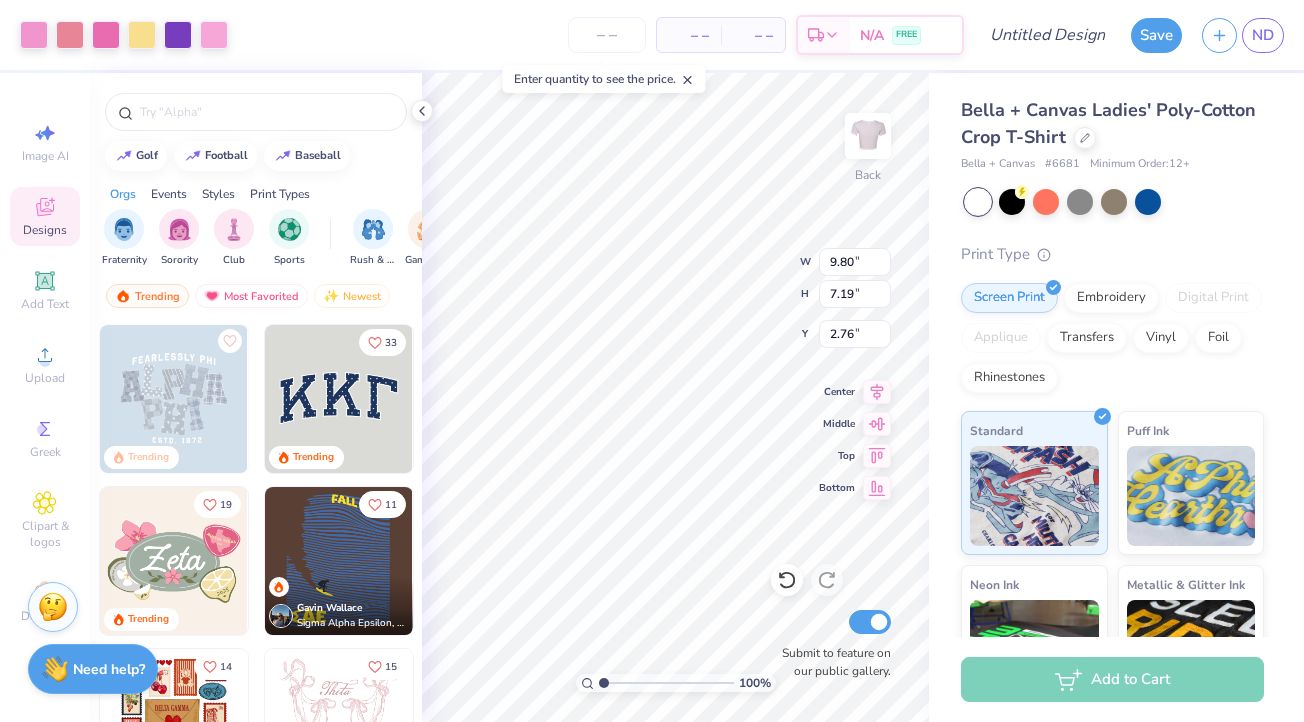 type on "2.68" 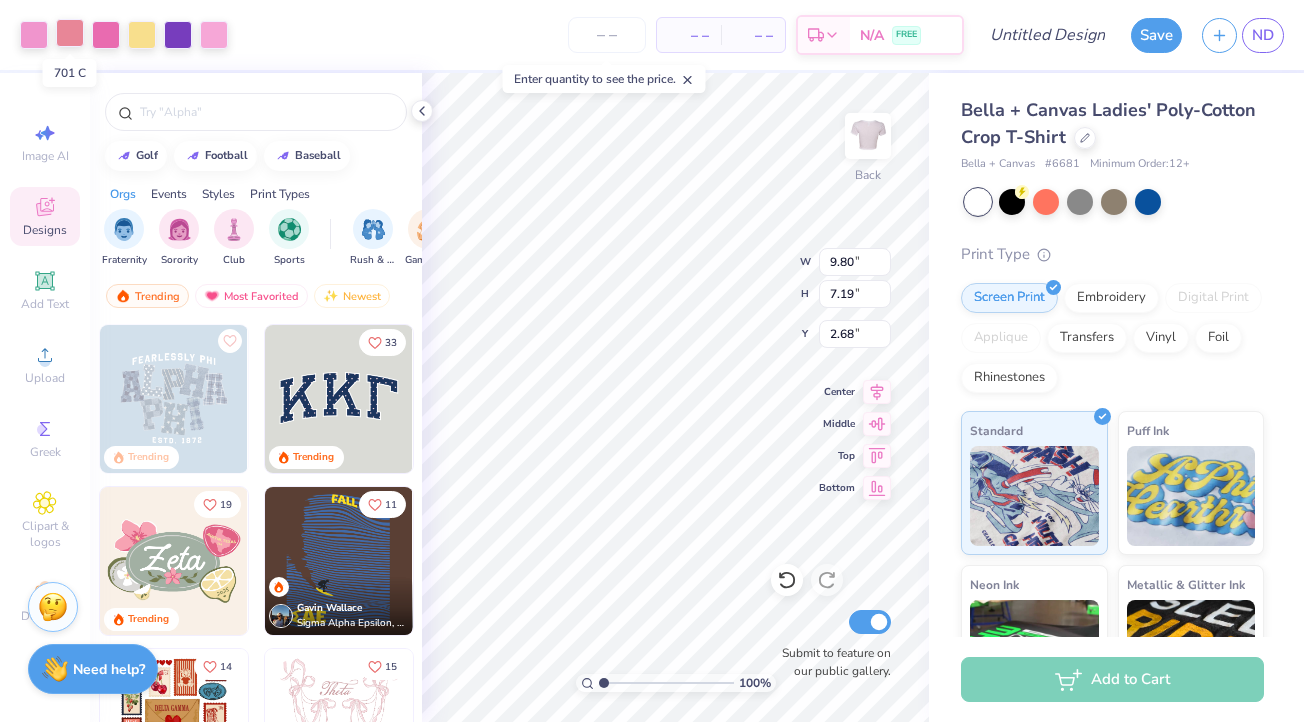 click at bounding box center [70, 33] 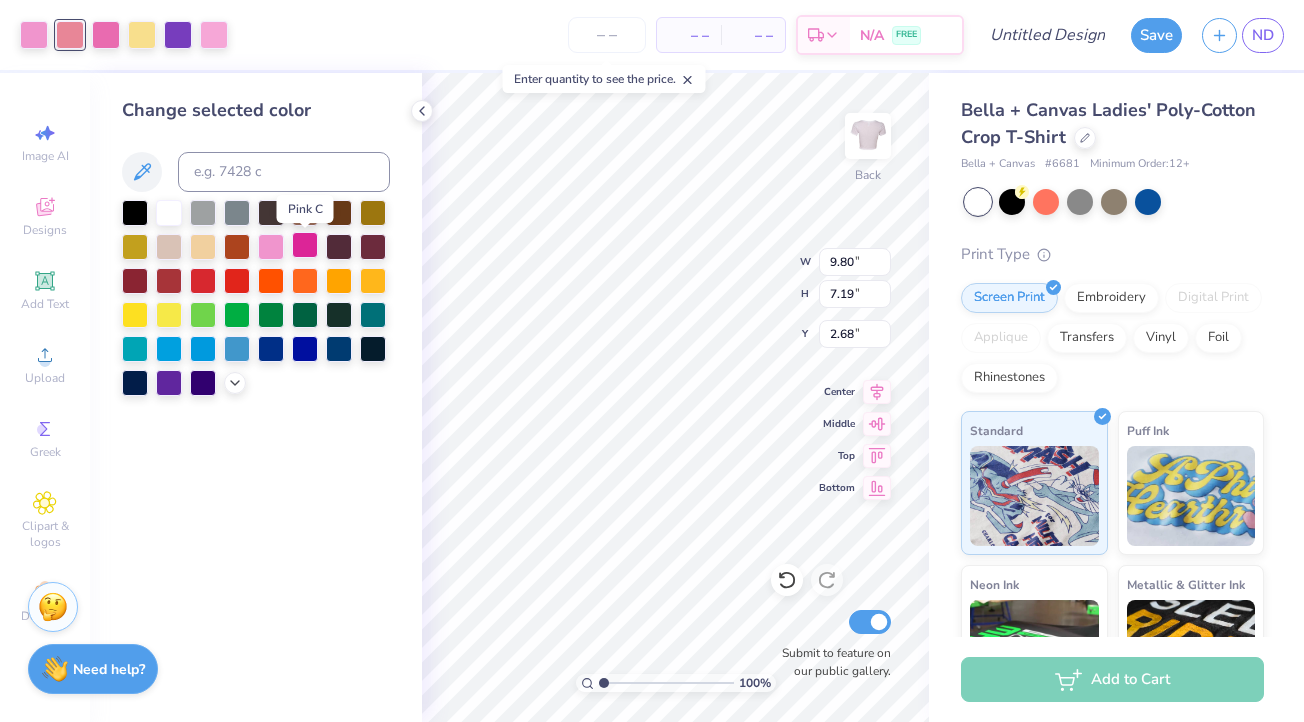 click at bounding box center [305, 245] 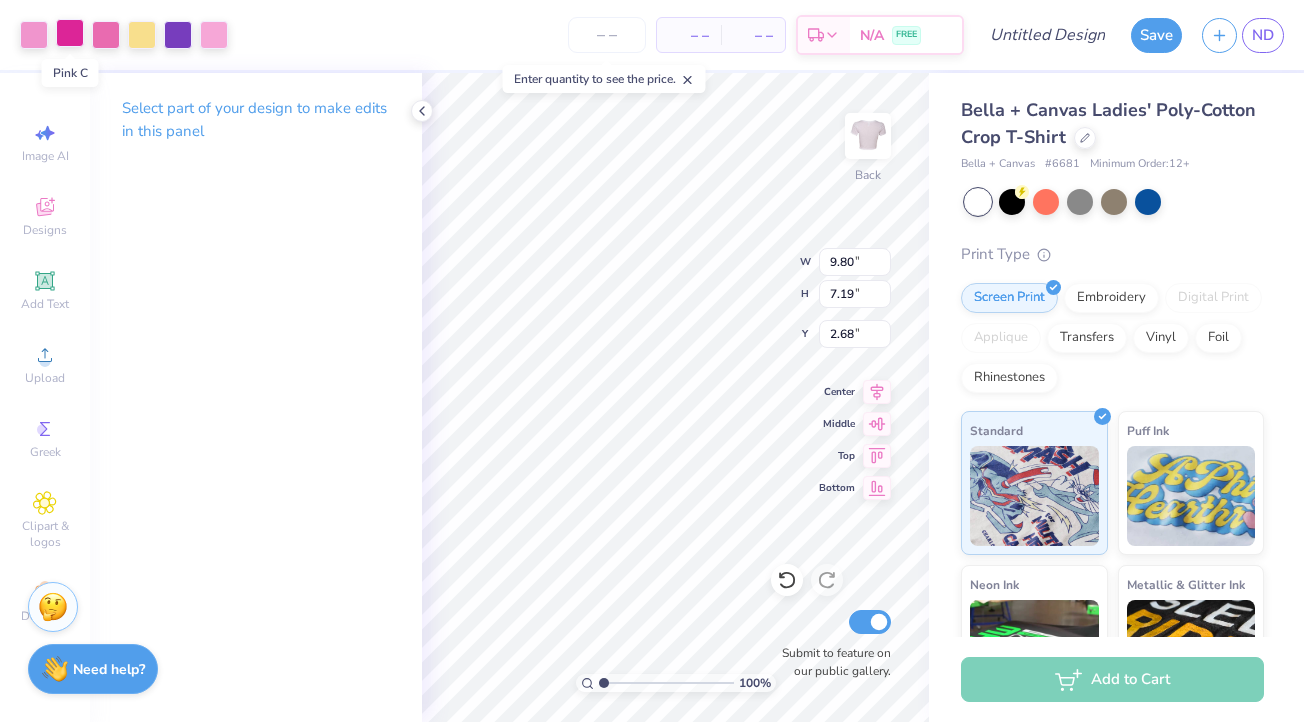 click at bounding box center (70, 33) 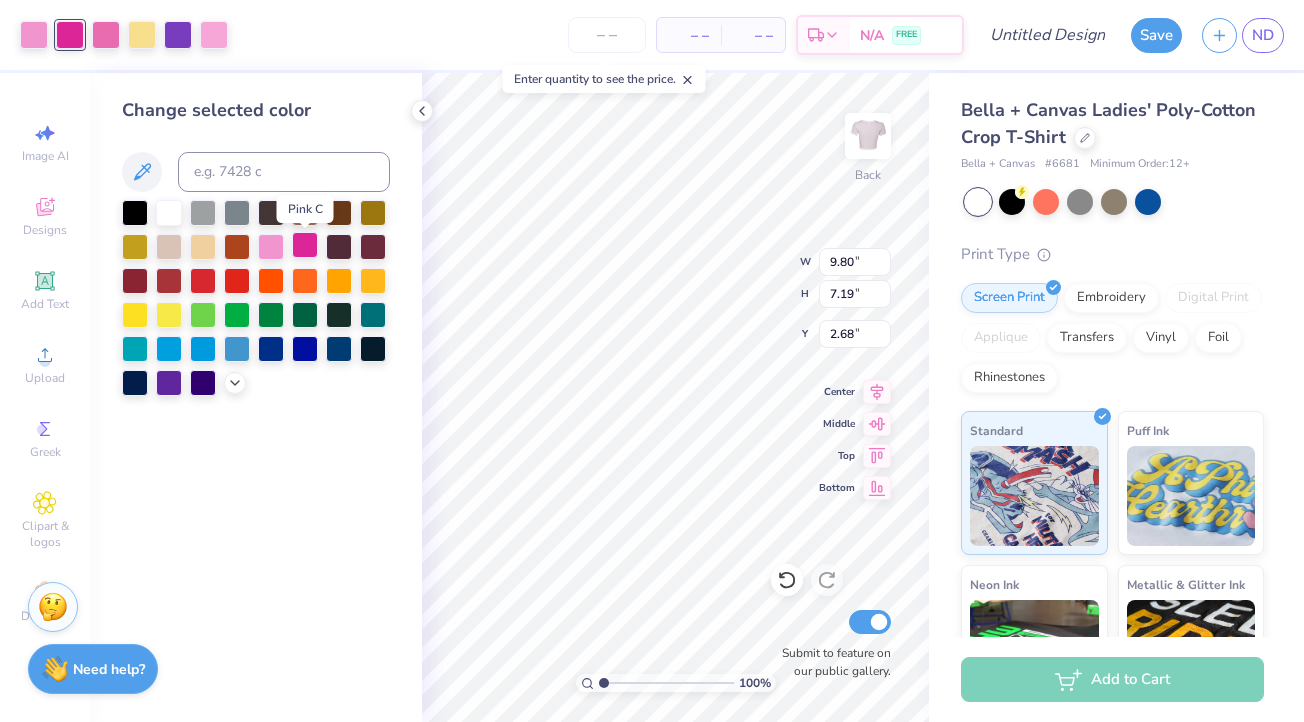 click at bounding box center (305, 245) 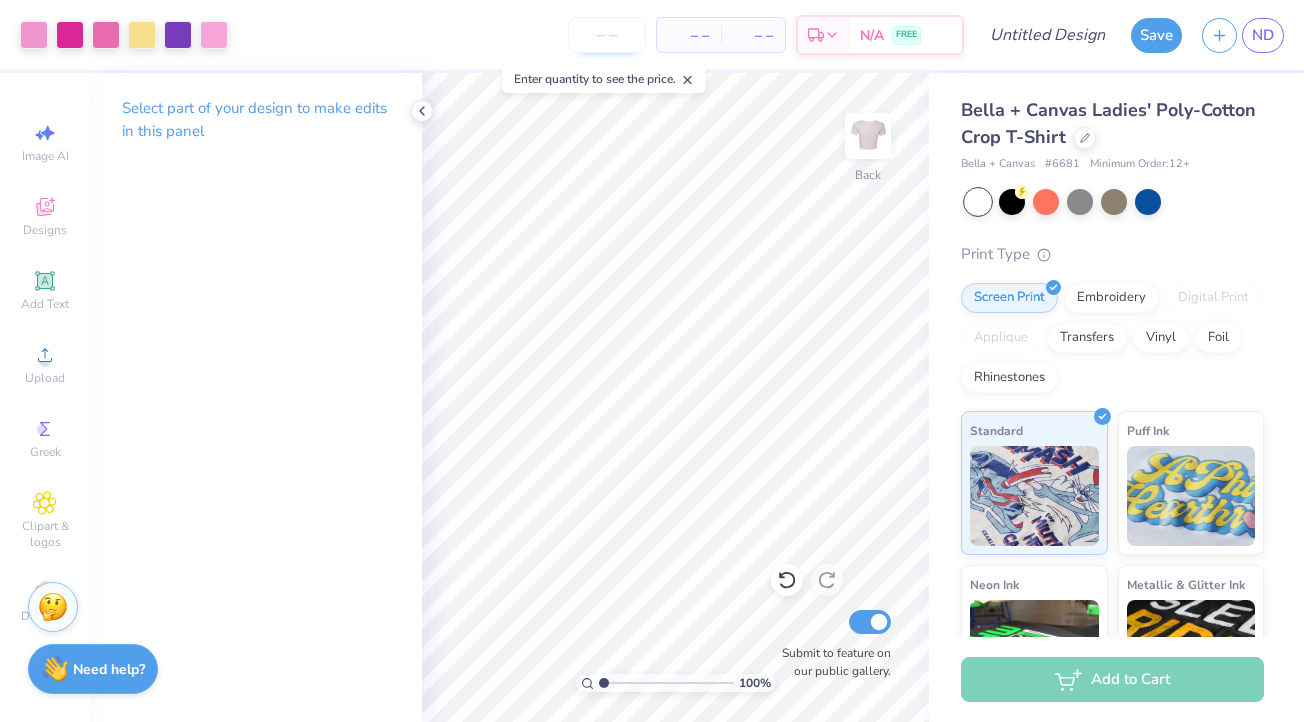 click at bounding box center [607, 35] 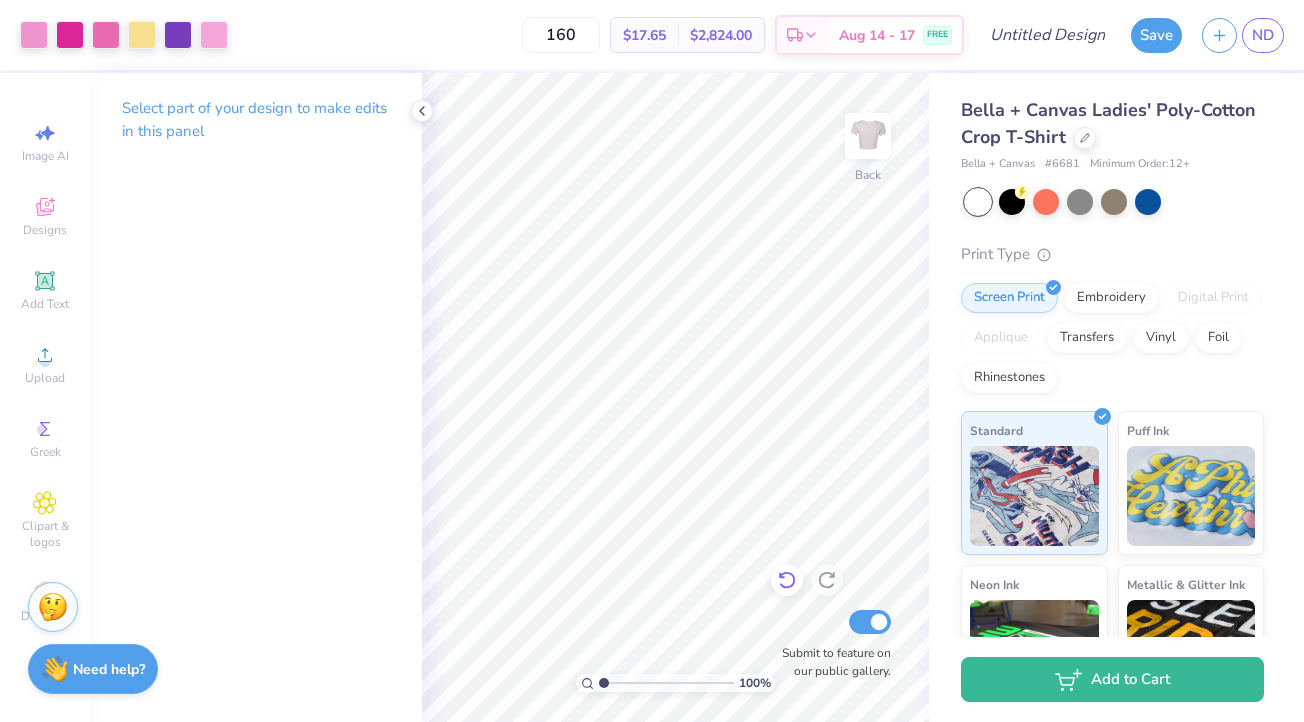 type on "160" 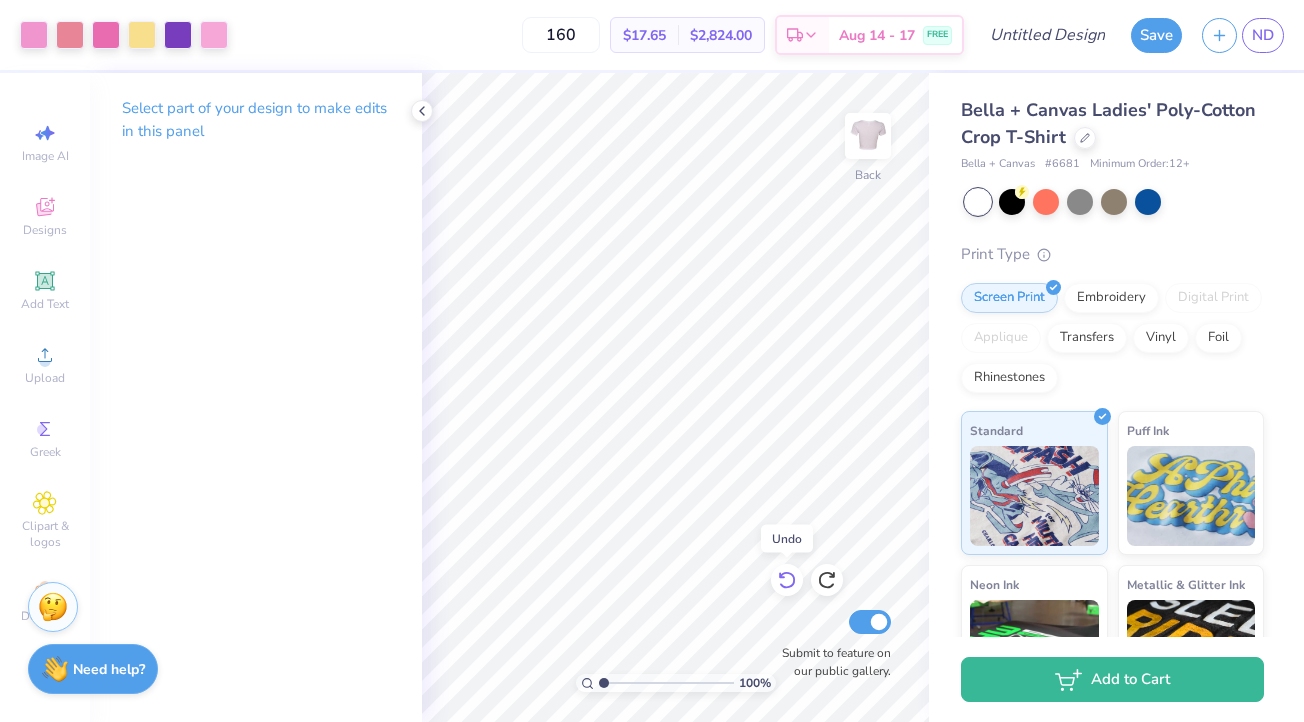 click 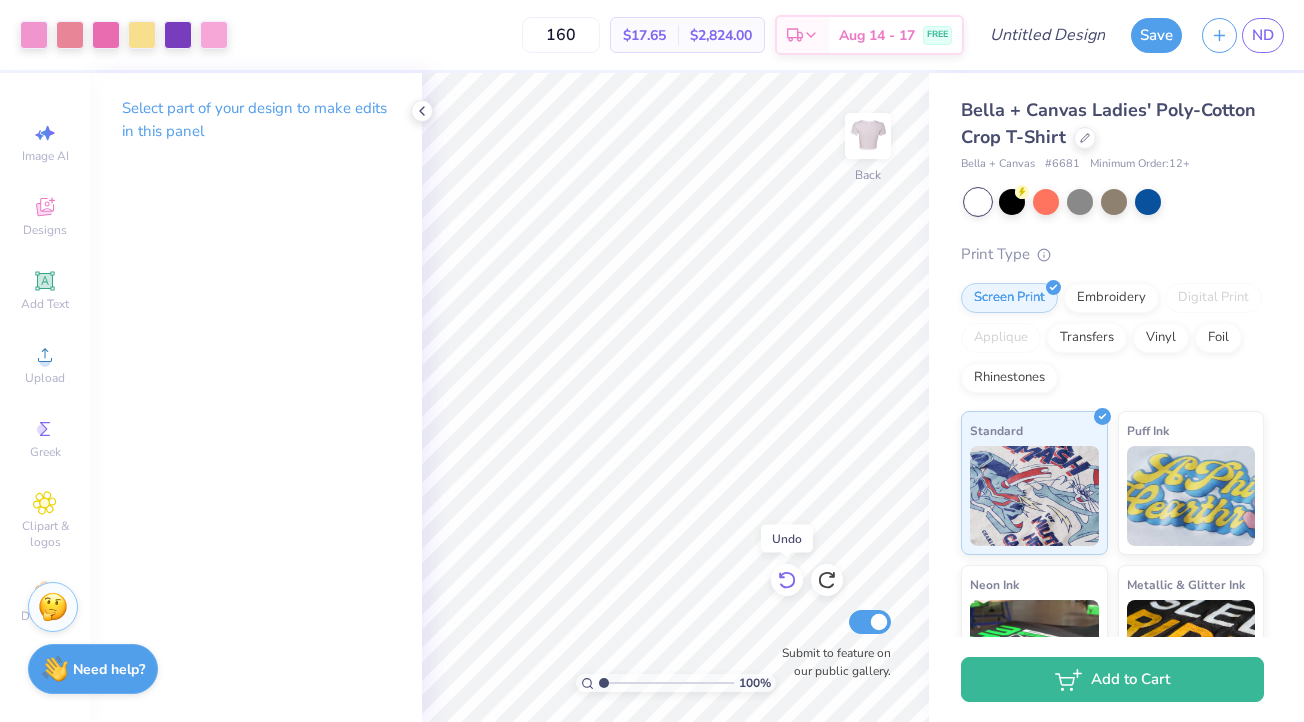 click 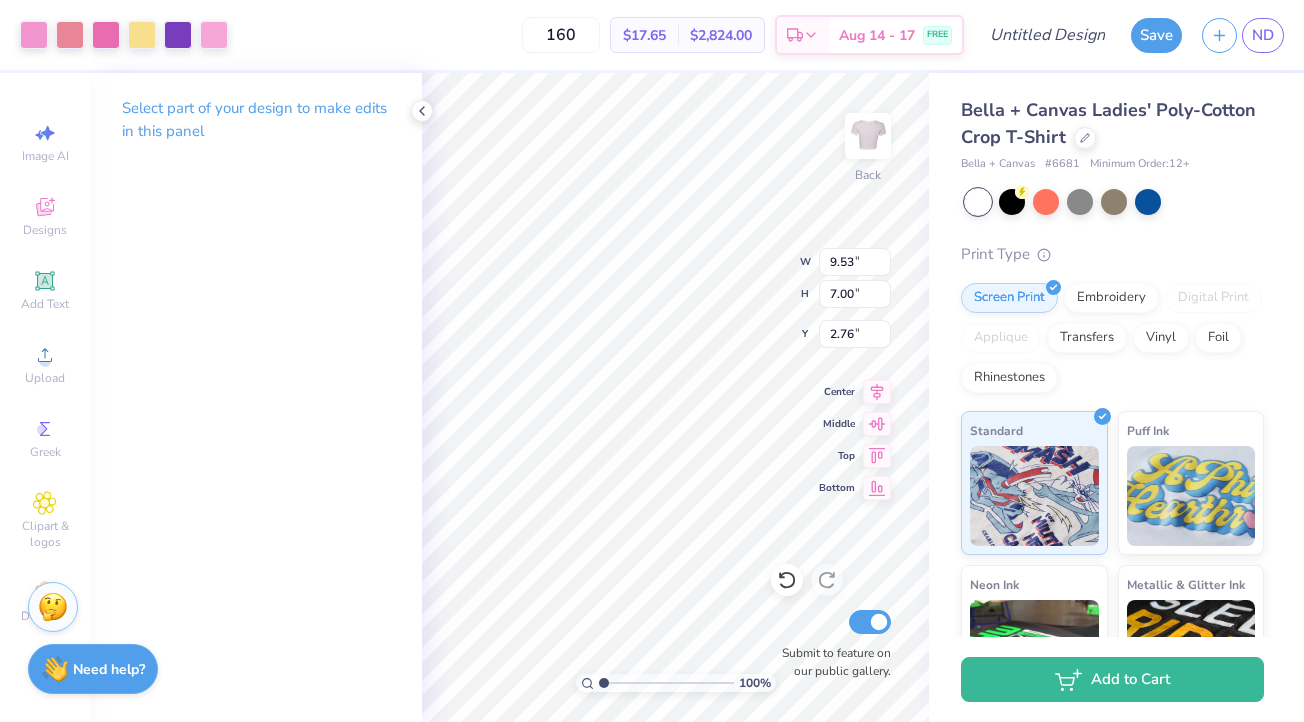 type on "10.09" 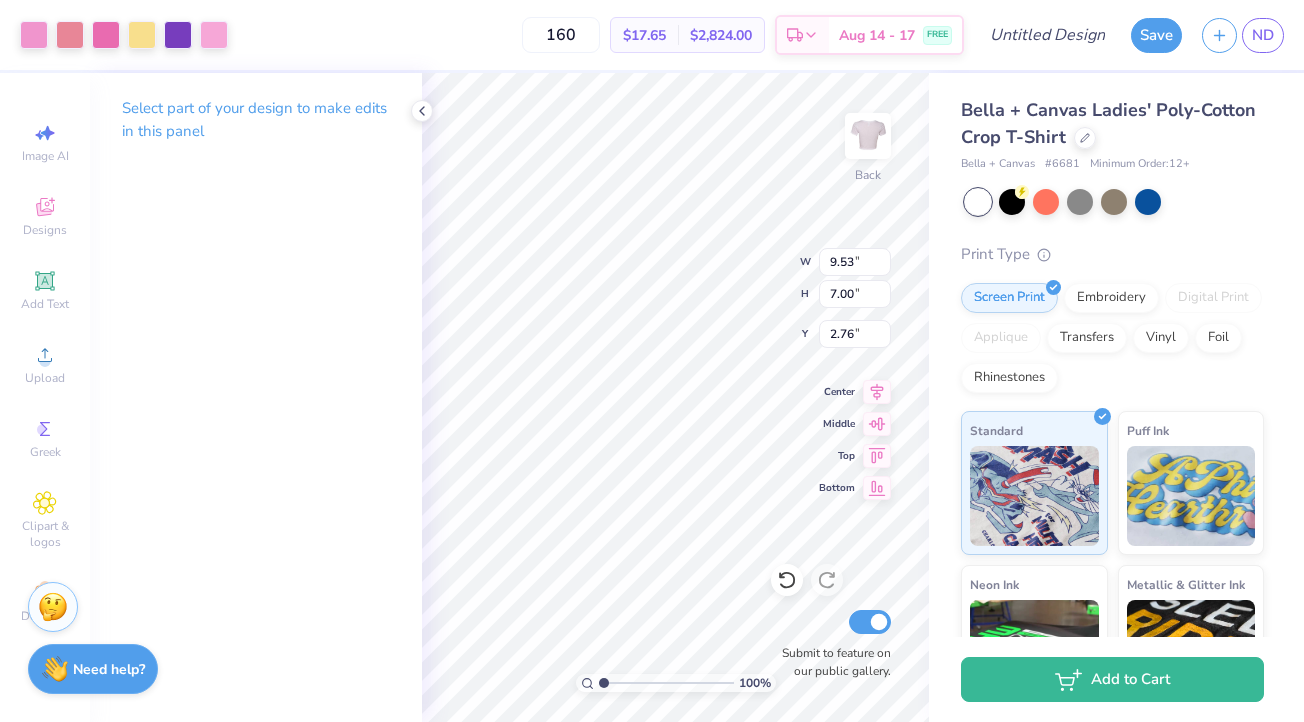 type on "7.41" 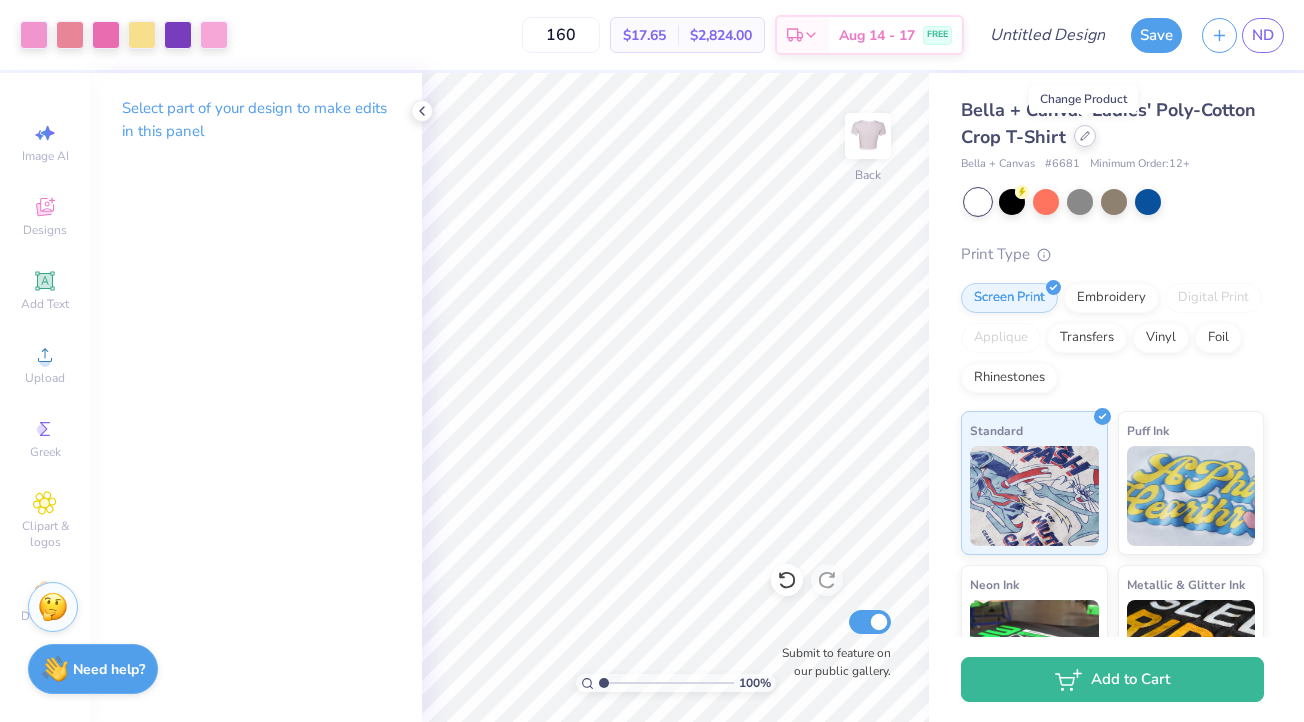 click at bounding box center (1085, 136) 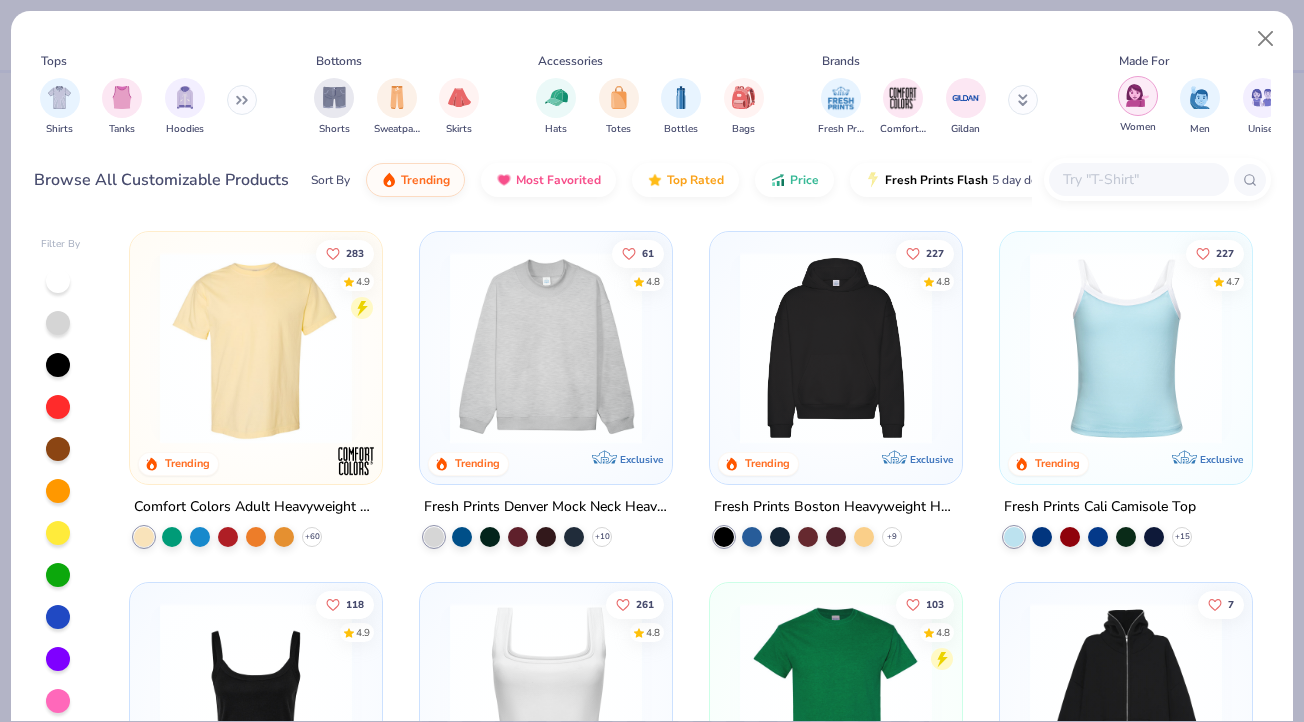 click at bounding box center [1138, 96] 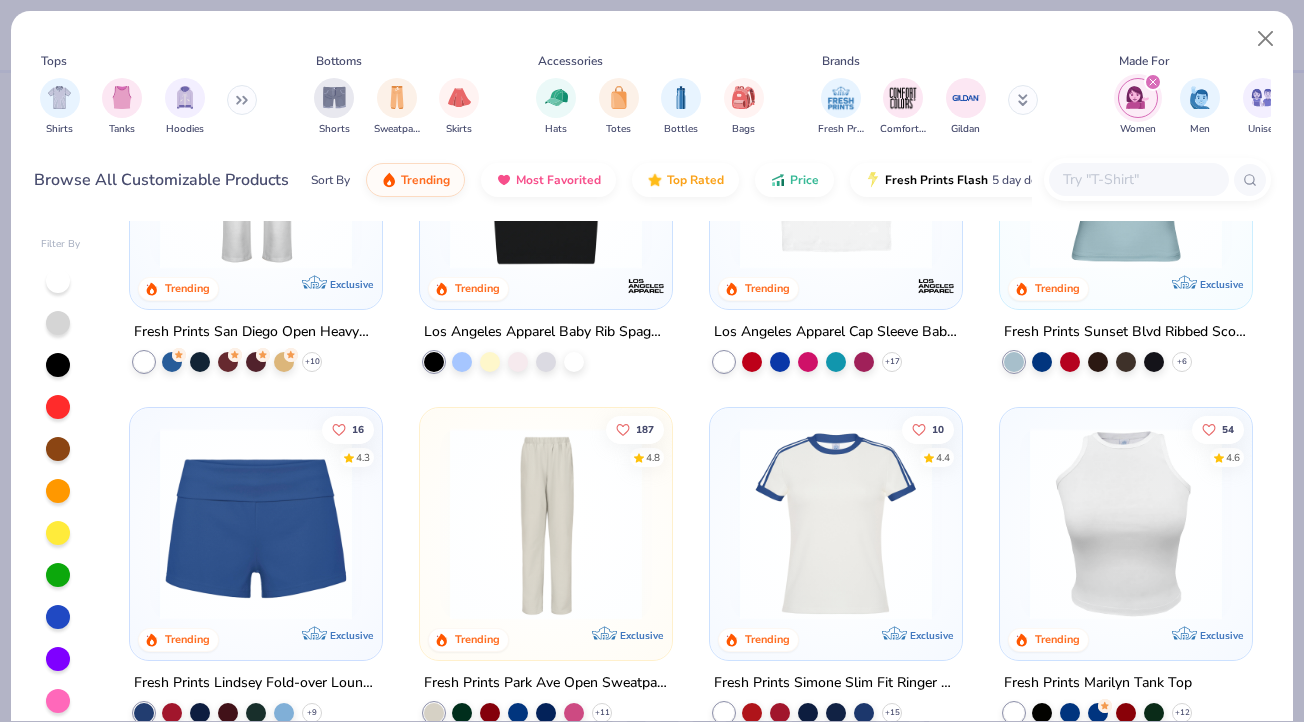 scroll, scrollTop: 474, scrollLeft: 0, axis: vertical 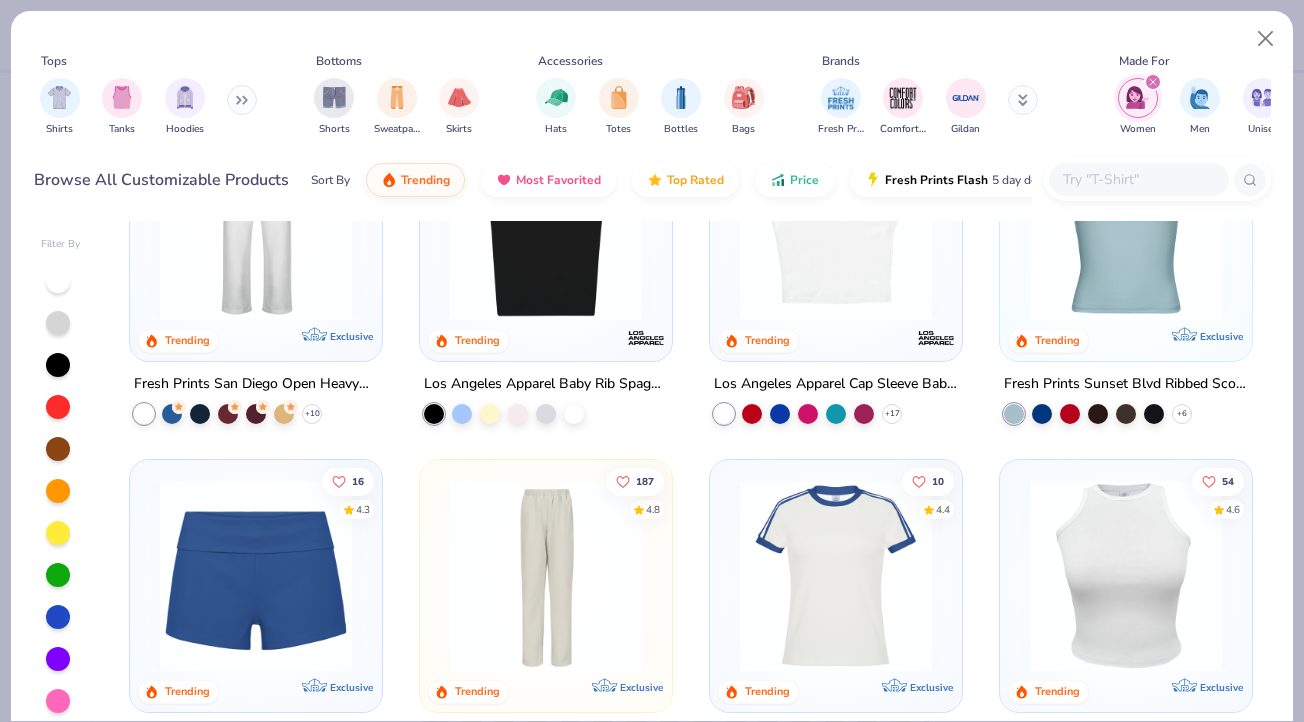 click at bounding box center [836, 225] 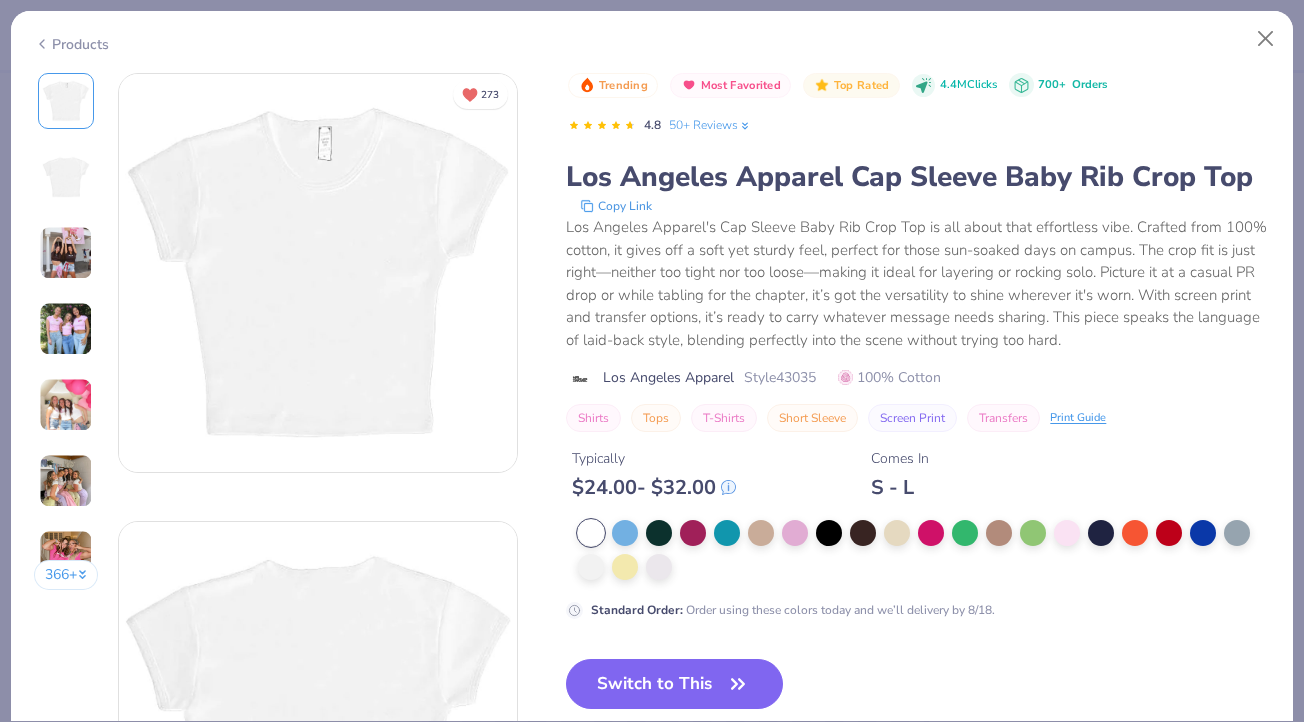 click on "Products" at bounding box center (652, 37) 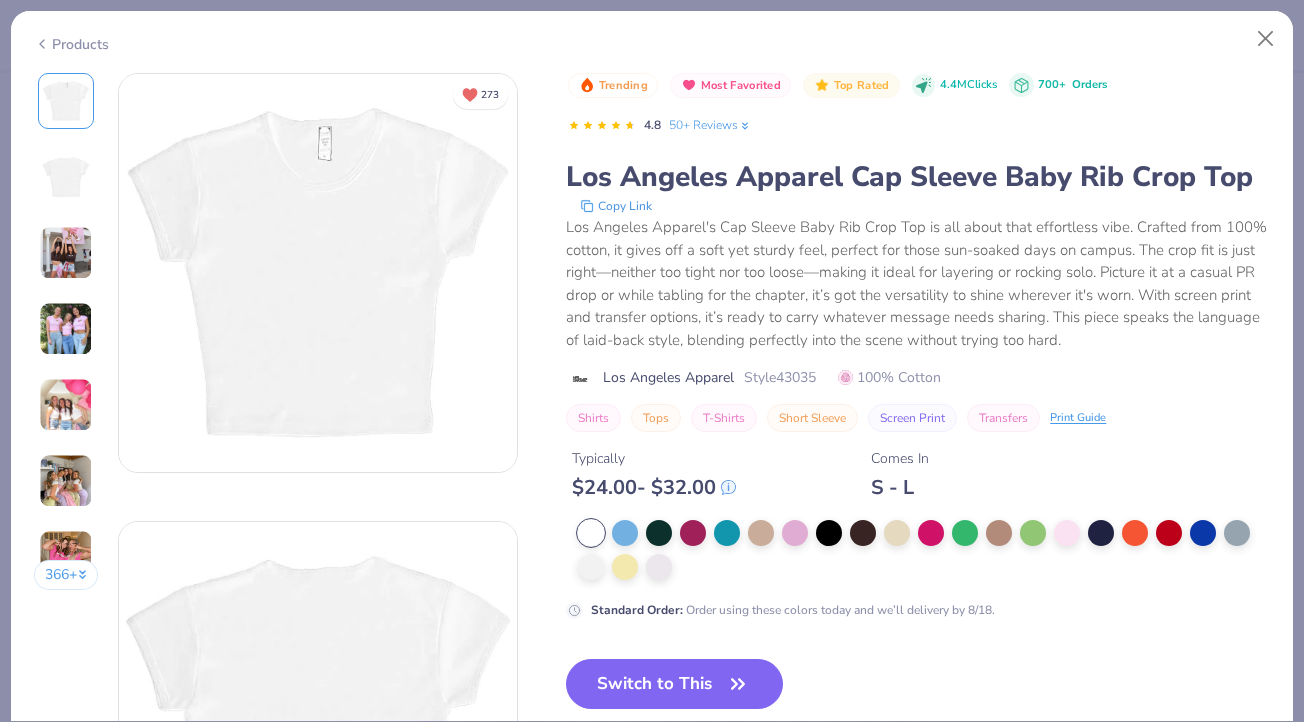 click on "Products" at bounding box center [652, 37] 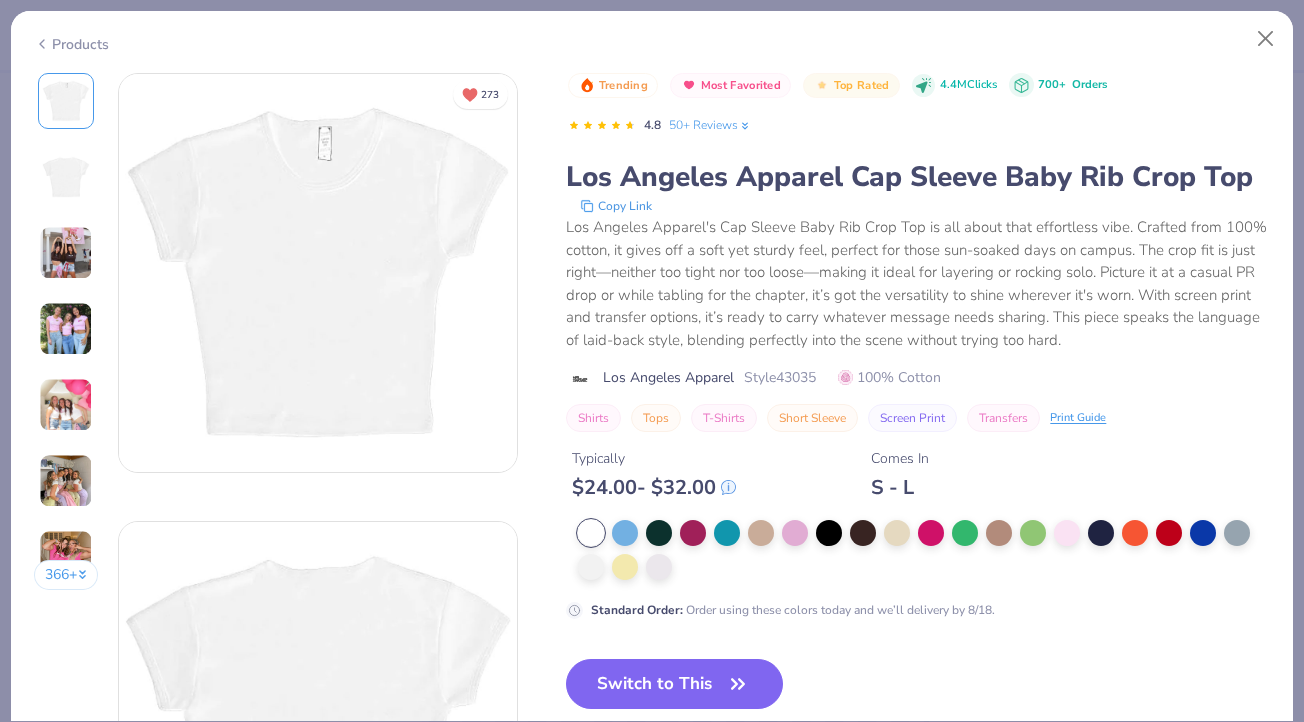 click on "Products" at bounding box center (71, 44) 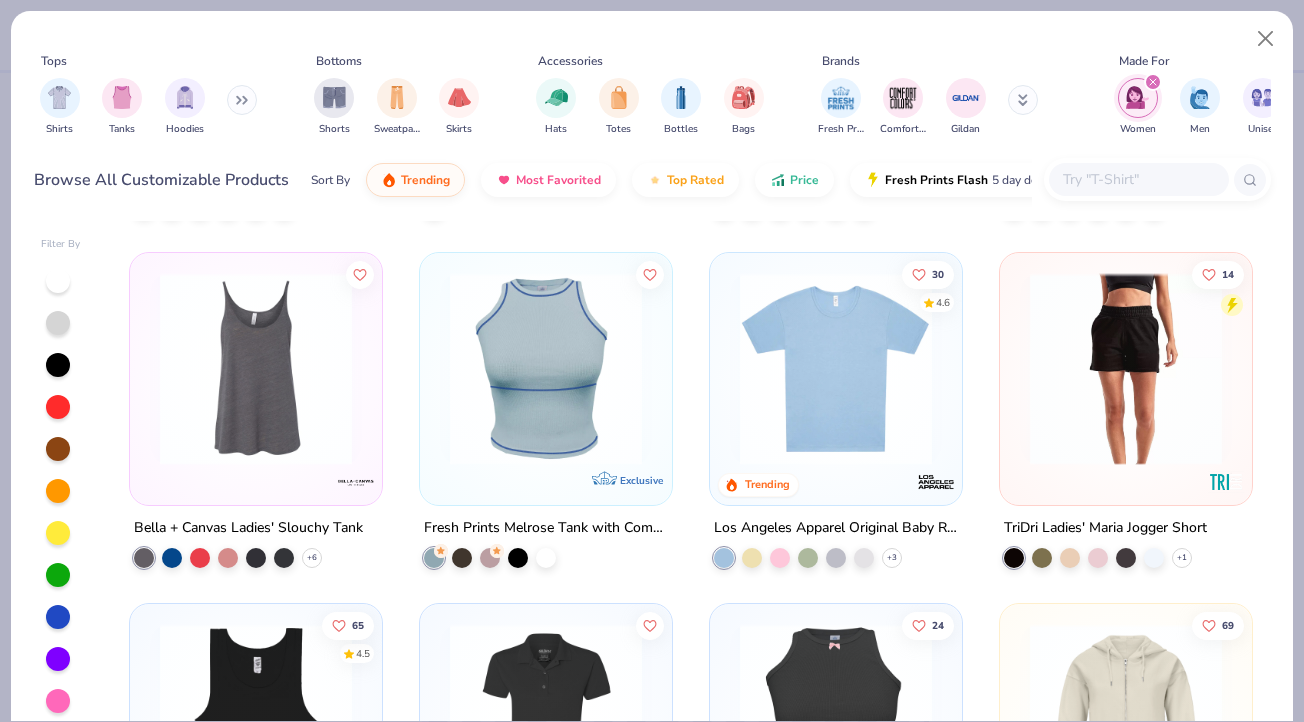 scroll, scrollTop: 3829, scrollLeft: 0, axis: vertical 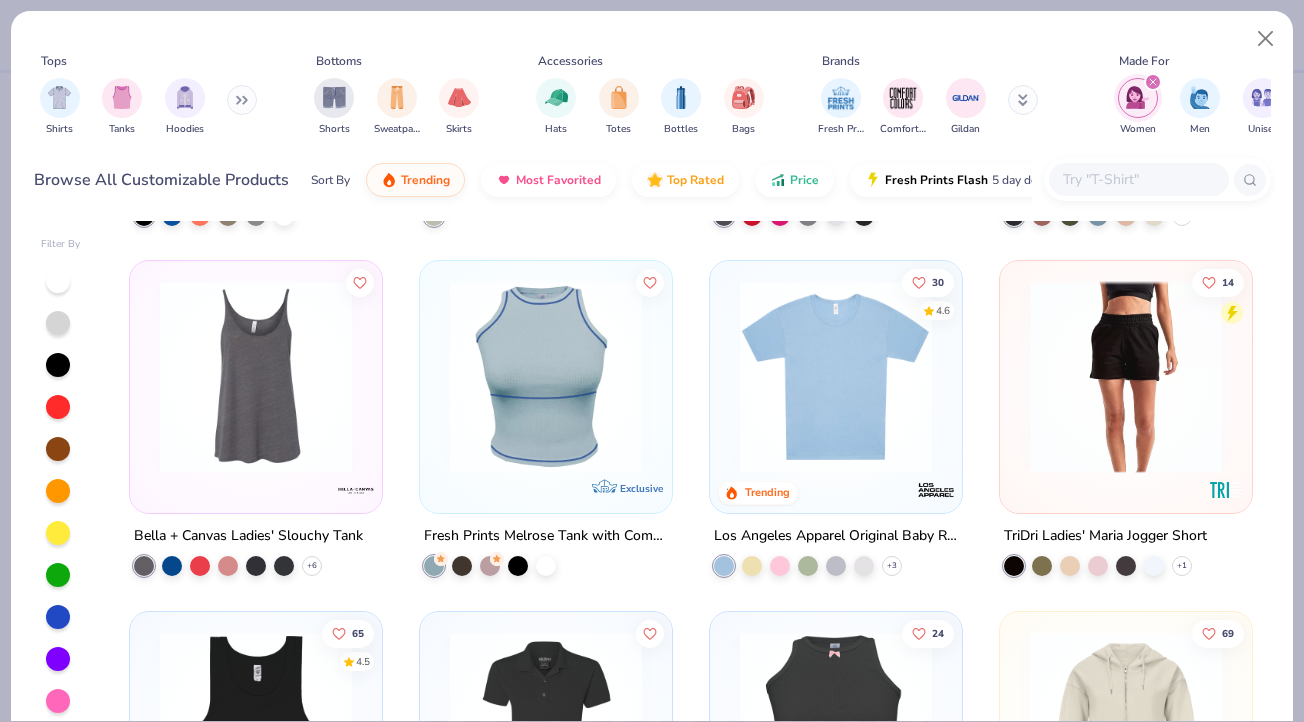 click at bounding box center (836, 377) 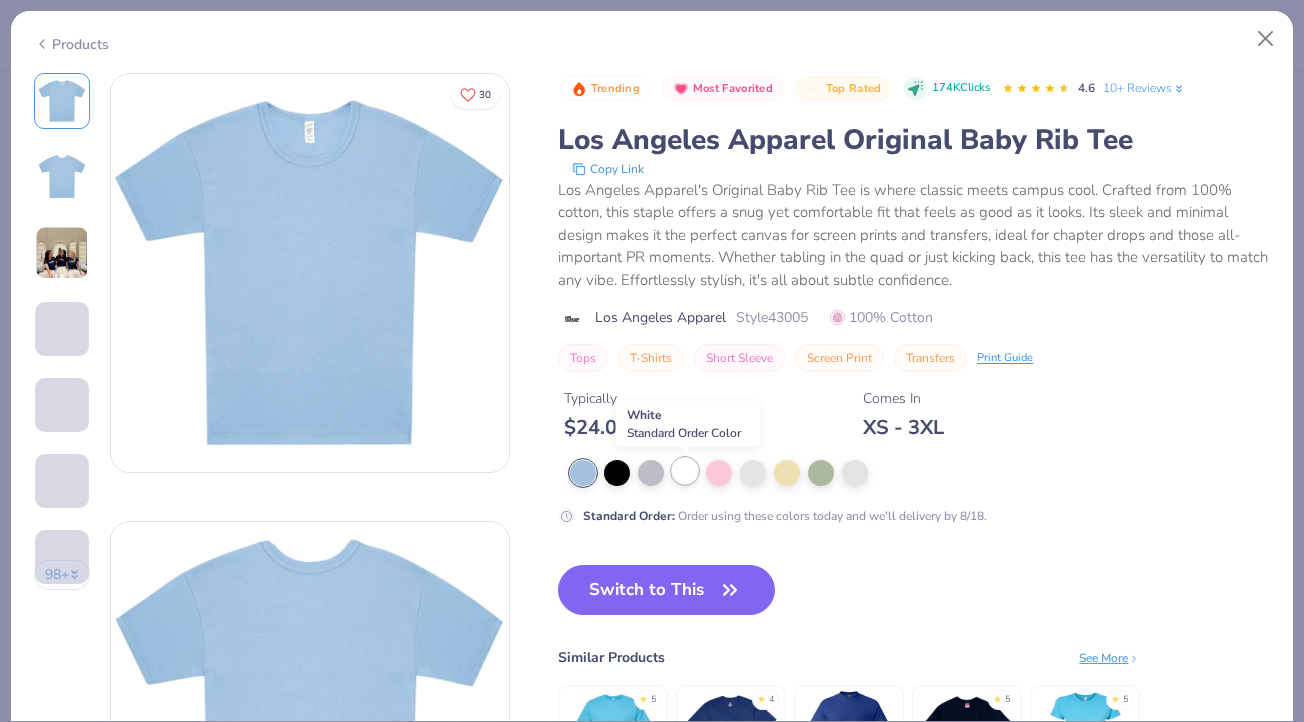 click at bounding box center [685, 471] 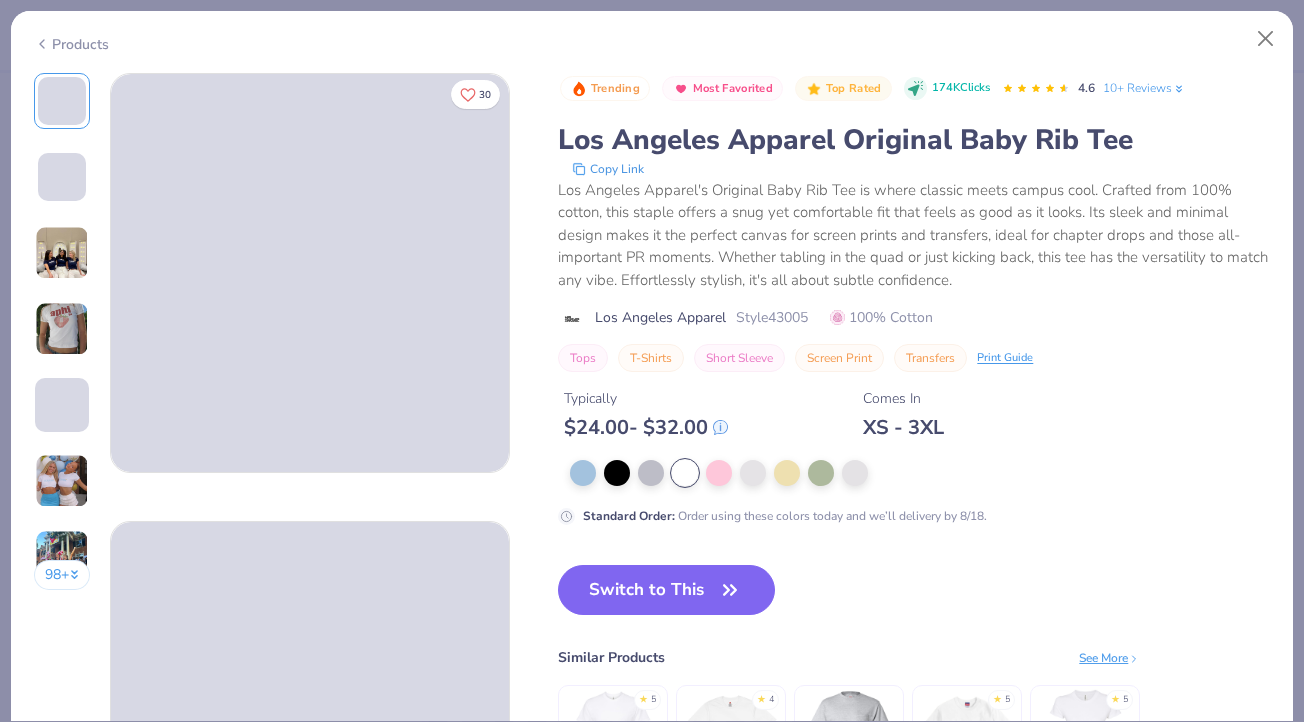 click at bounding box center (62, 329) 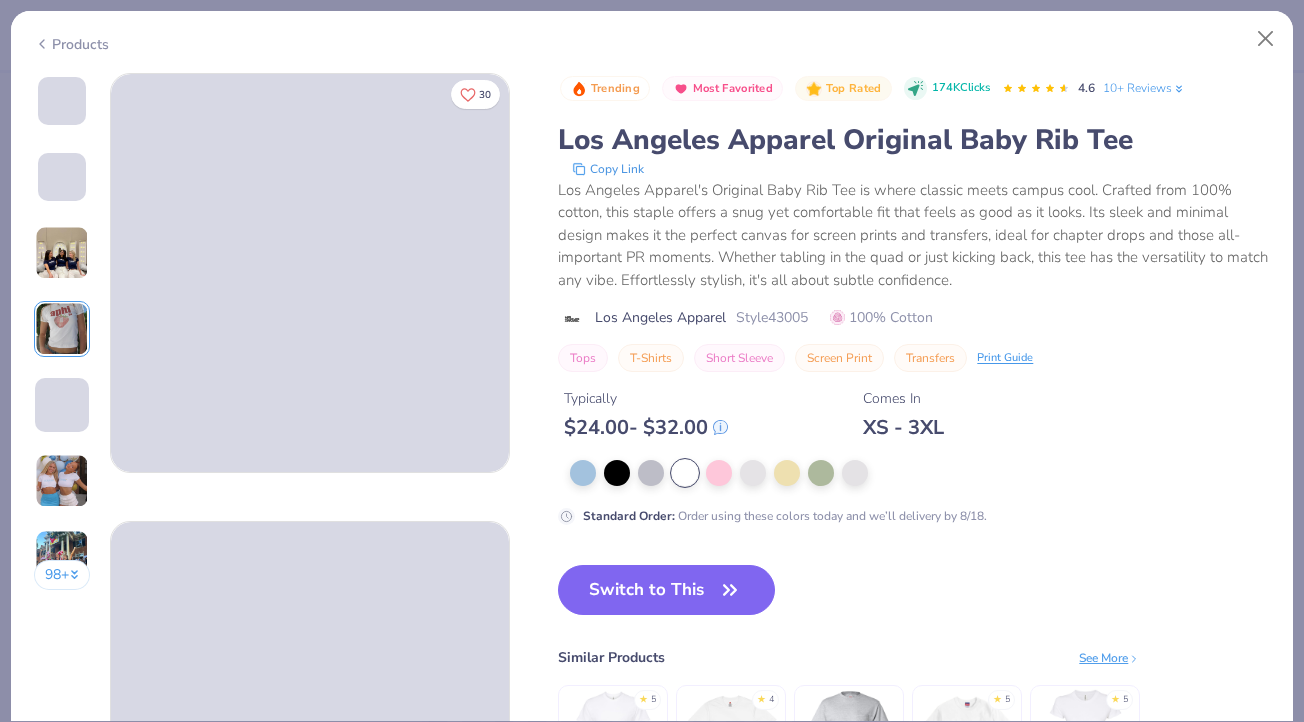 scroll, scrollTop: 1344, scrollLeft: 0, axis: vertical 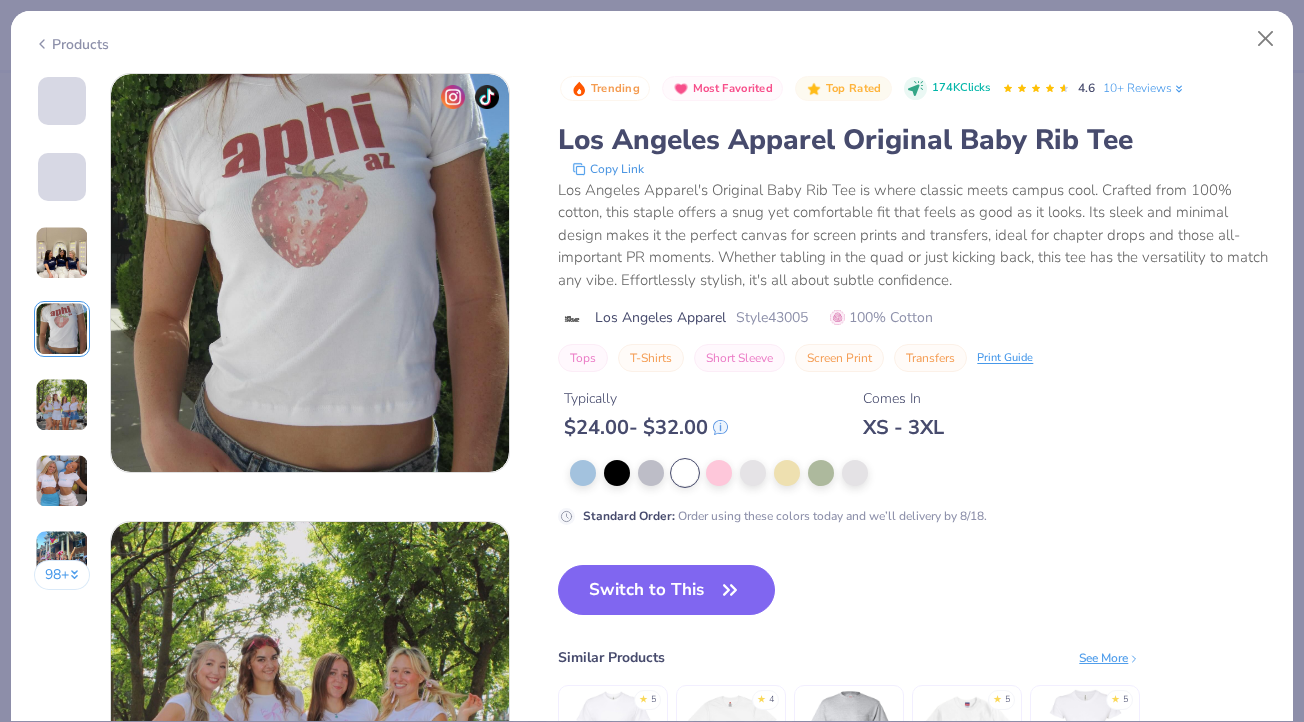 click at bounding box center (62, 253) 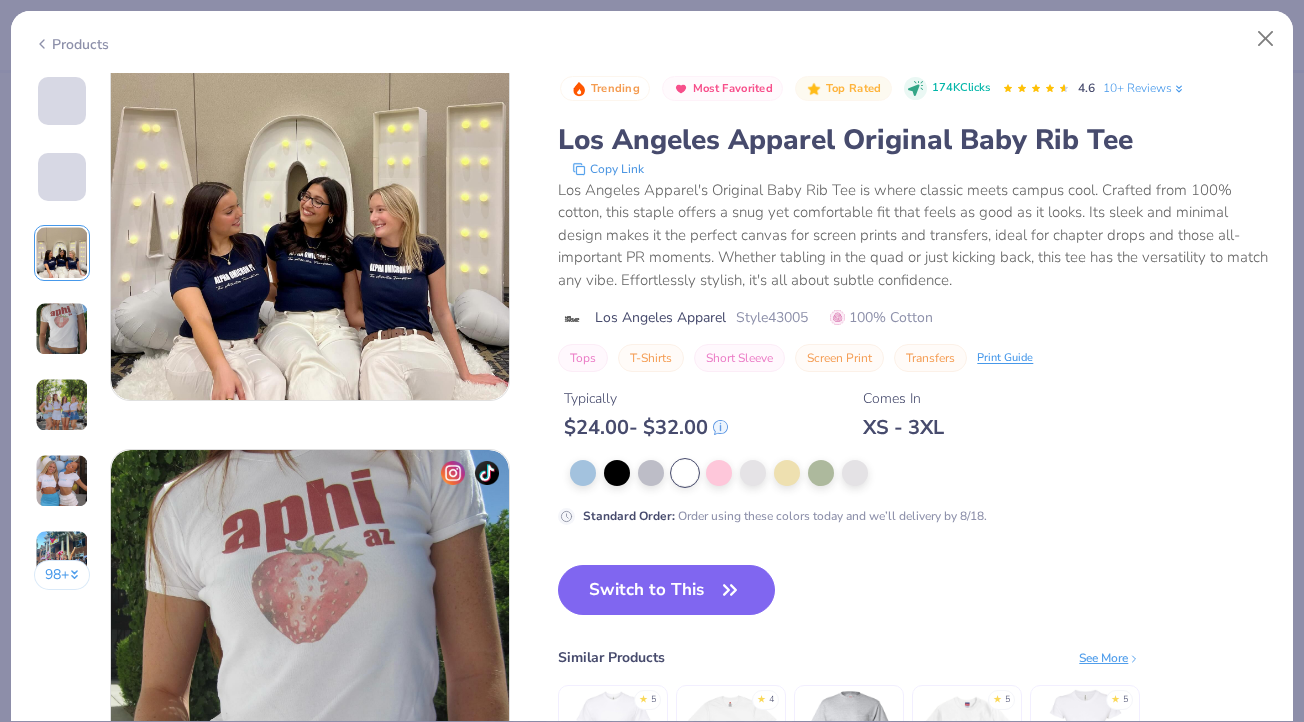 scroll, scrollTop: 896, scrollLeft: 0, axis: vertical 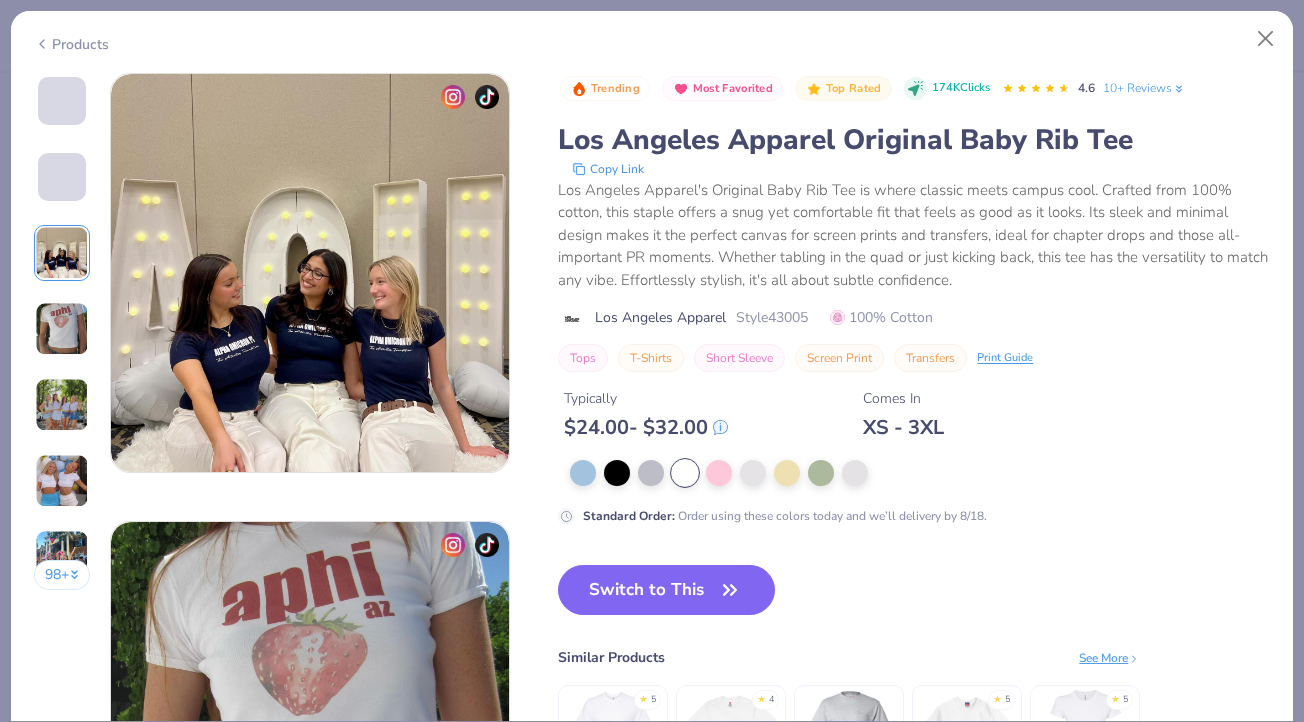 click at bounding box center [62, 329] 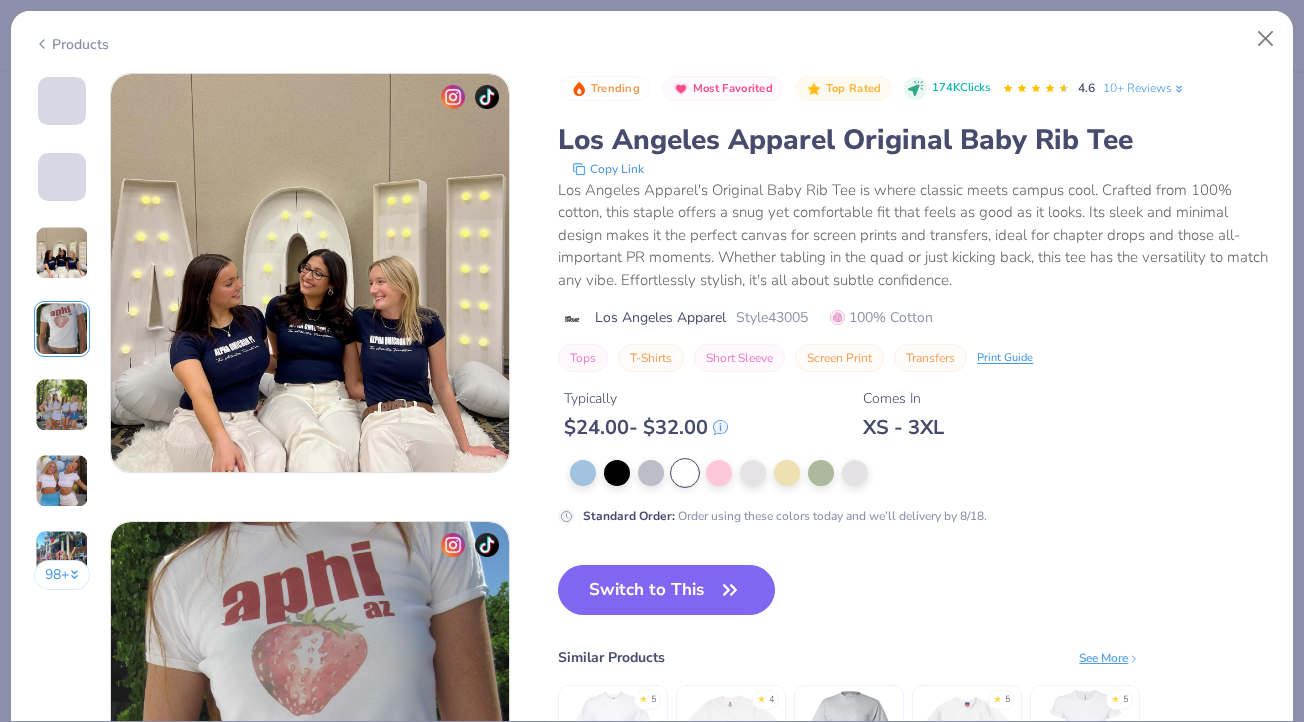 scroll, scrollTop: 1344, scrollLeft: 0, axis: vertical 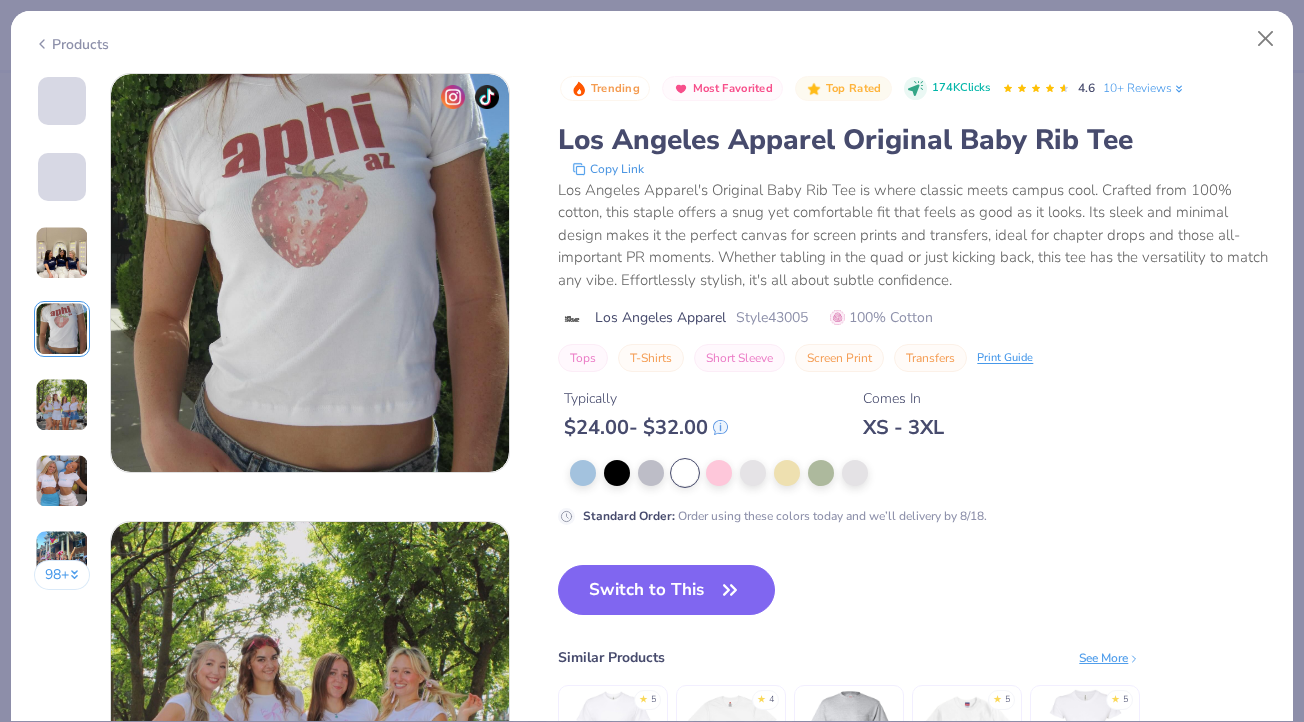 click at bounding box center (62, 405) 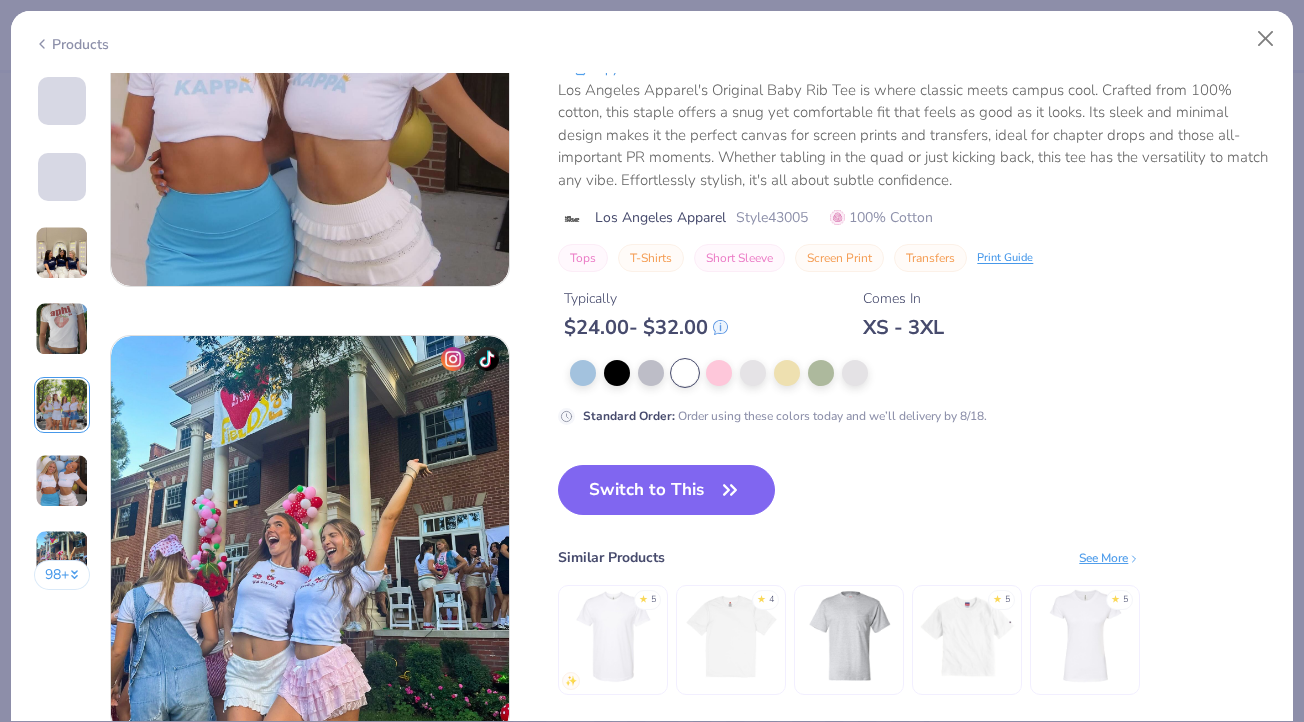 scroll, scrollTop: 2462, scrollLeft: 0, axis: vertical 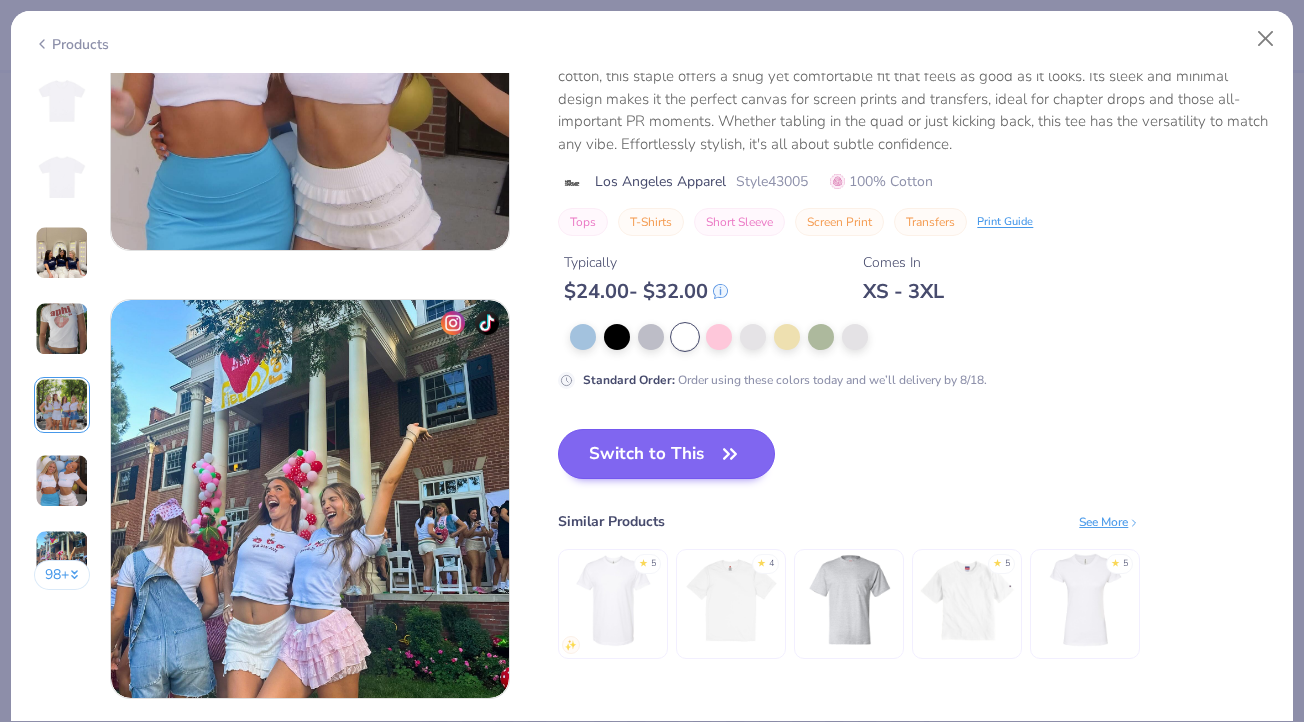 click on "Switch to This" at bounding box center (666, 454) 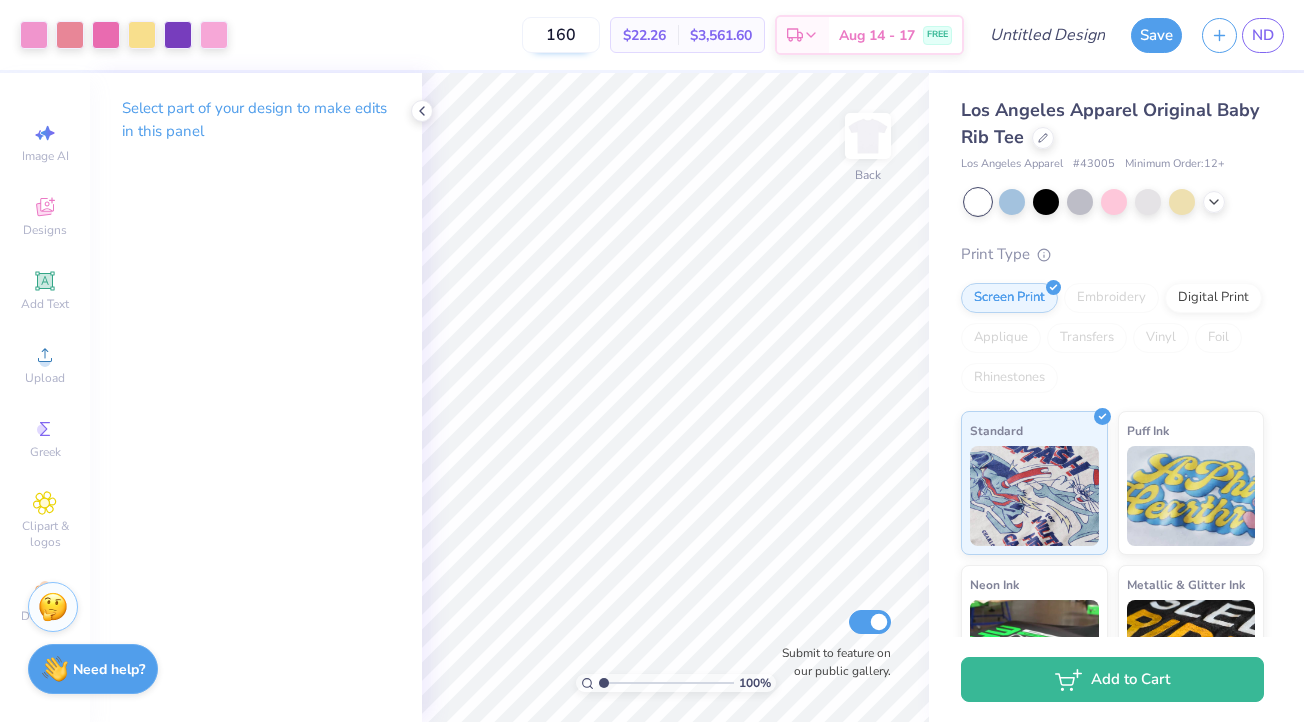 click on "160" at bounding box center [561, 35] 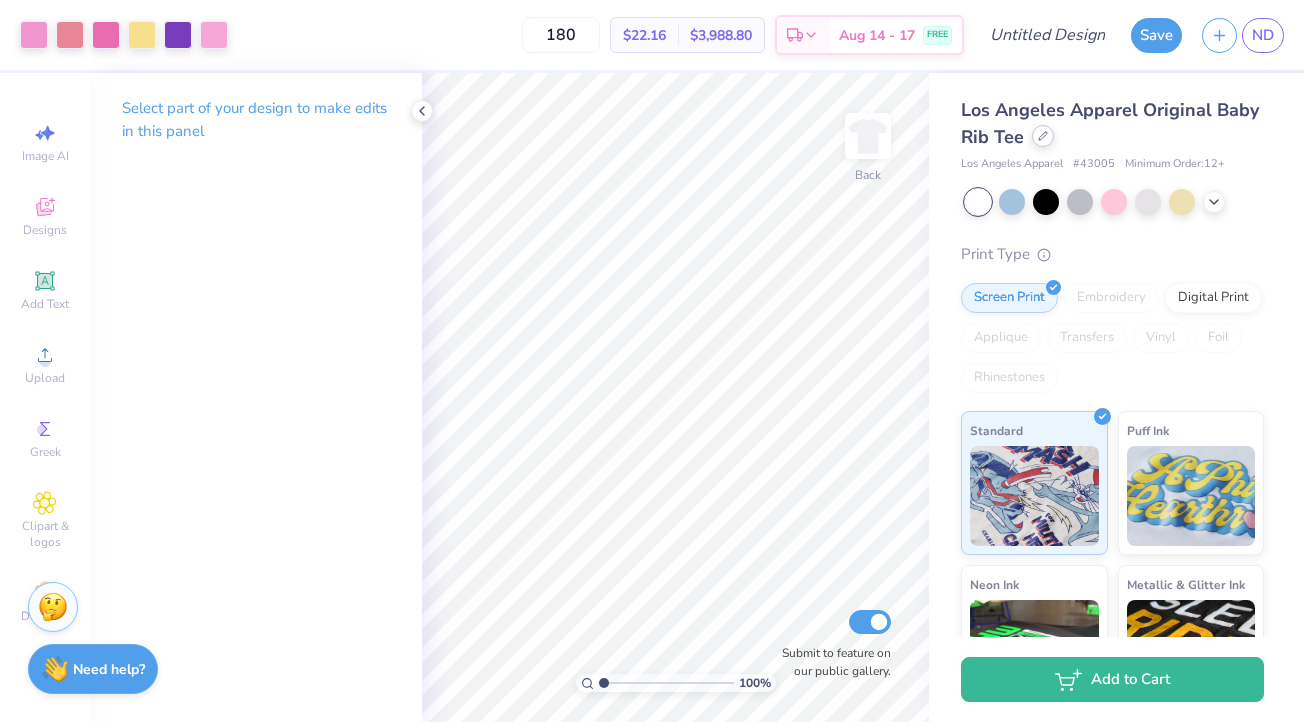 type on "180" 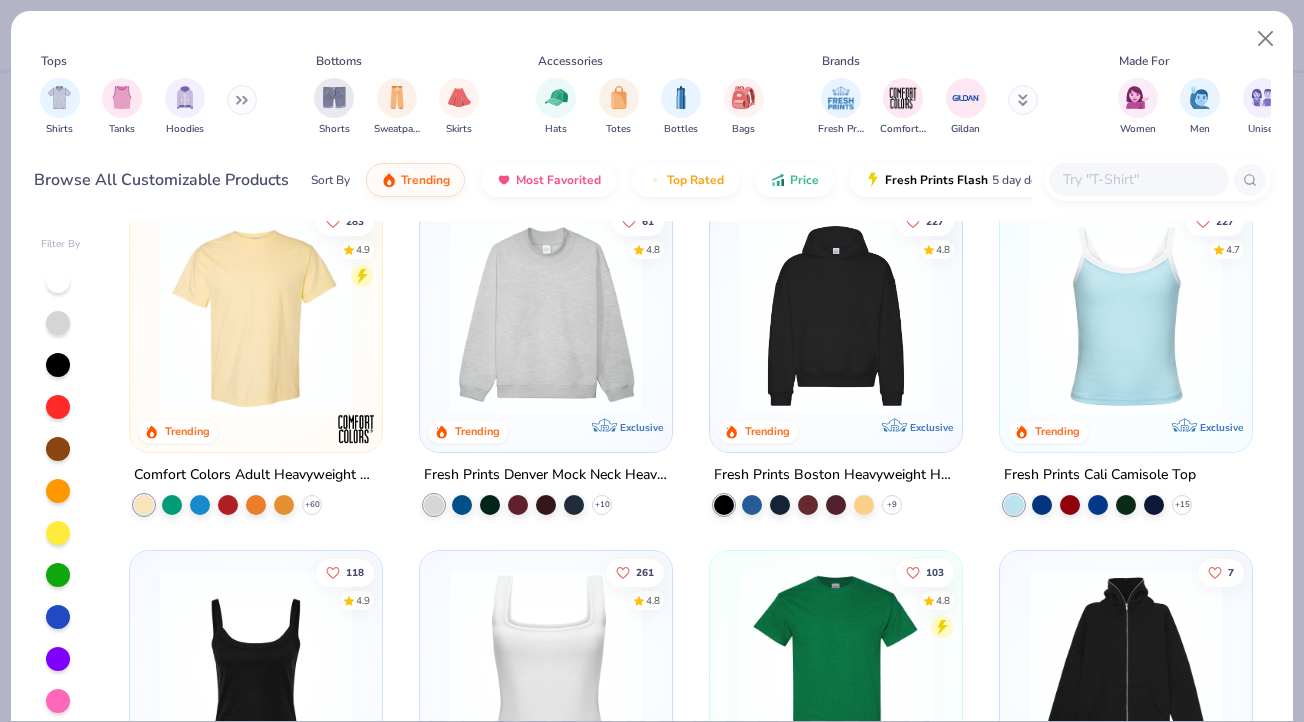 scroll, scrollTop: 38, scrollLeft: 0, axis: vertical 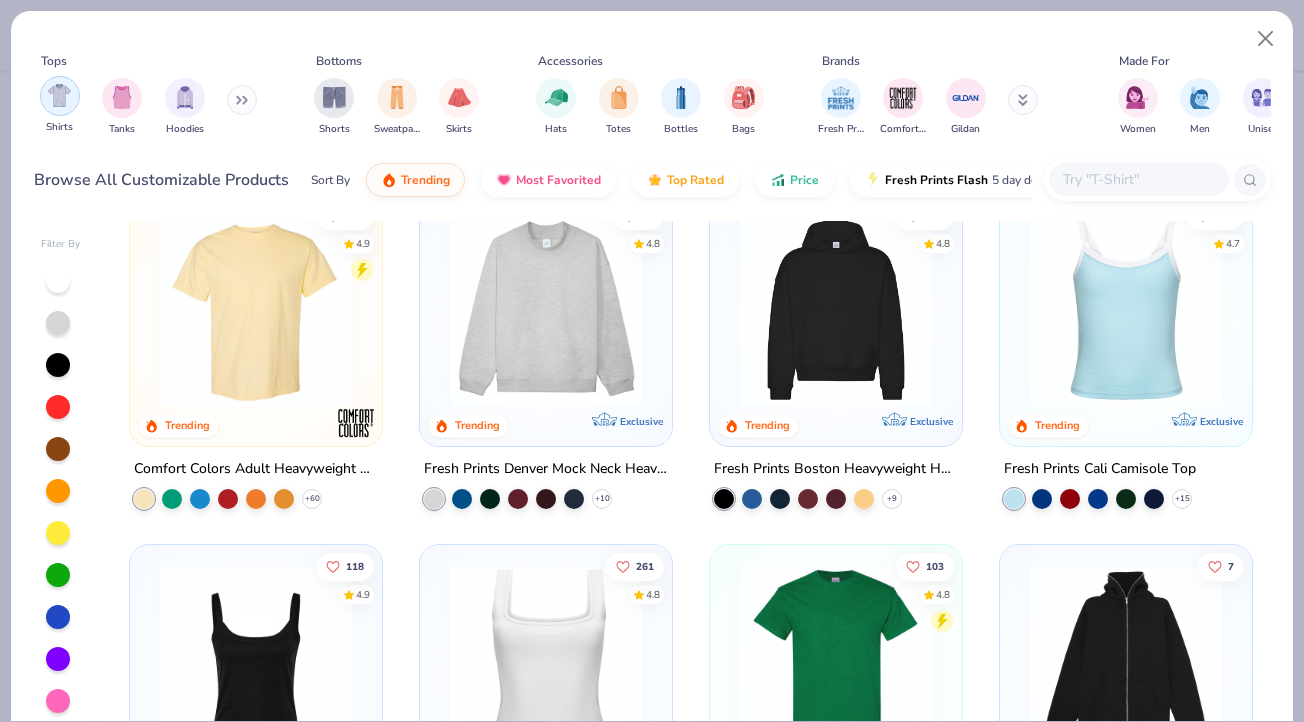click at bounding box center (59, 95) 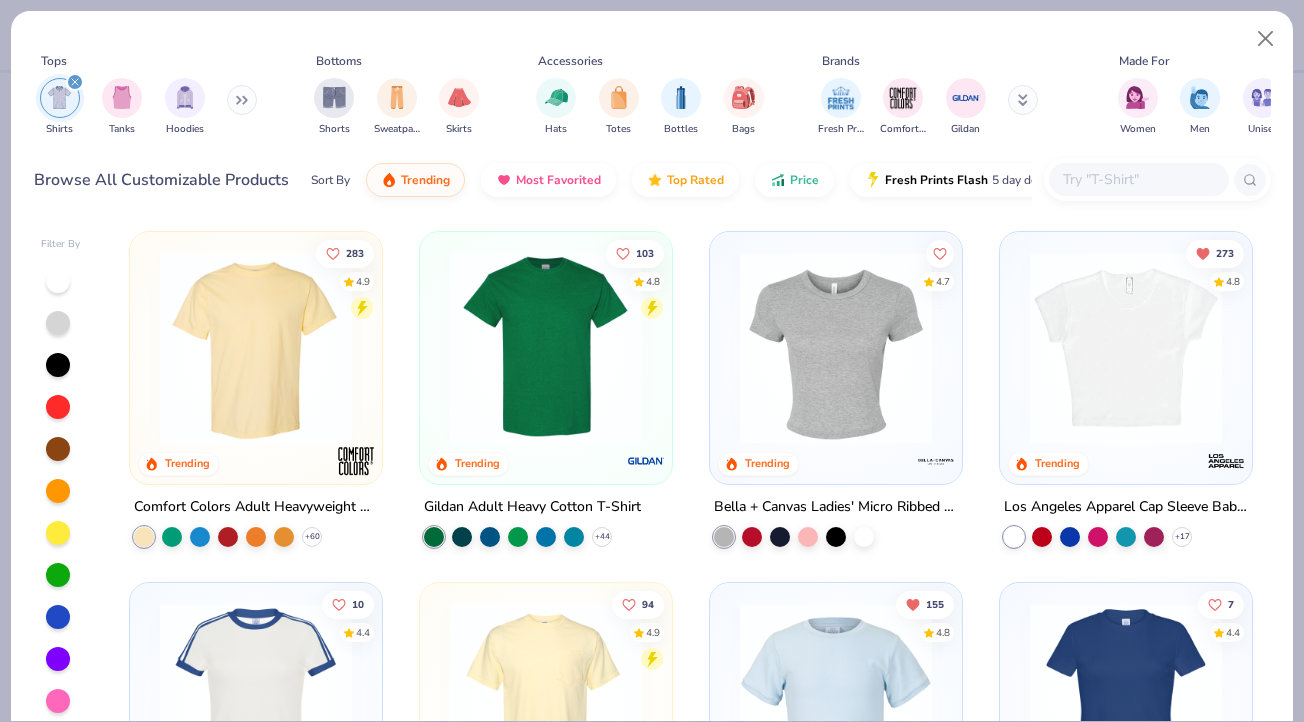 click at bounding box center (836, 348) 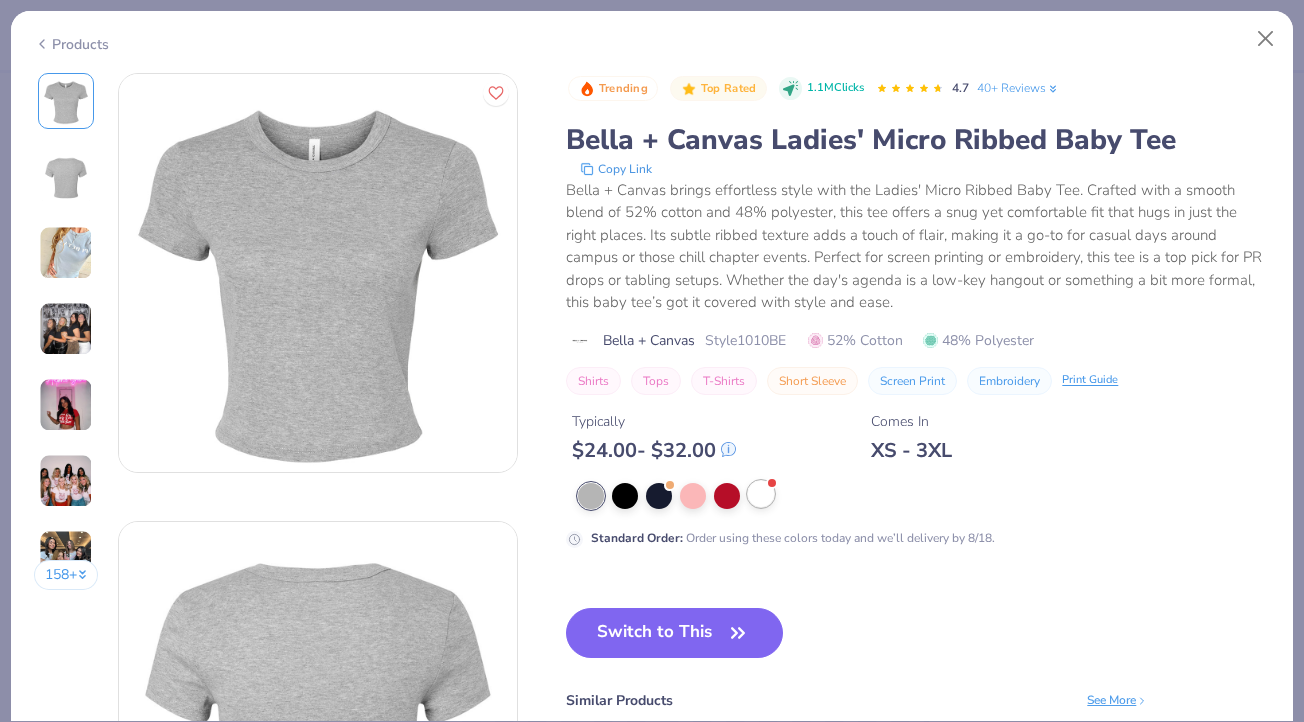 click at bounding box center (761, 494) 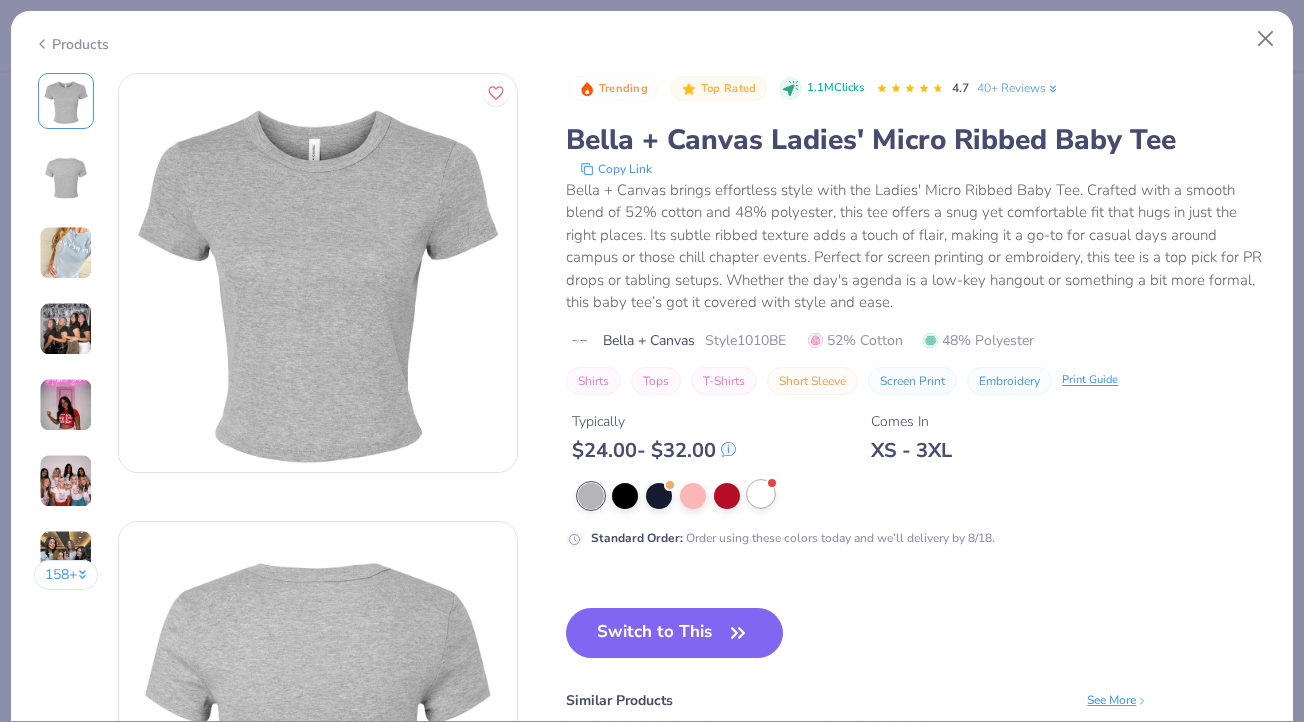 click at bounding box center [761, 494] 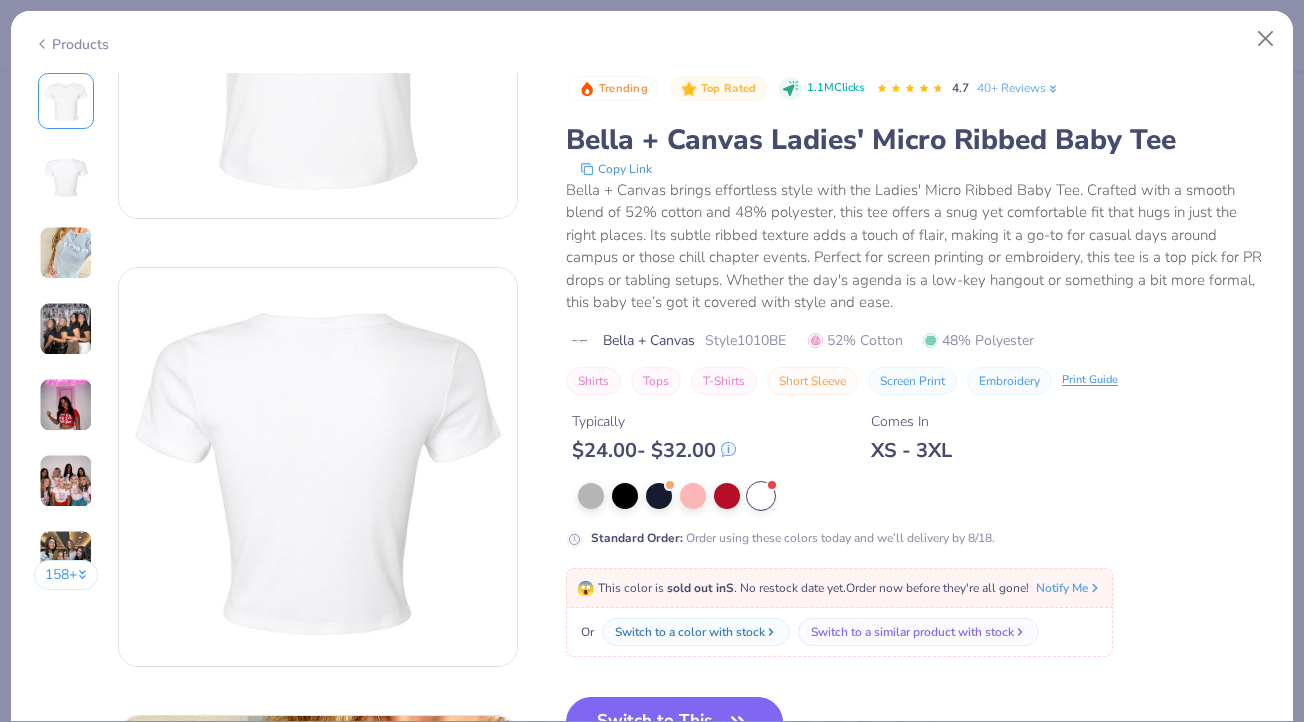 scroll, scrollTop: 271, scrollLeft: 0, axis: vertical 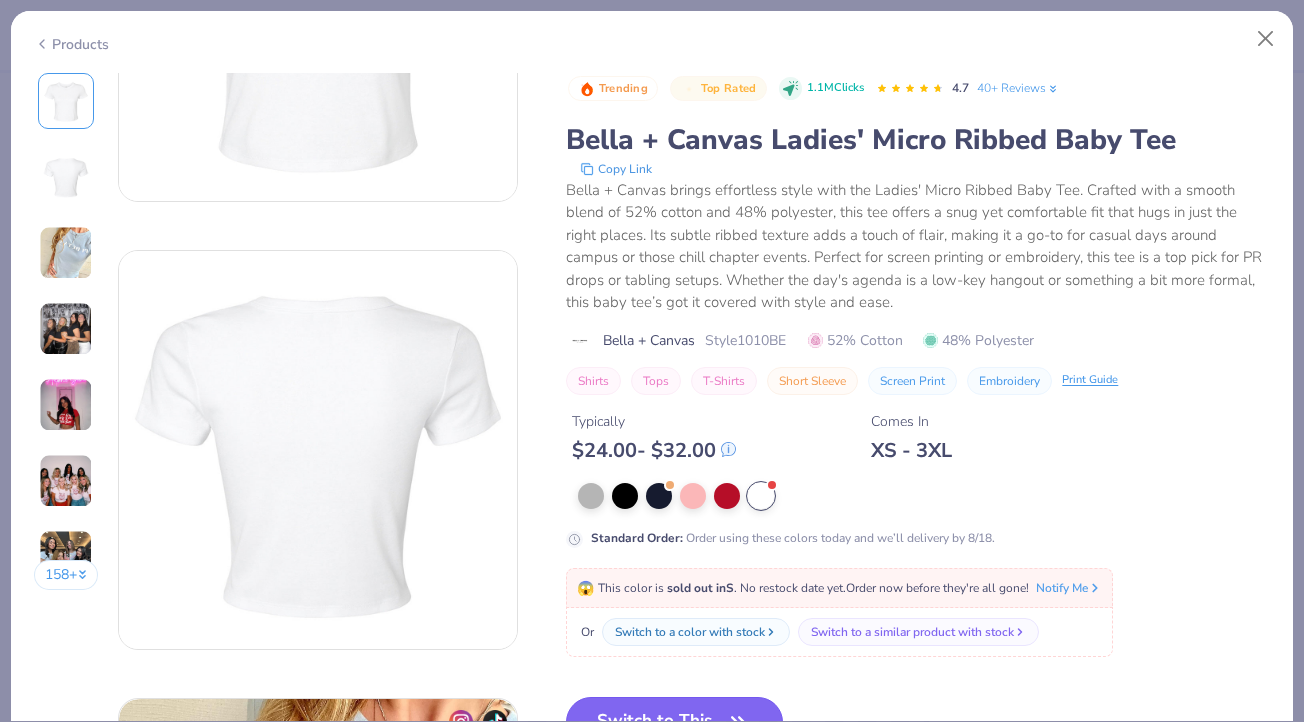 click 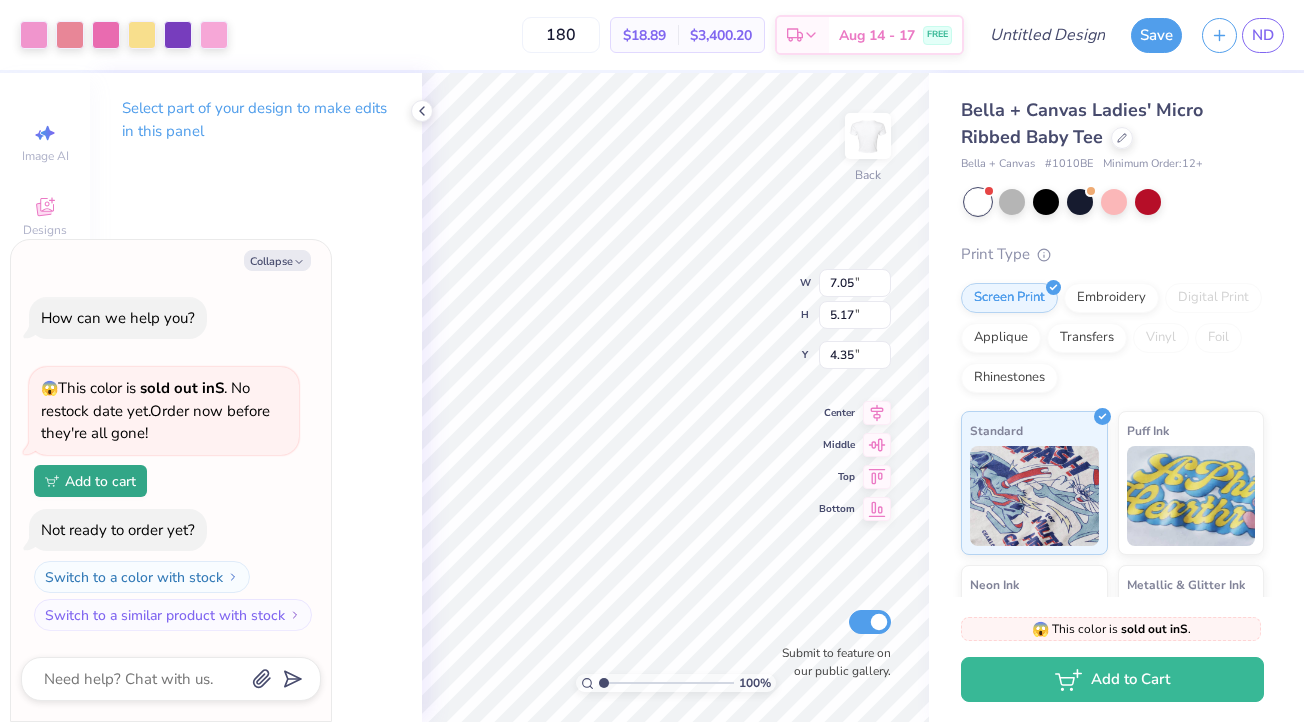 type on "x" 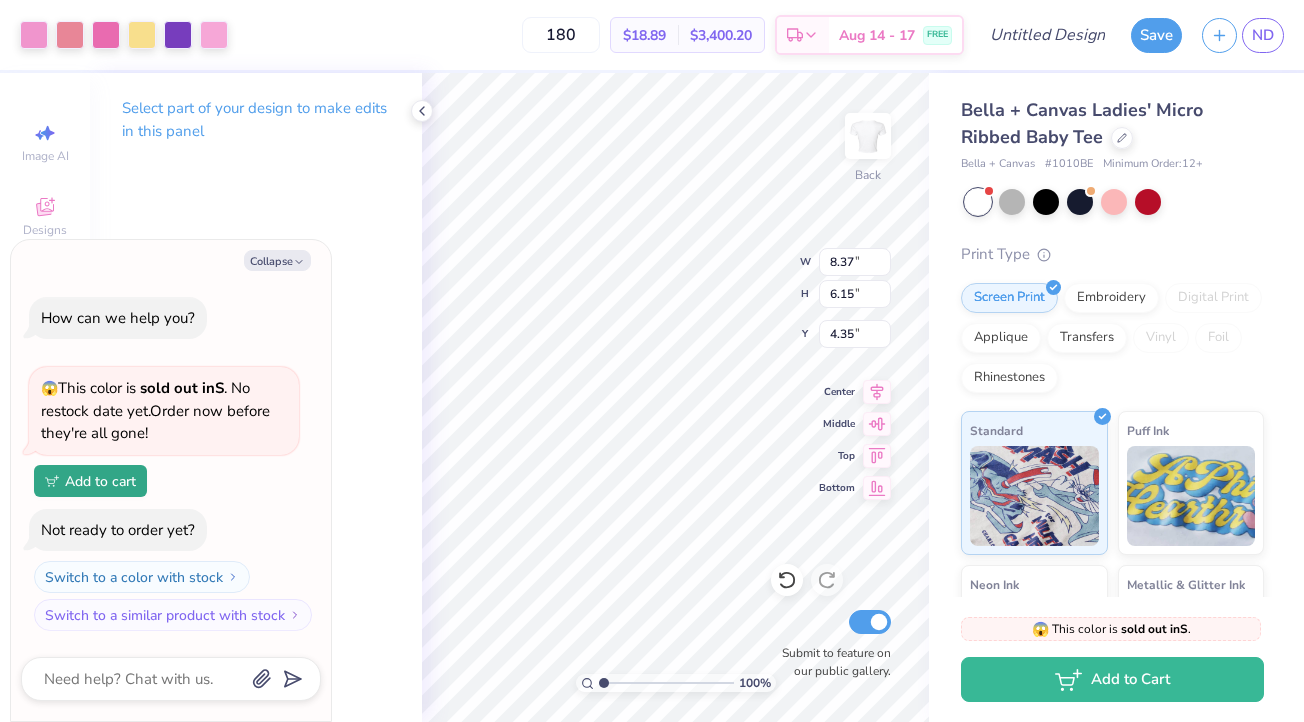 type on "x" 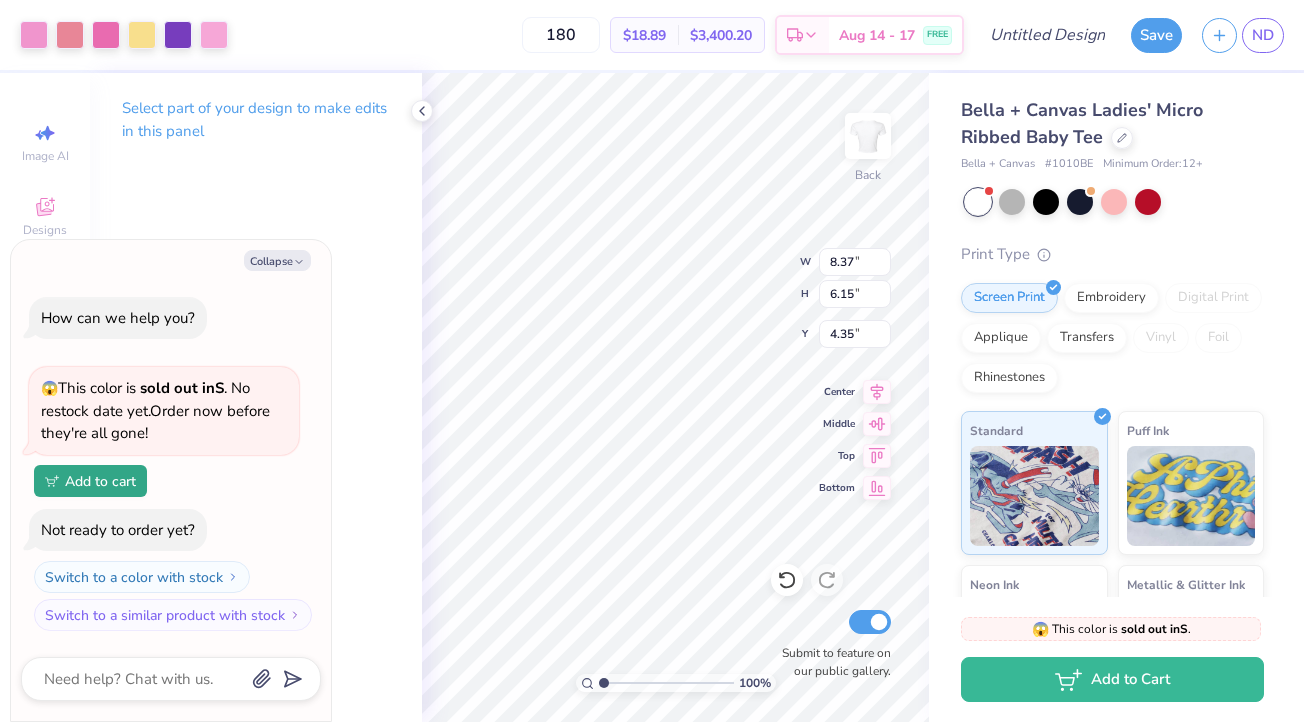 type on "3.00" 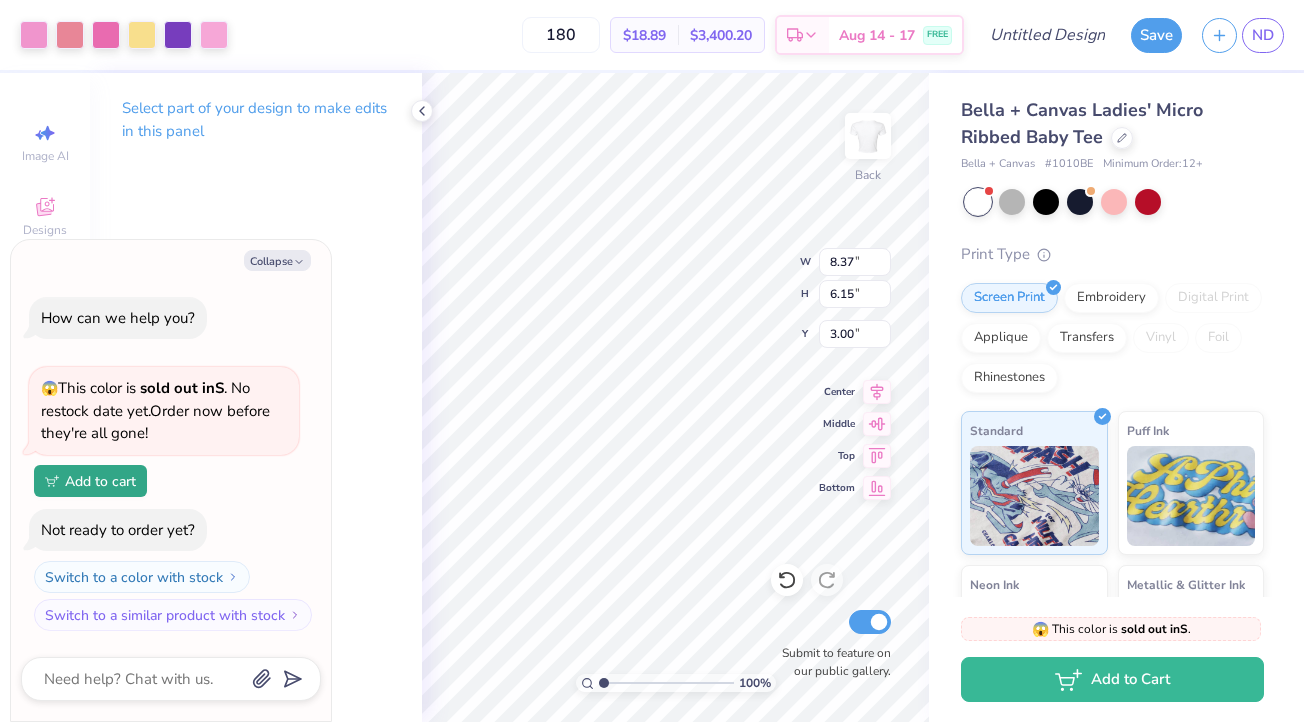 type on "x" 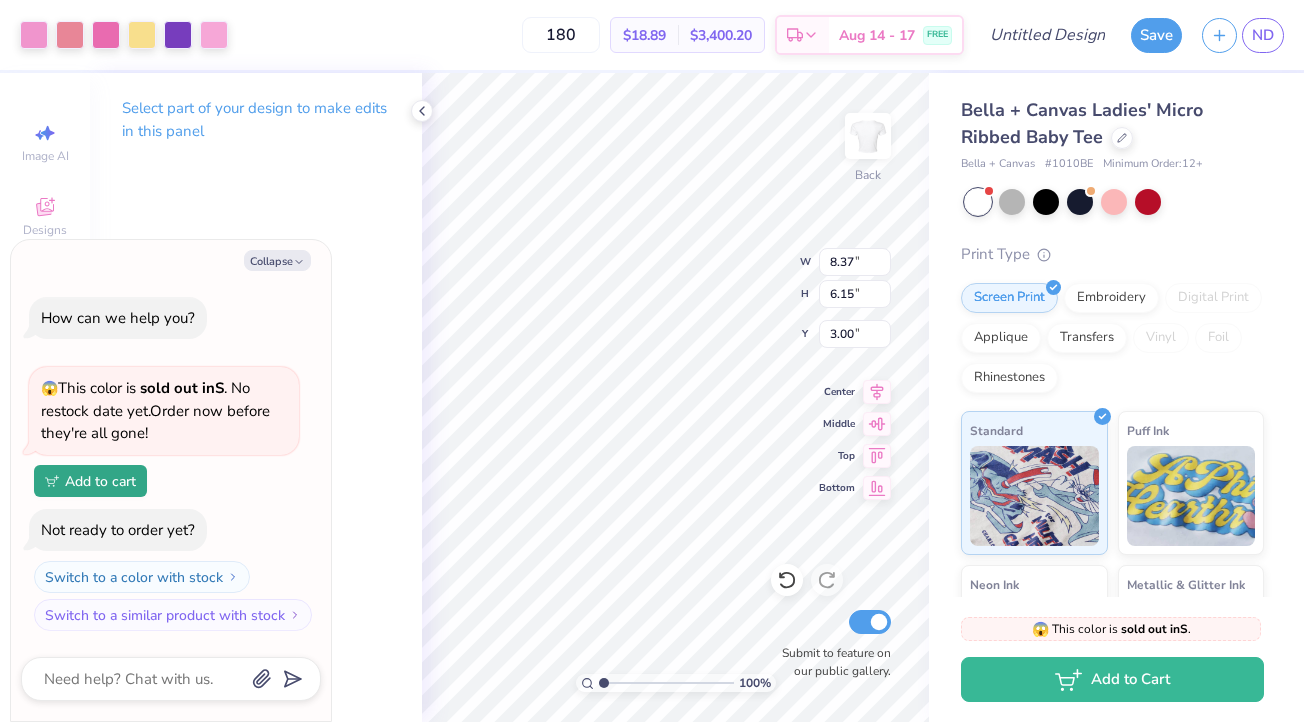 type on "9.10" 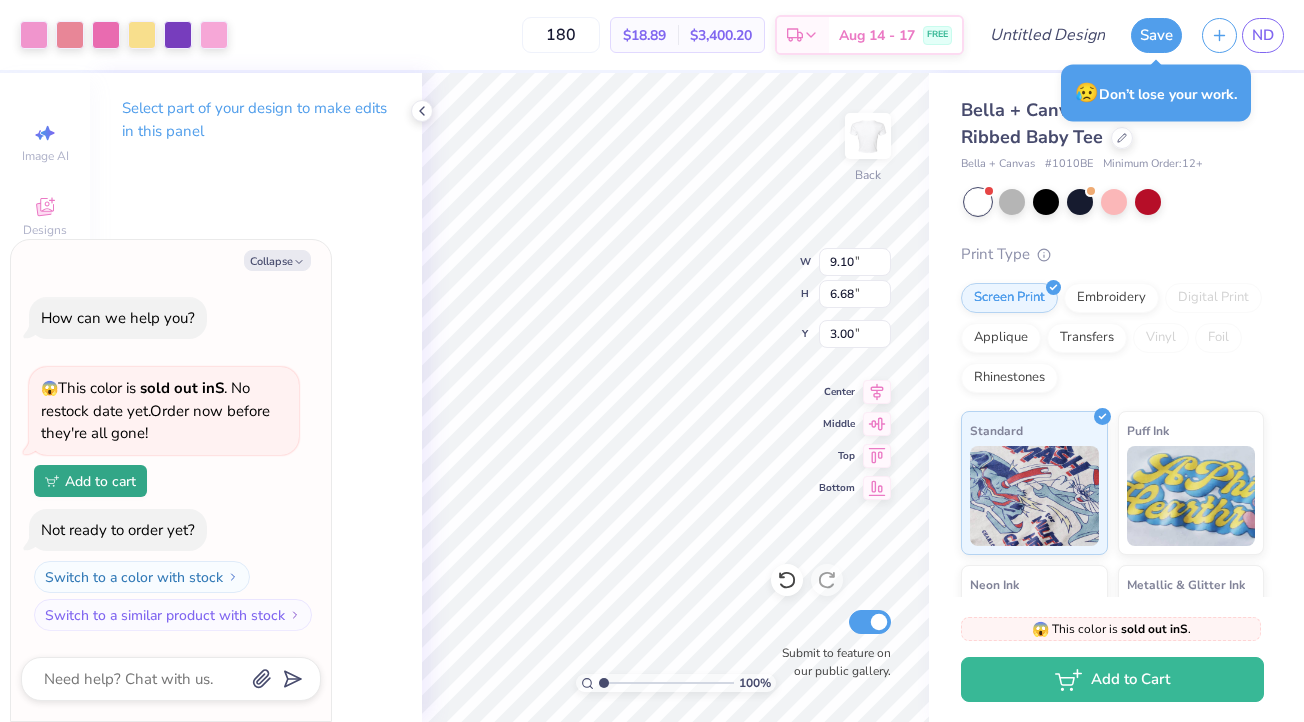 type on "x" 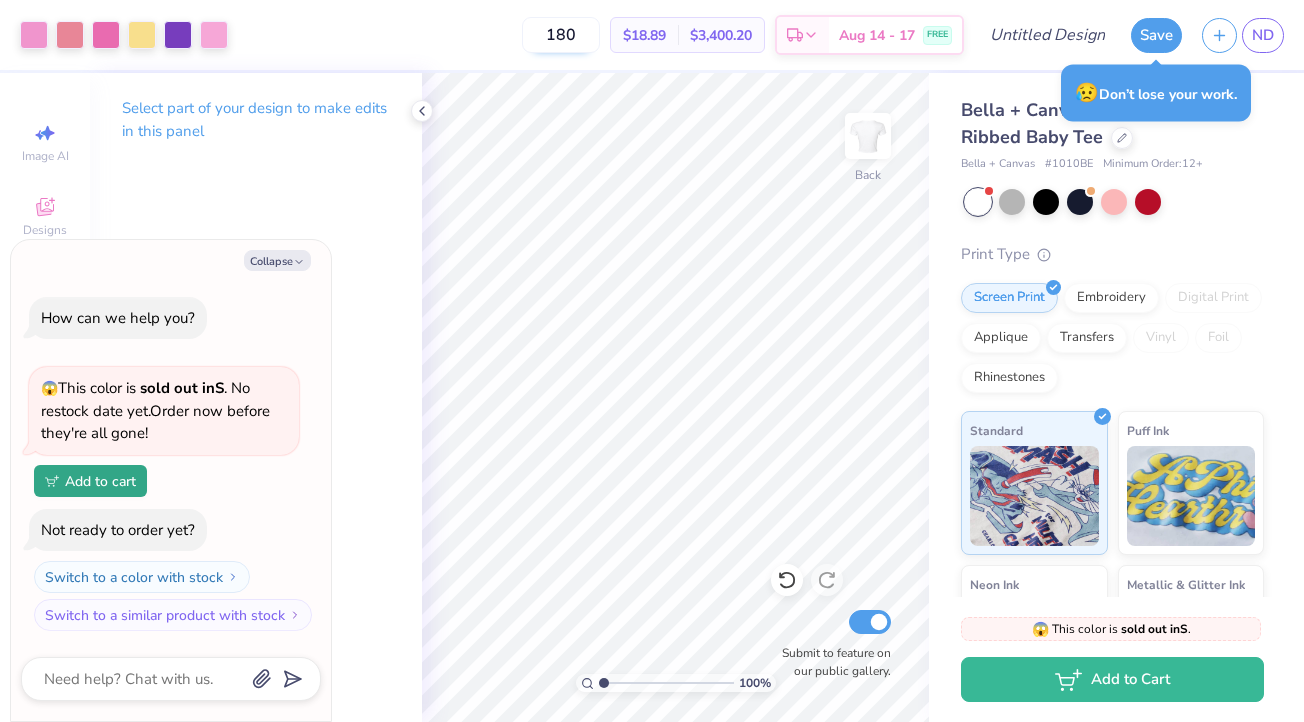 click on "180" at bounding box center (561, 35) 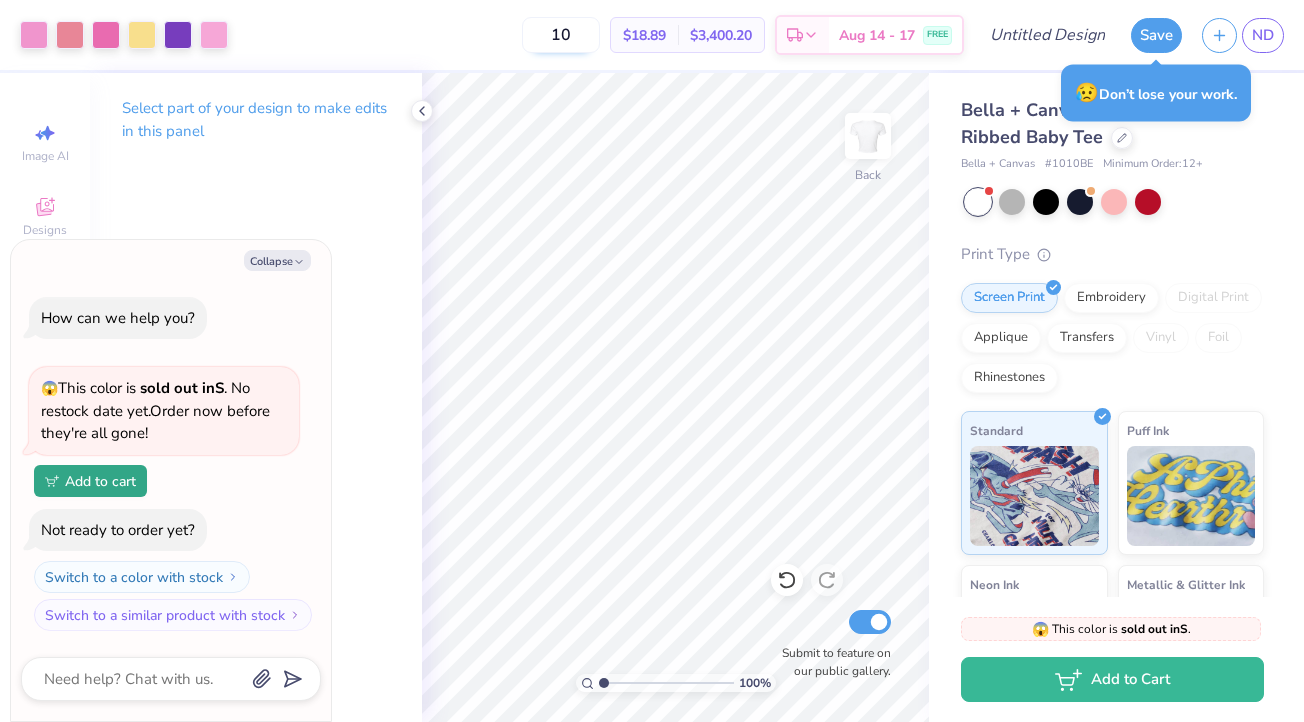 type on "160" 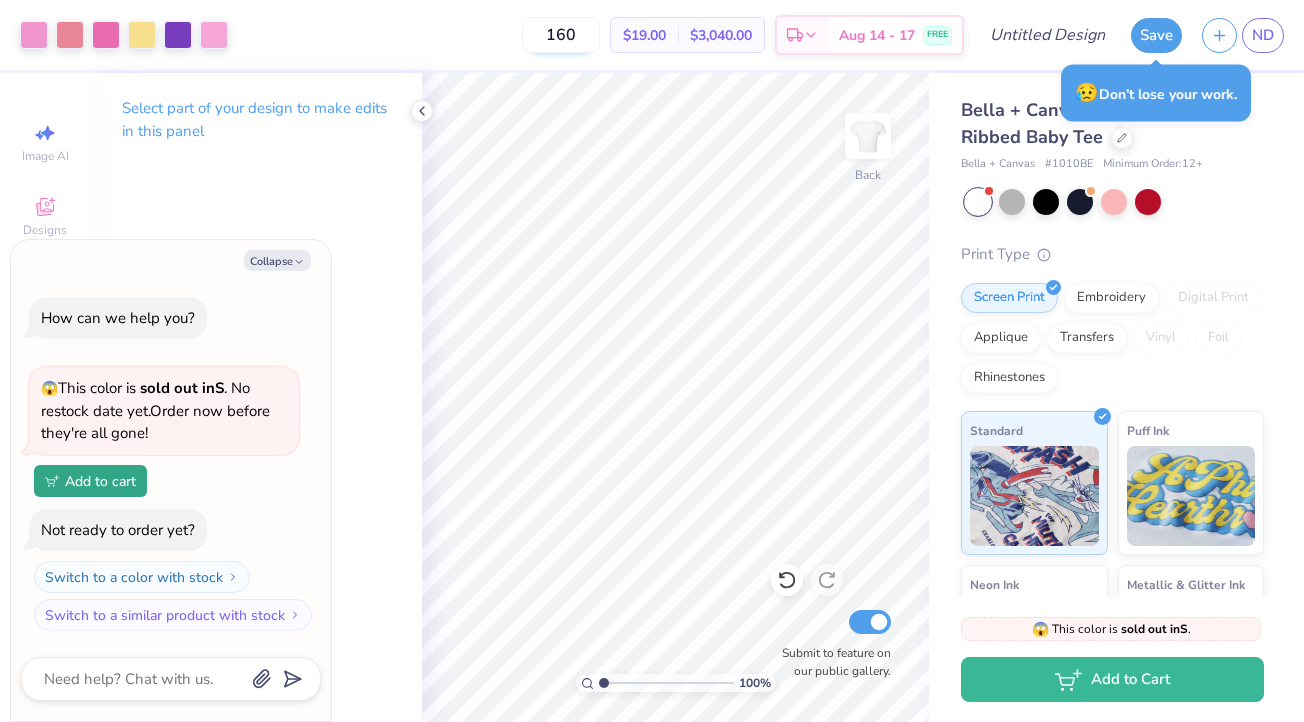 type on "x" 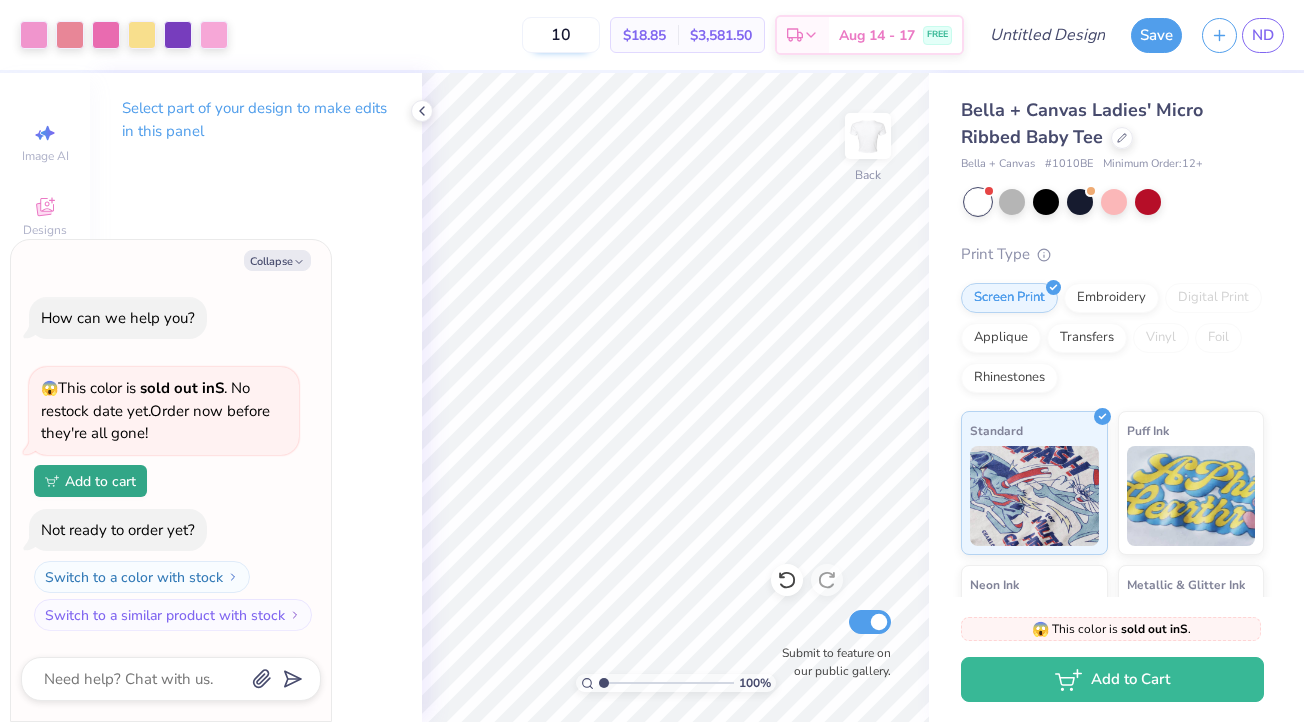 type on "180" 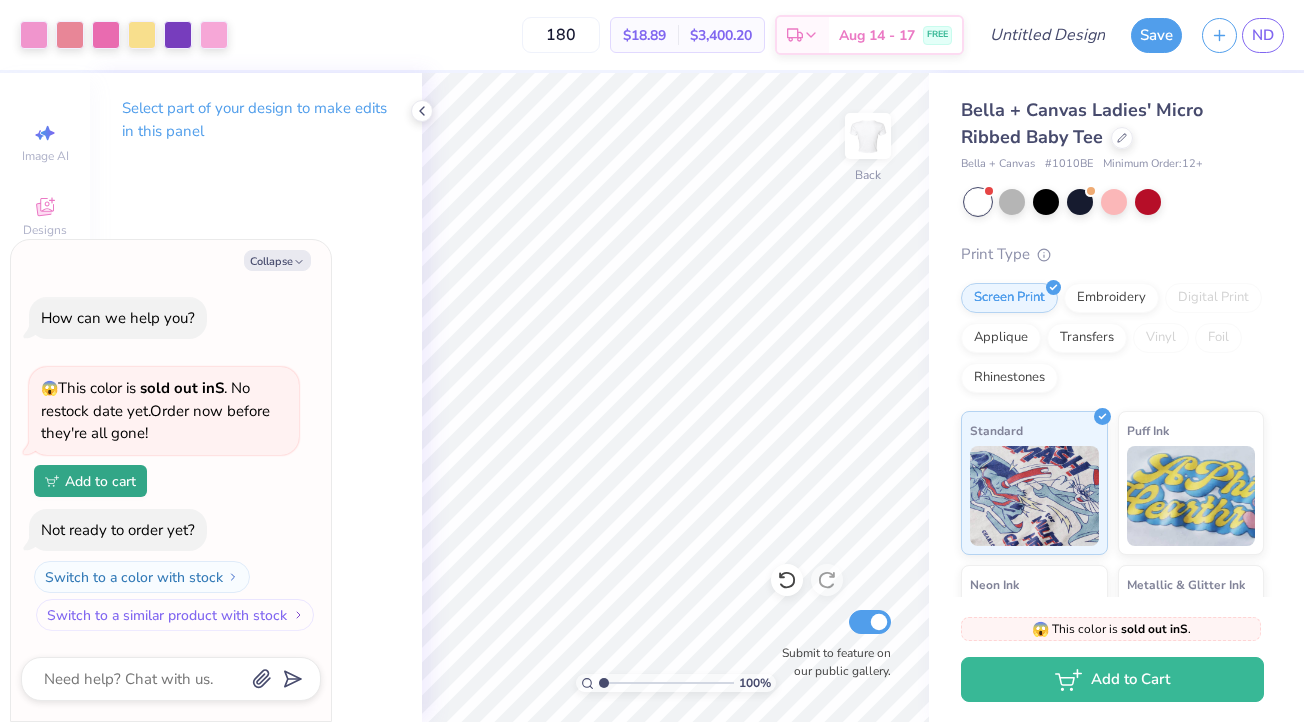 click on "Switch to a similar product with stock" at bounding box center [175, 615] 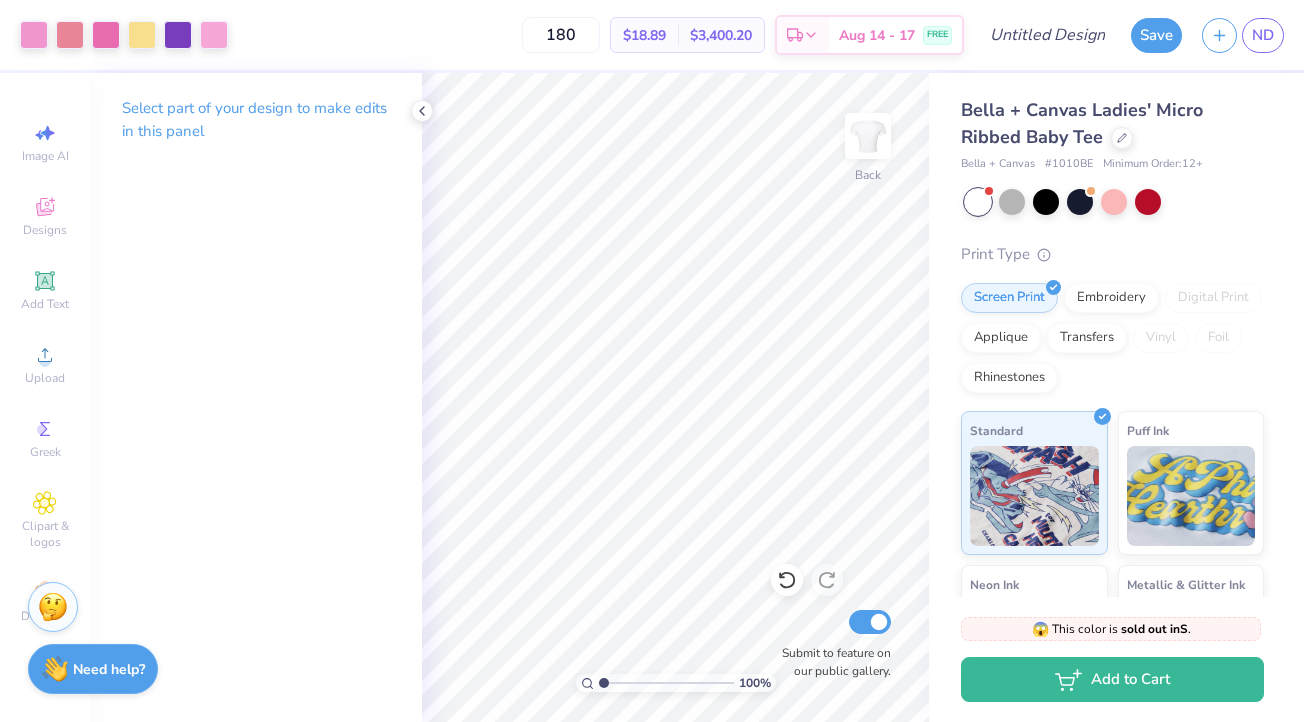 type on "x" 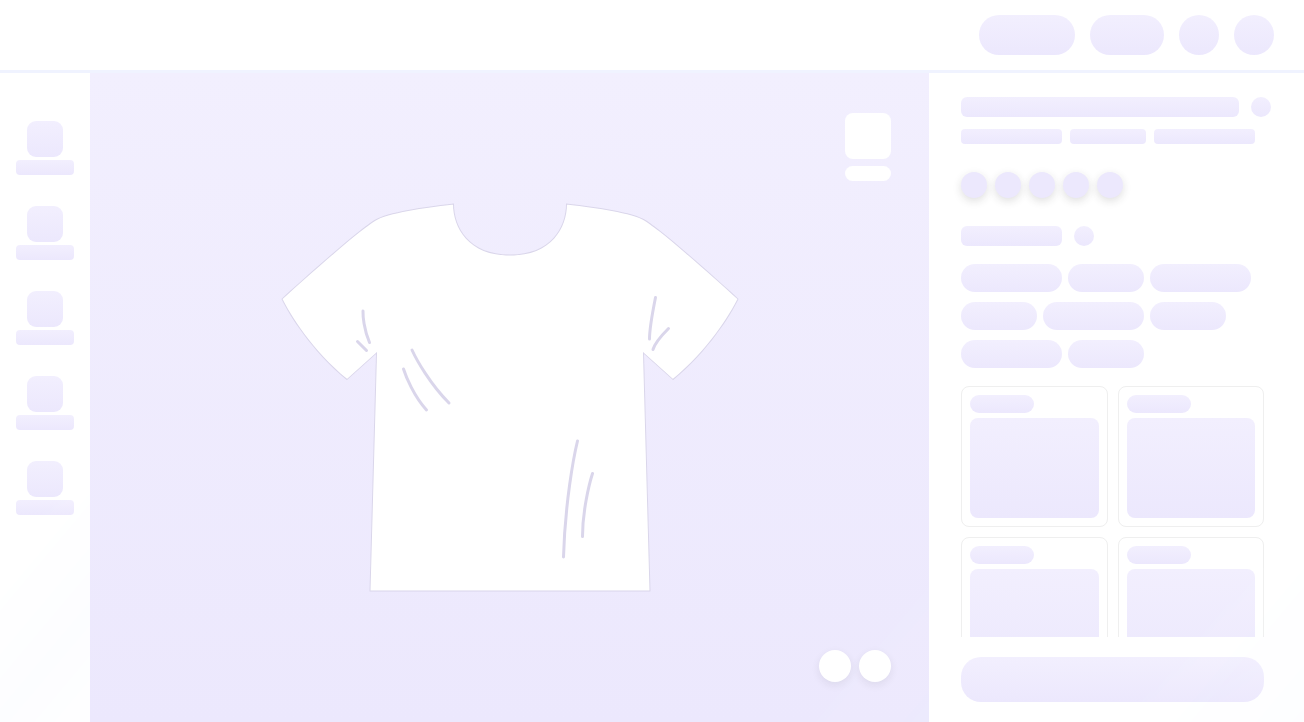 scroll, scrollTop: 0, scrollLeft: 0, axis: both 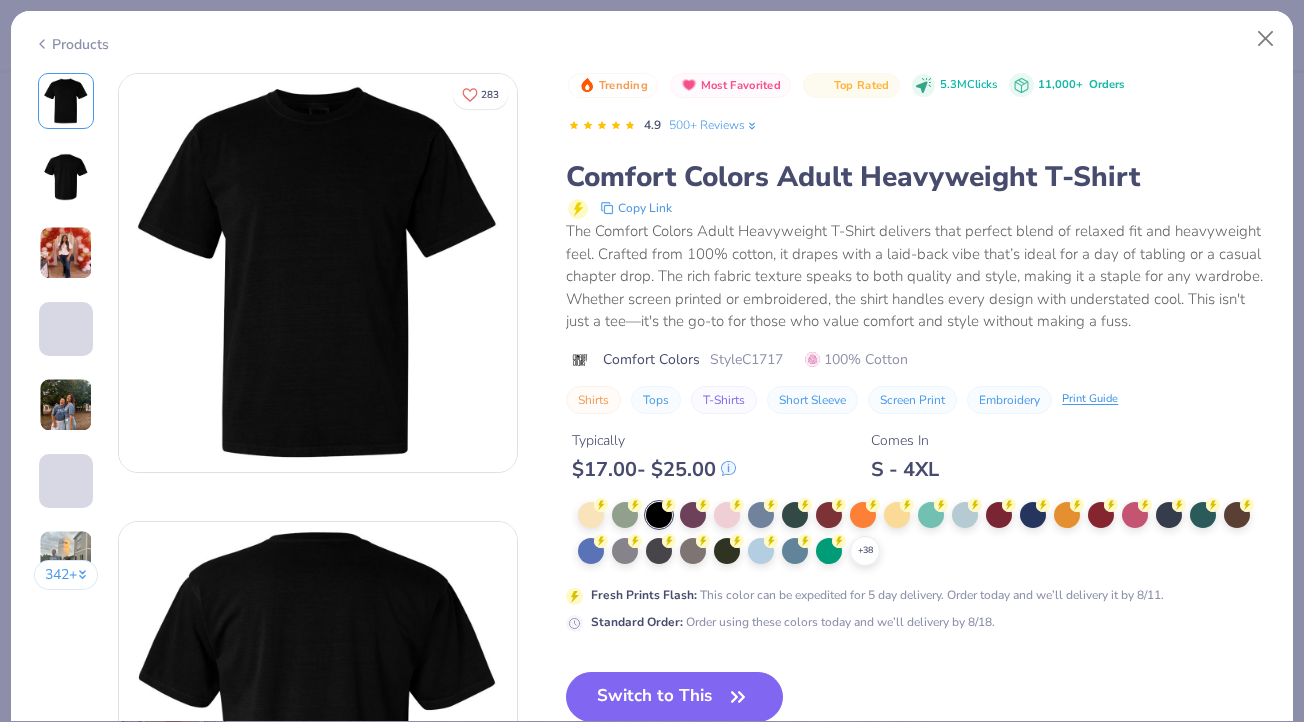 click on "Products" at bounding box center [71, 44] 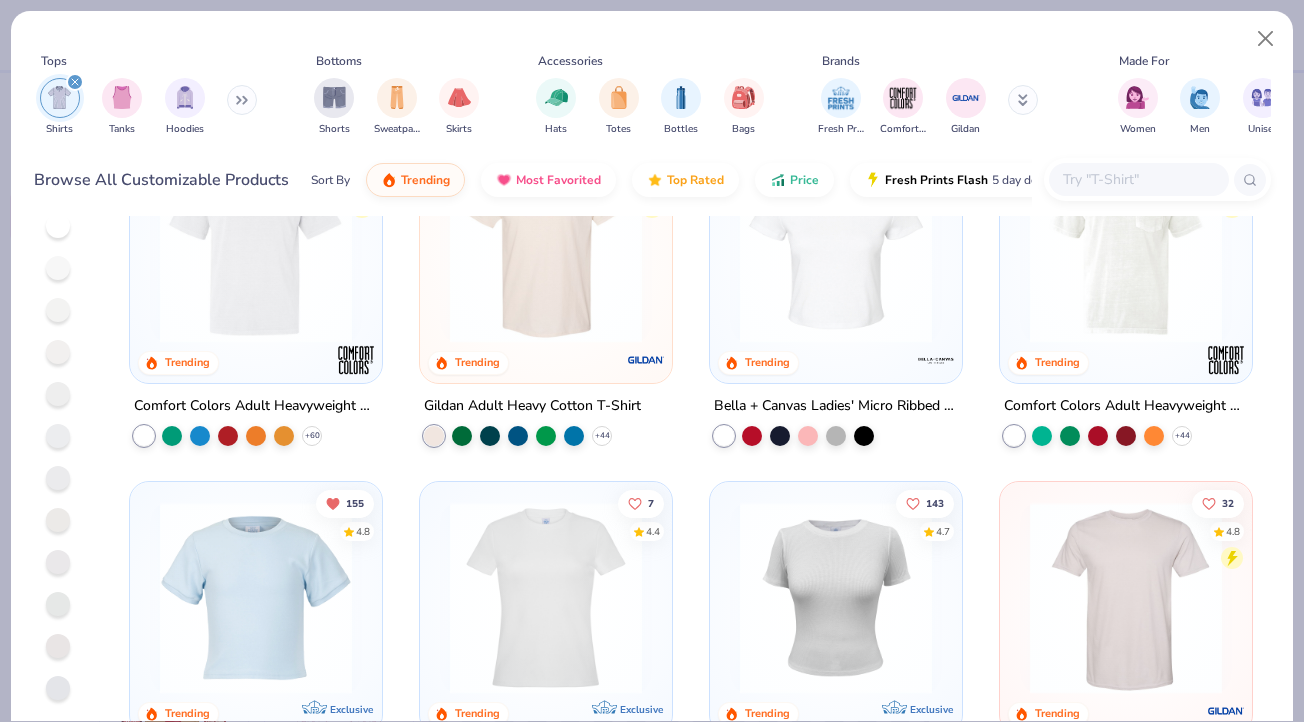 scroll, scrollTop: 101, scrollLeft: 0, axis: vertical 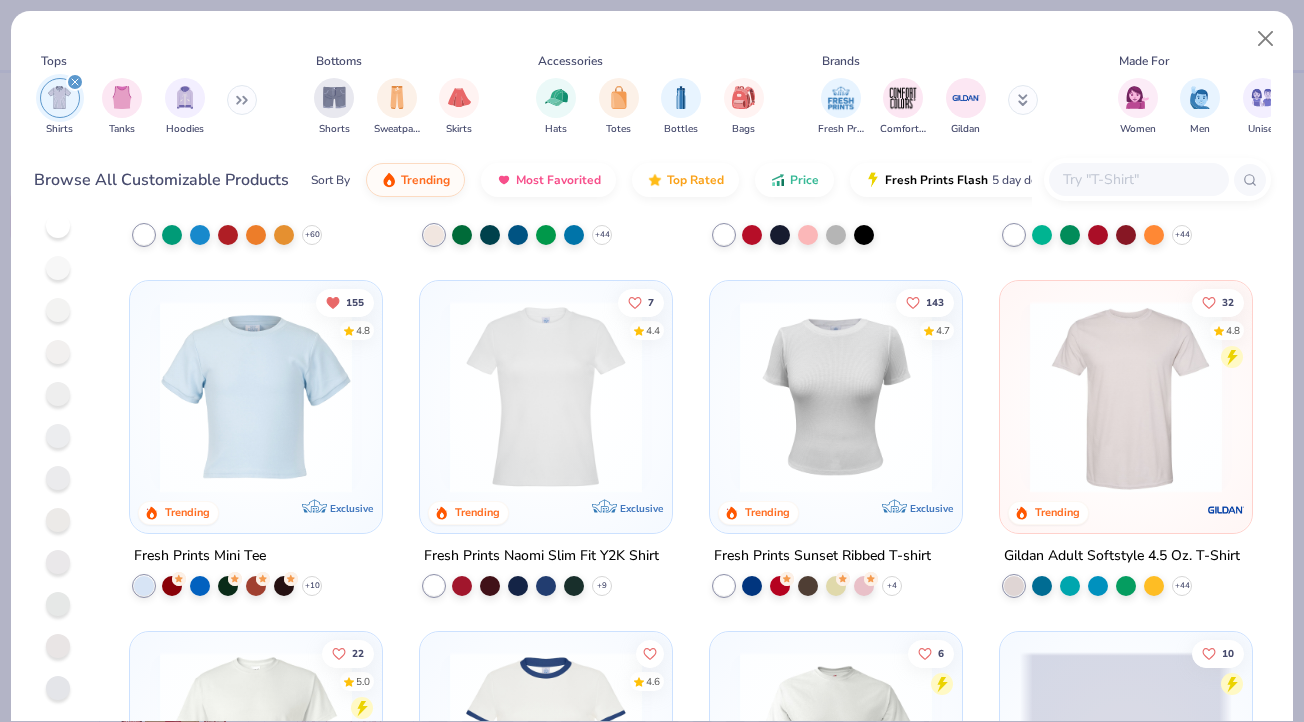 click at bounding box center (256, 397) 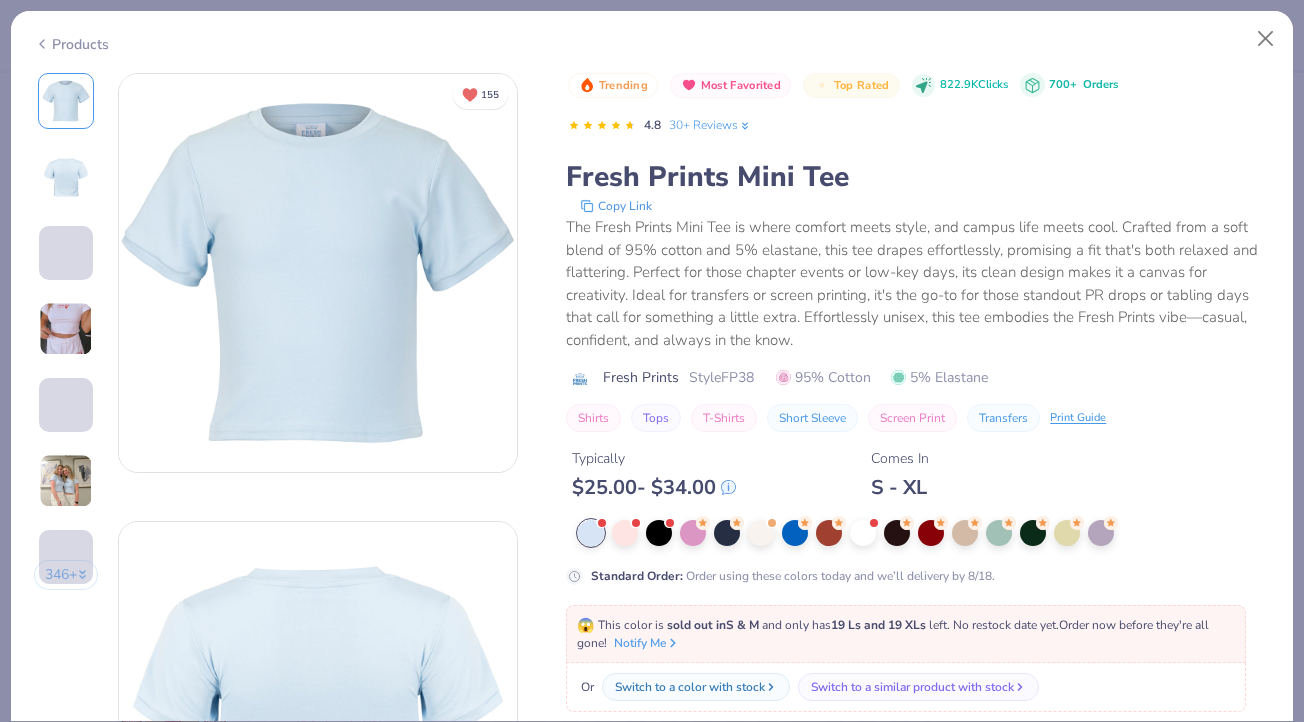 click at bounding box center (66, 329) 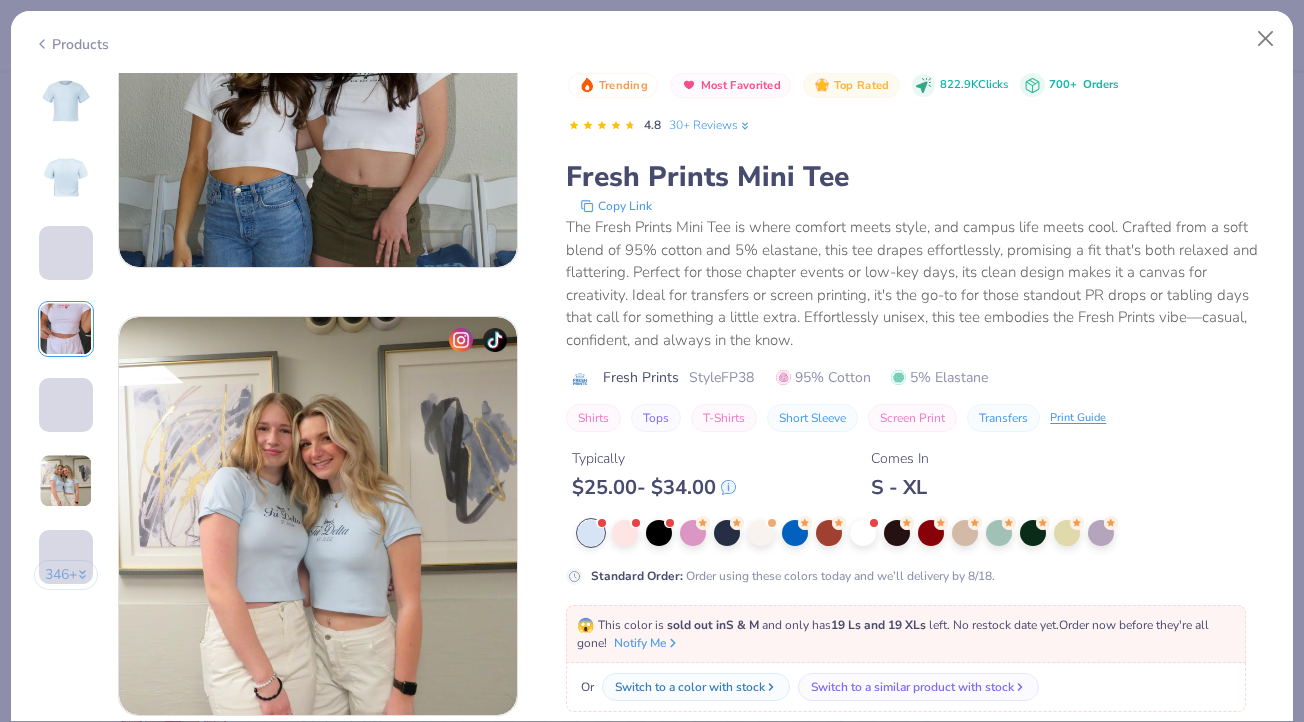 scroll, scrollTop: 2006, scrollLeft: 0, axis: vertical 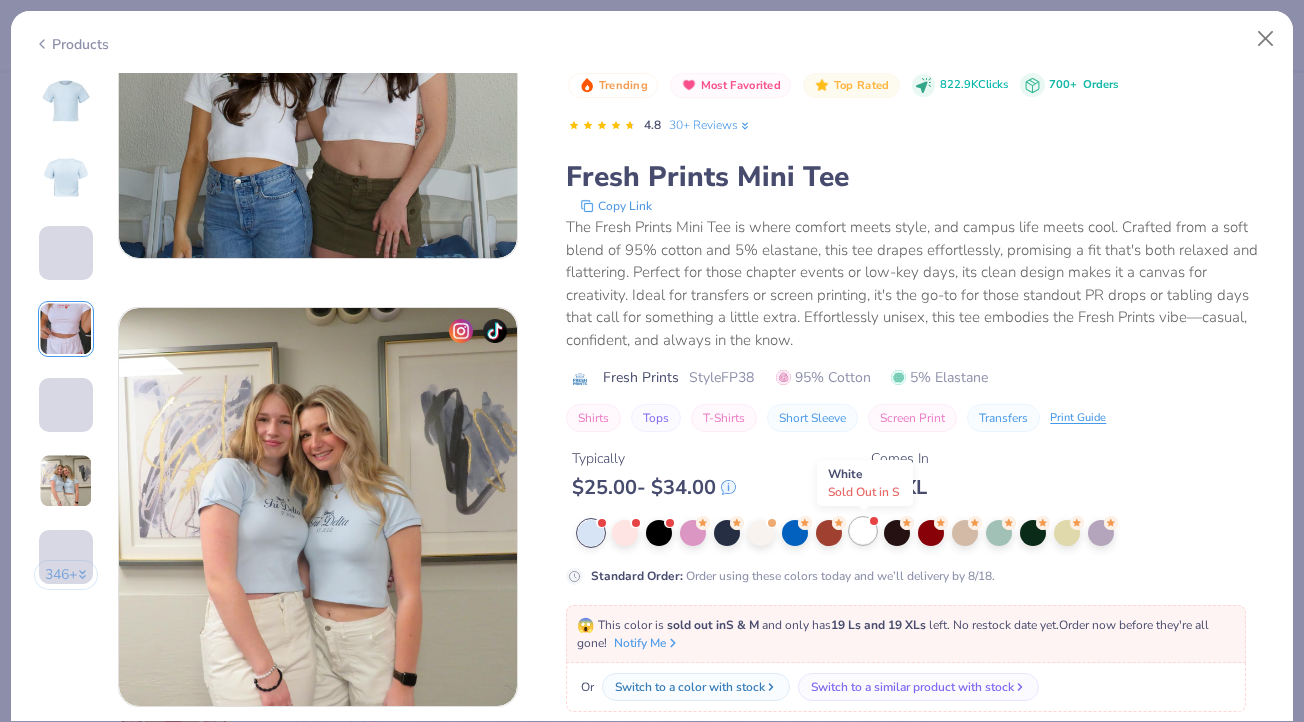 click at bounding box center [873, 520] 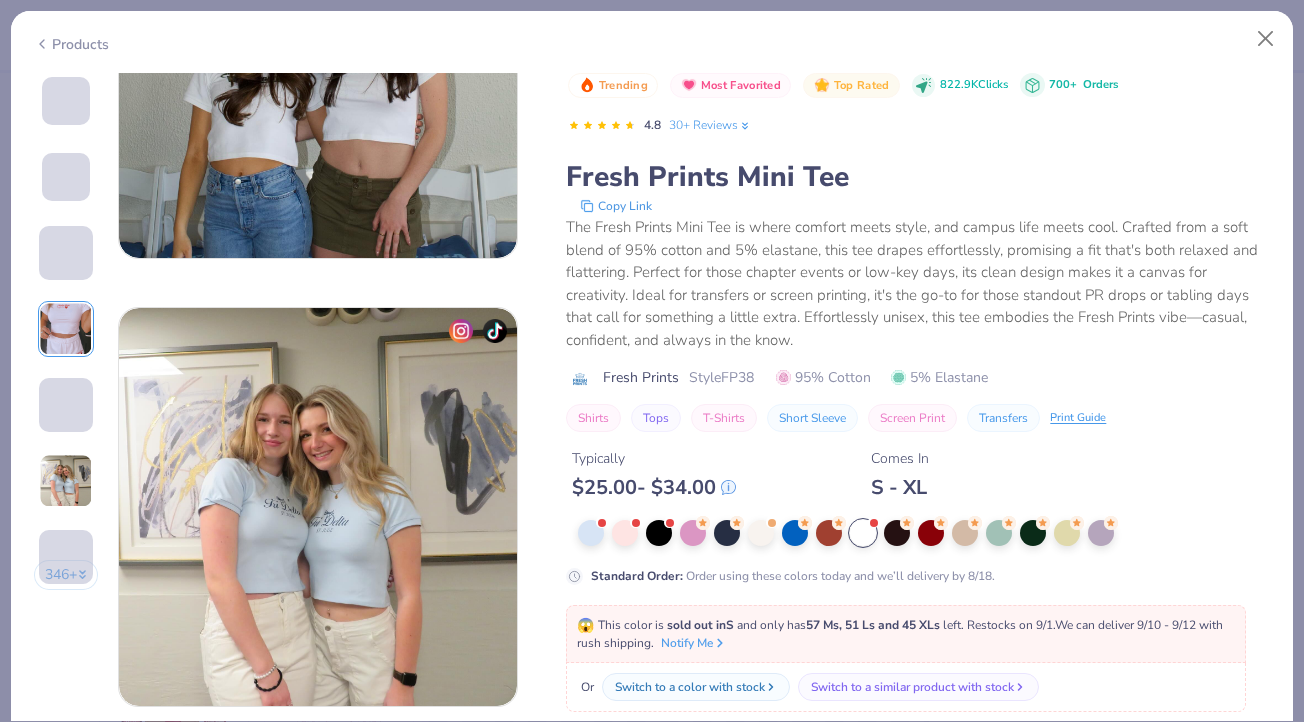 click on "Products" at bounding box center (71, 44) 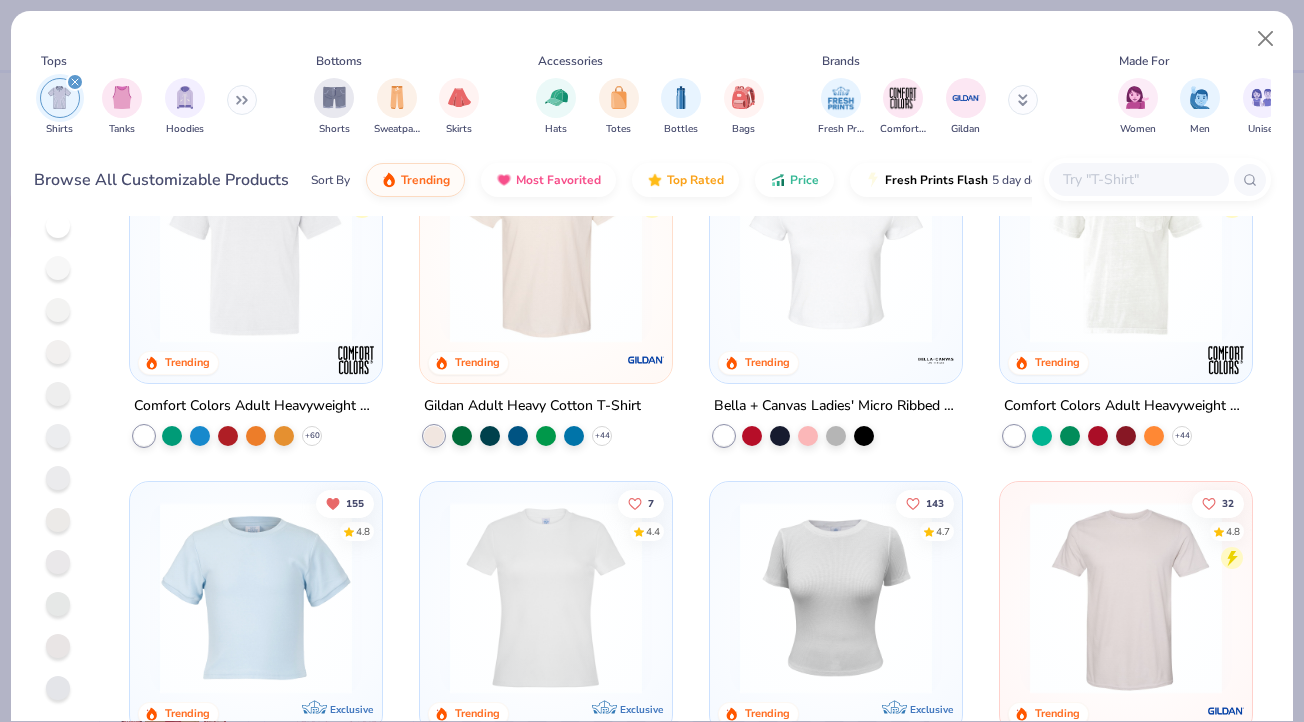 scroll, scrollTop: 0, scrollLeft: 0, axis: both 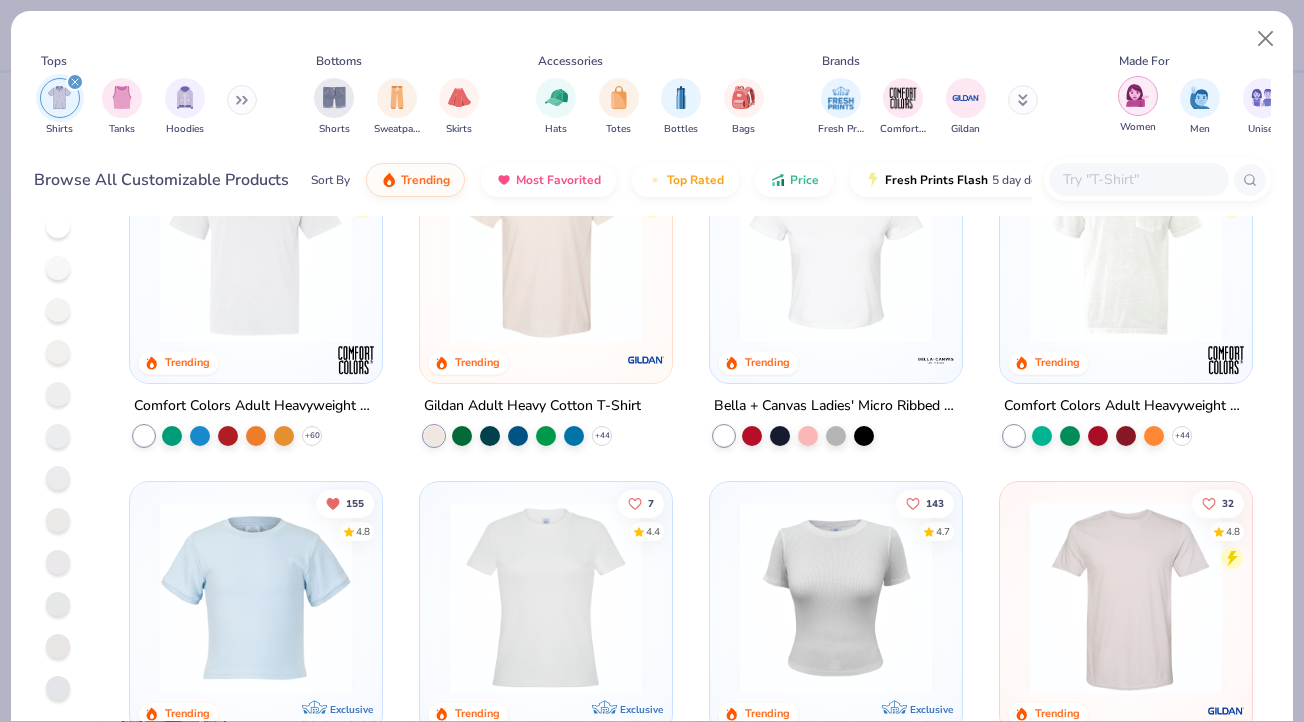 click at bounding box center (1137, 95) 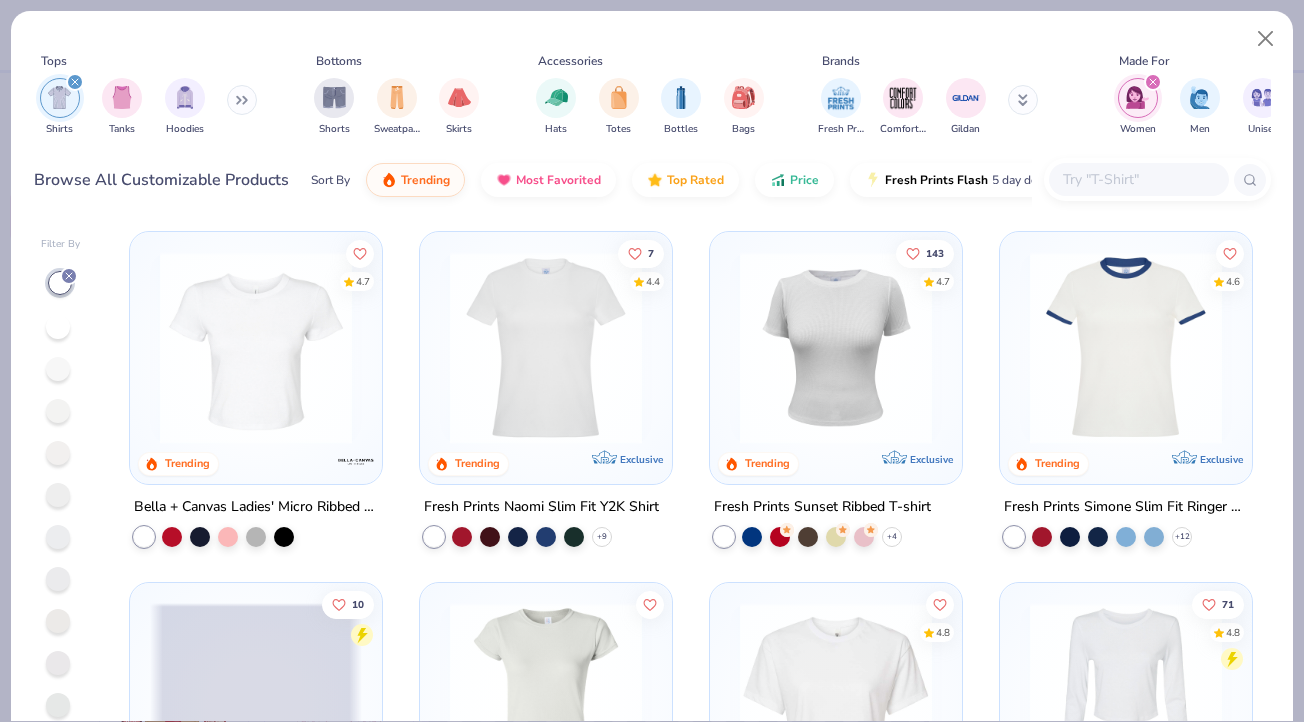 scroll, scrollTop: 0, scrollLeft: 0, axis: both 